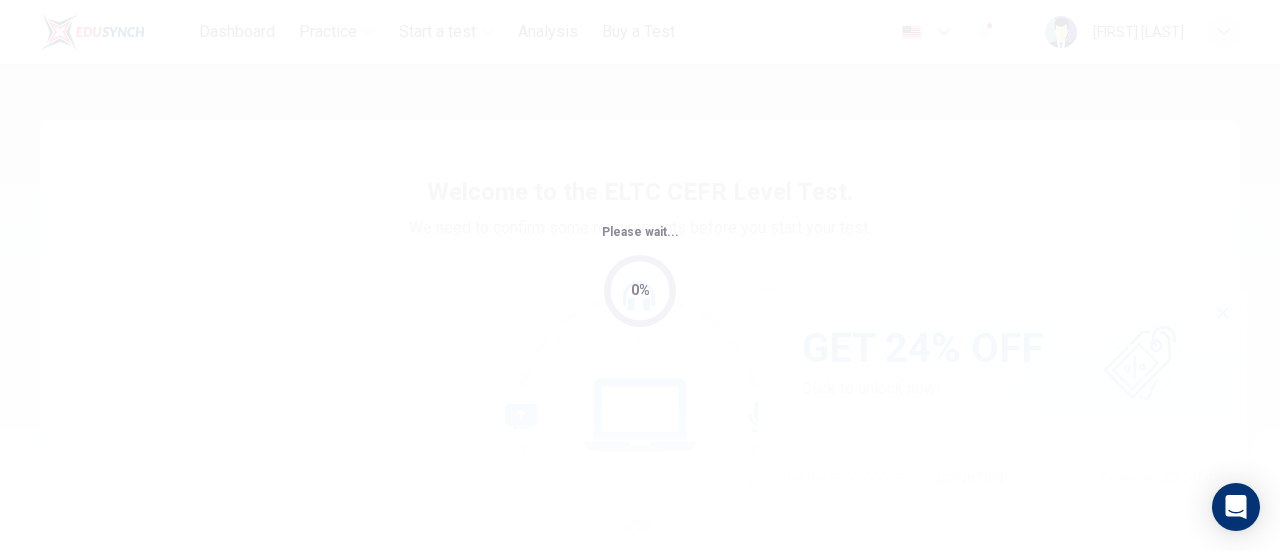 scroll, scrollTop: 0, scrollLeft: 0, axis: both 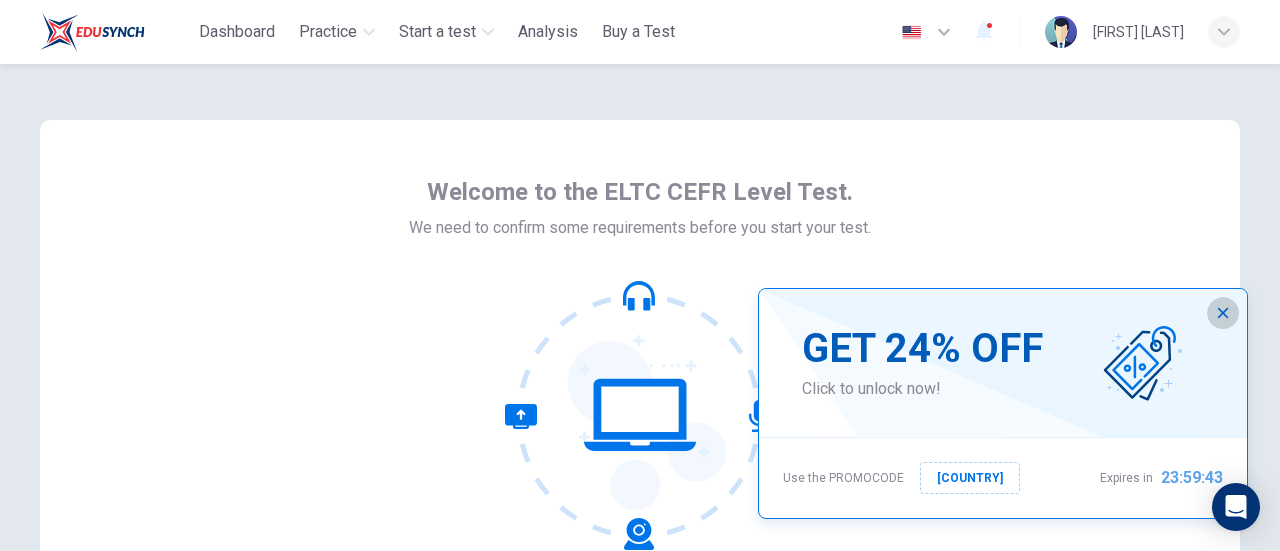 click at bounding box center (1223, 313) 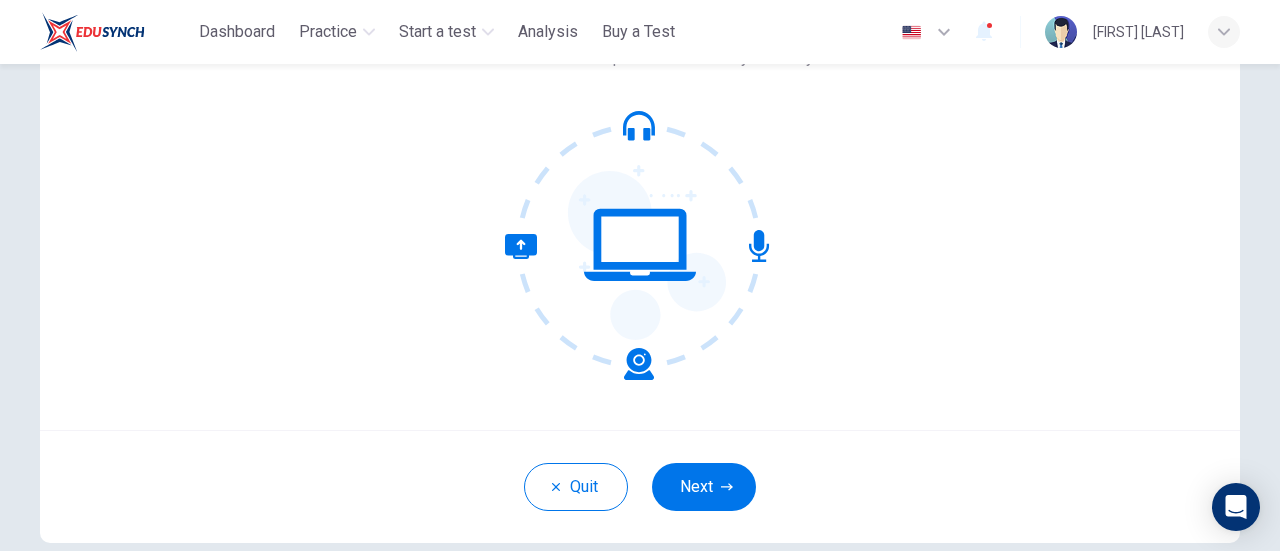 scroll, scrollTop: 171, scrollLeft: 0, axis: vertical 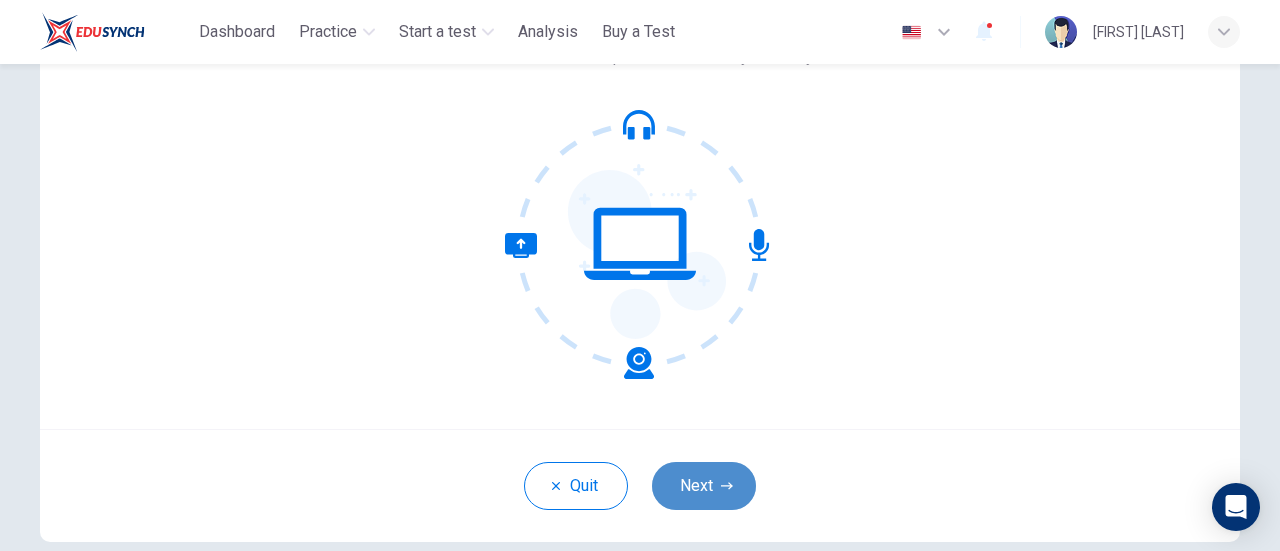 click on "Next" at bounding box center (704, 486) 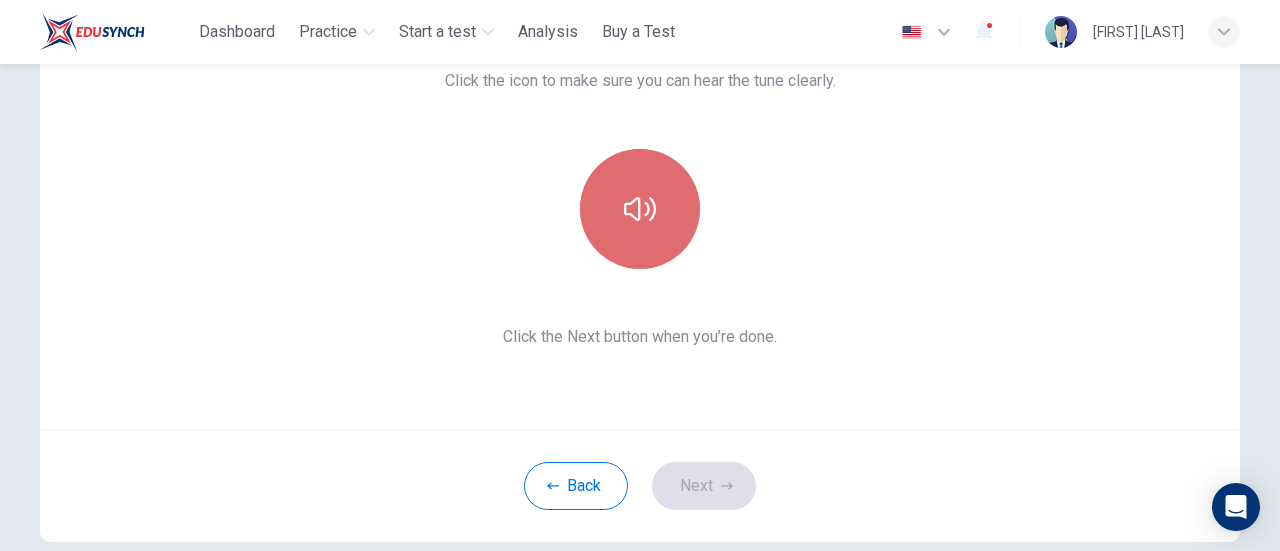 click at bounding box center (640, 209) 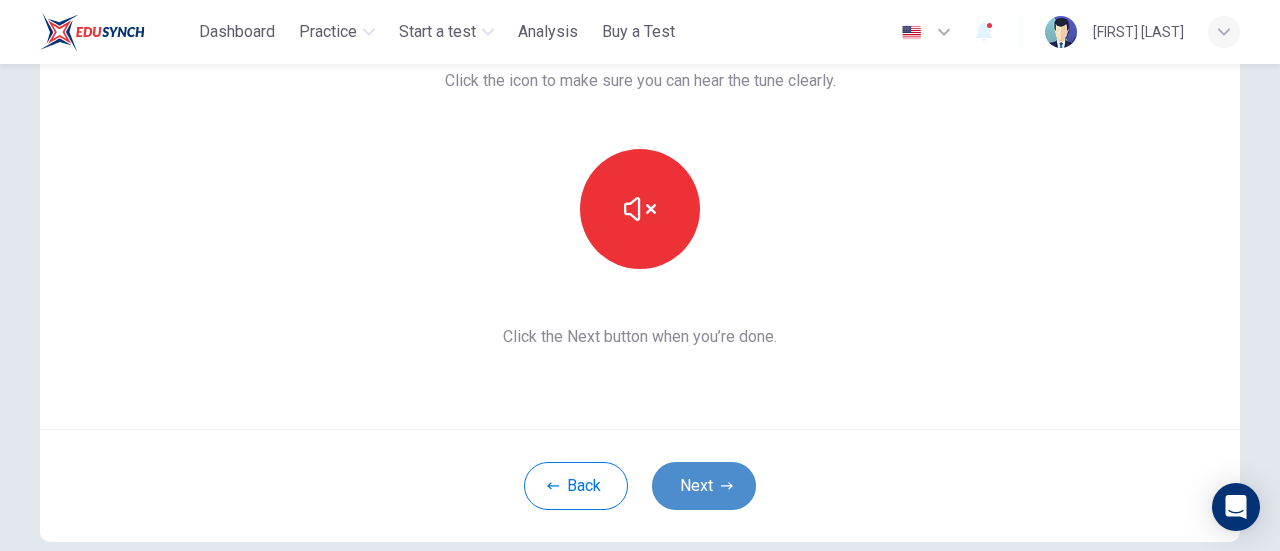 click at bounding box center (727, 486) 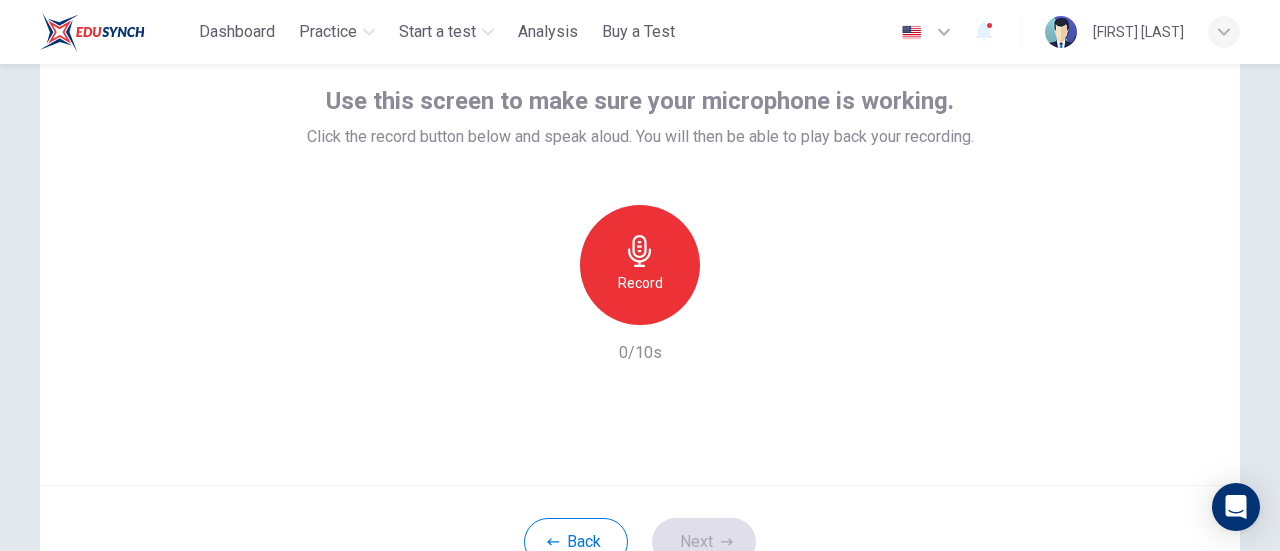 scroll, scrollTop: 100, scrollLeft: 0, axis: vertical 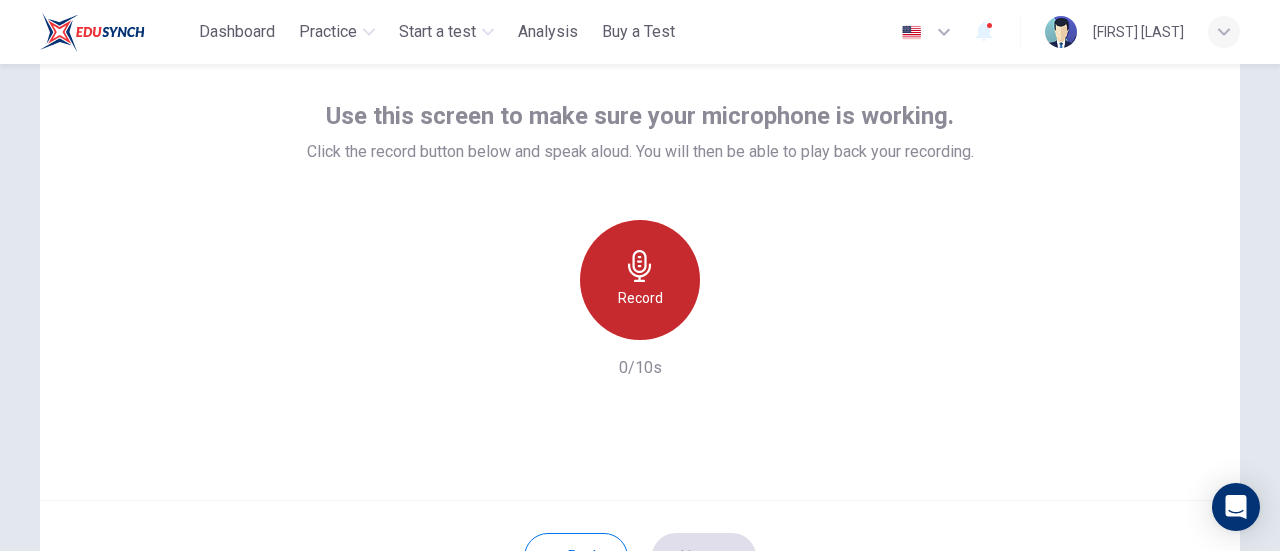click on "Record" at bounding box center (640, 280) 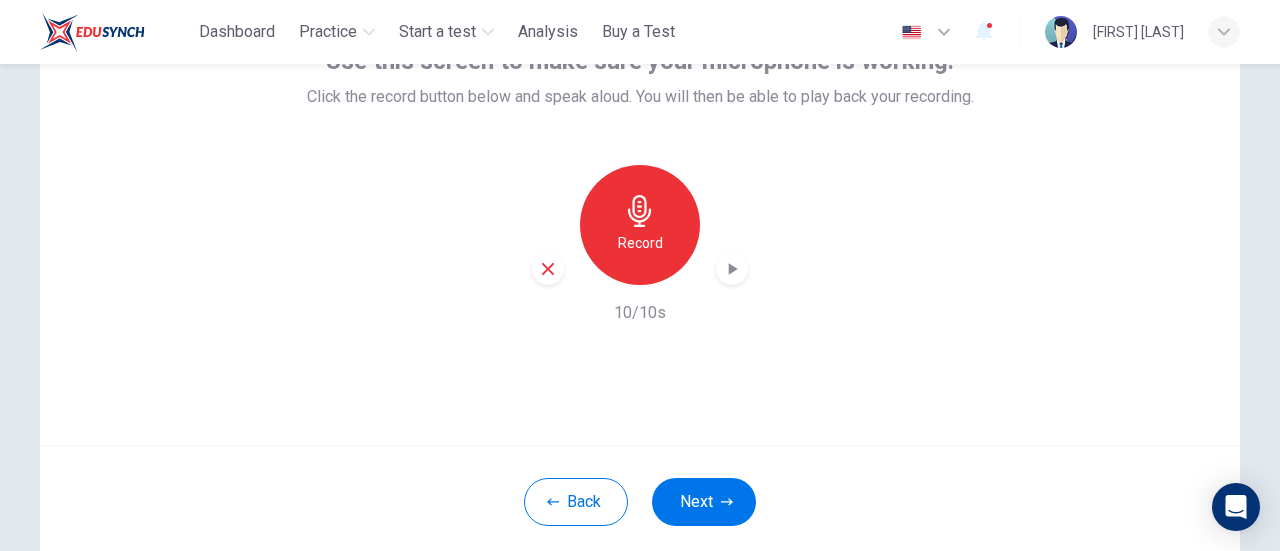 scroll, scrollTop: 181, scrollLeft: 0, axis: vertical 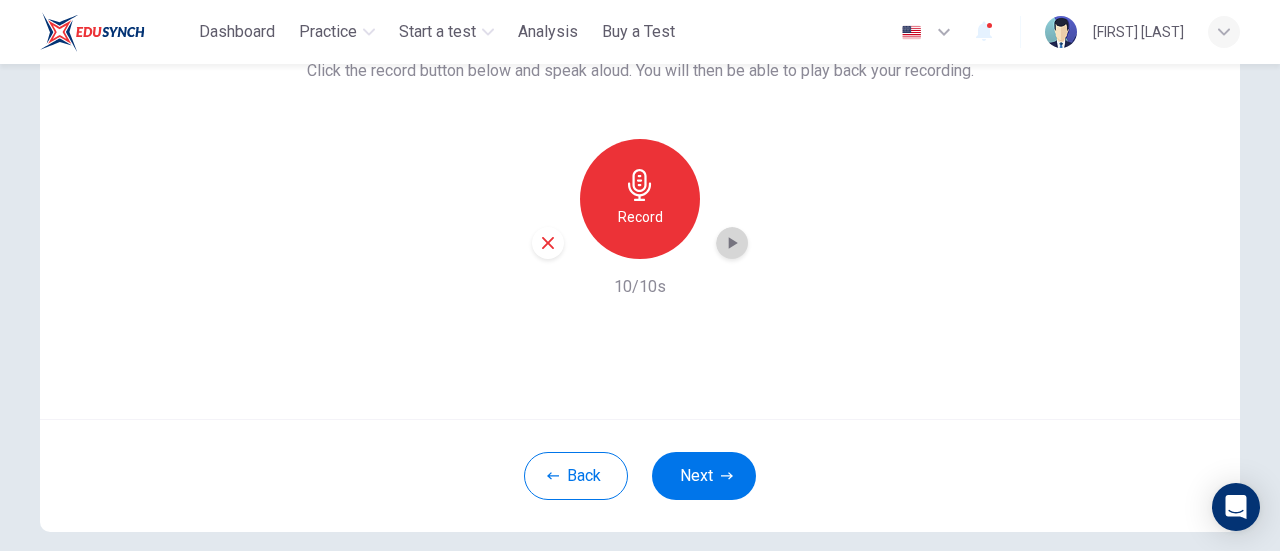 click at bounding box center [732, 243] 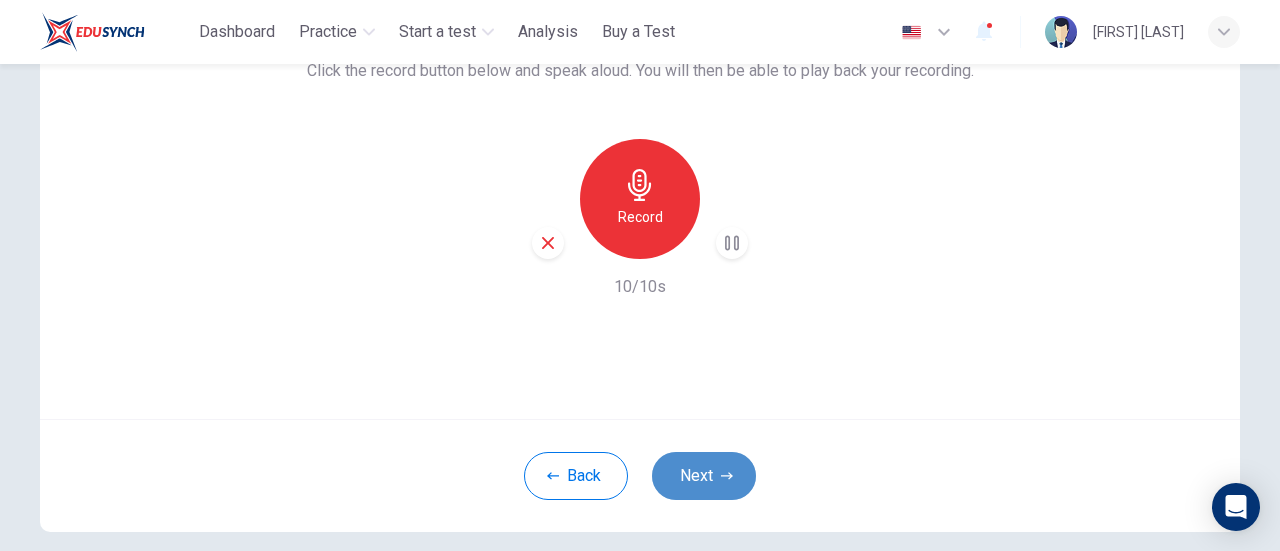 click on "Next" at bounding box center (704, 476) 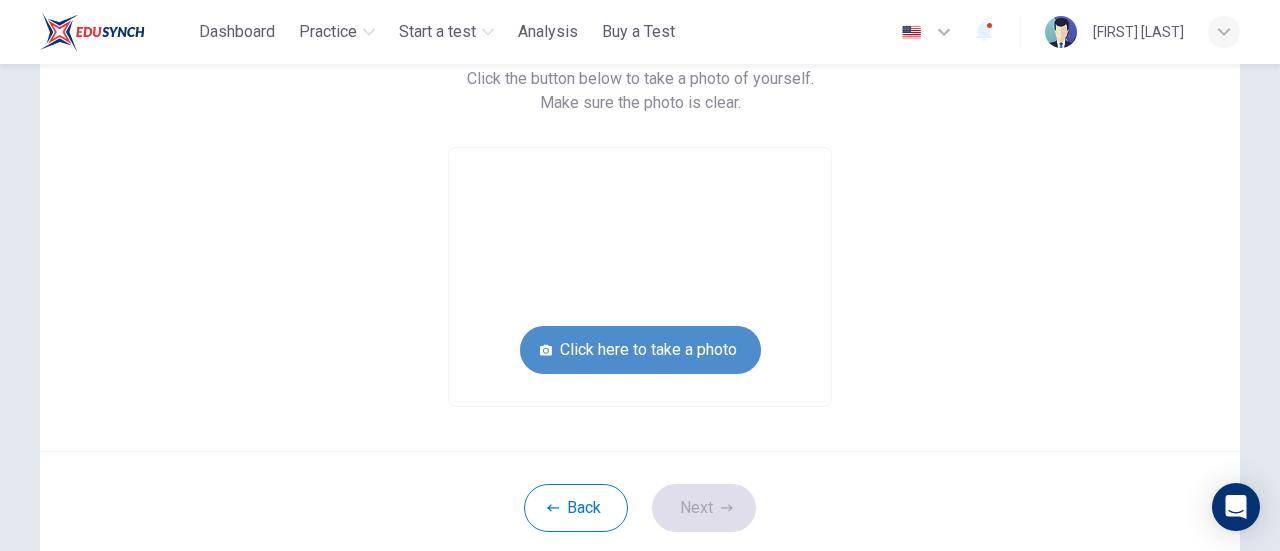 click on "Click here to take a photo" at bounding box center (640, 350) 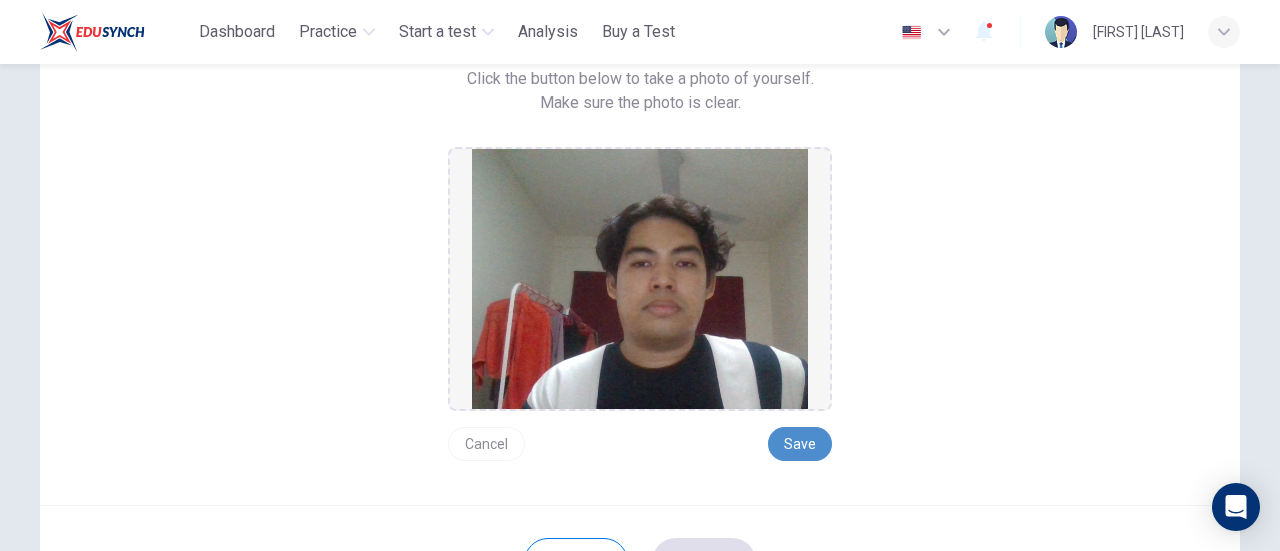 click on "Save" at bounding box center [800, 444] 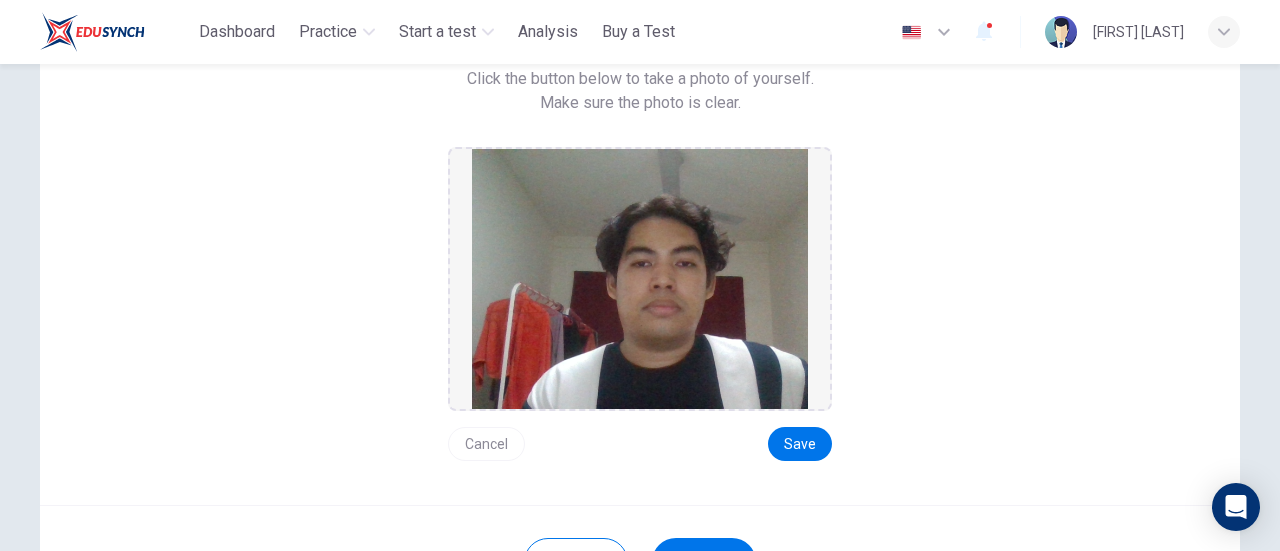 scroll, scrollTop: 262, scrollLeft: 0, axis: vertical 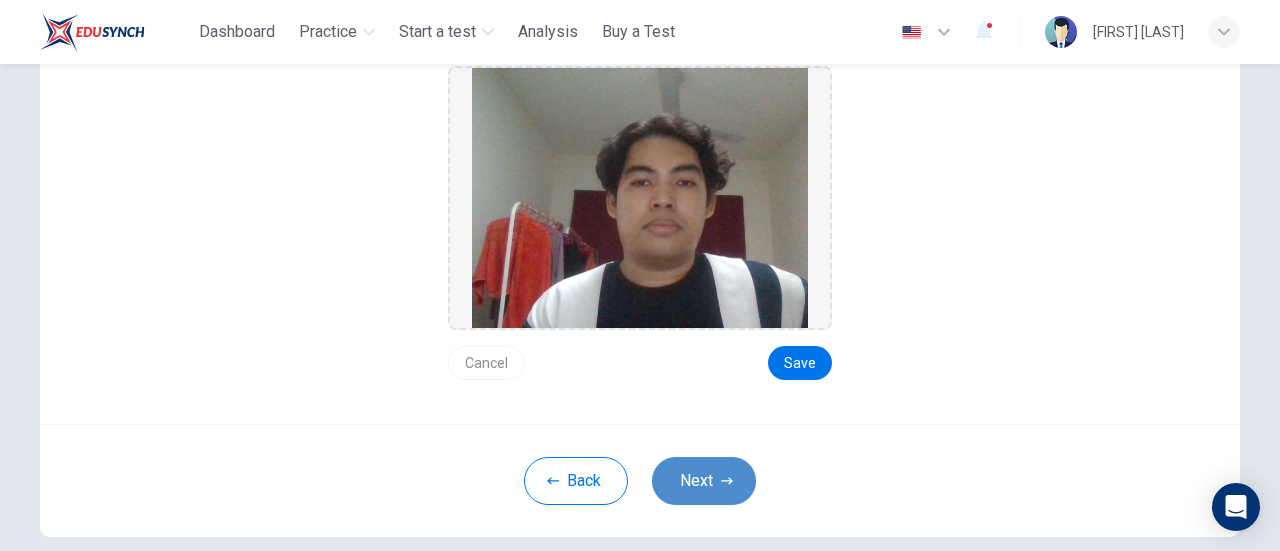 click on "Next" at bounding box center (704, 481) 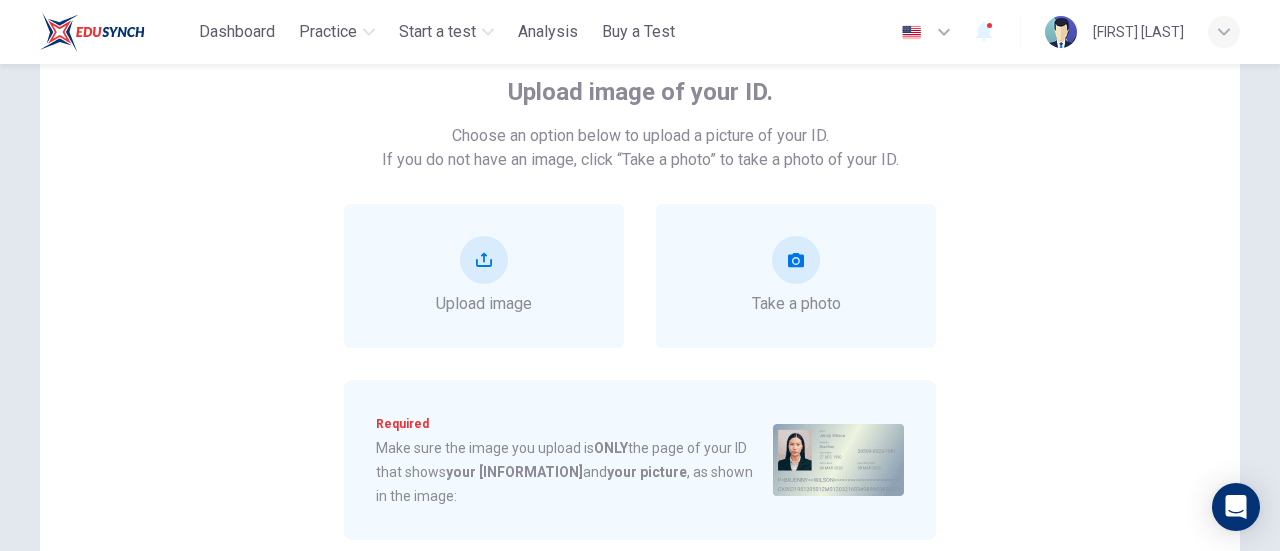scroll, scrollTop: 122, scrollLeft: 0, axis: vertical 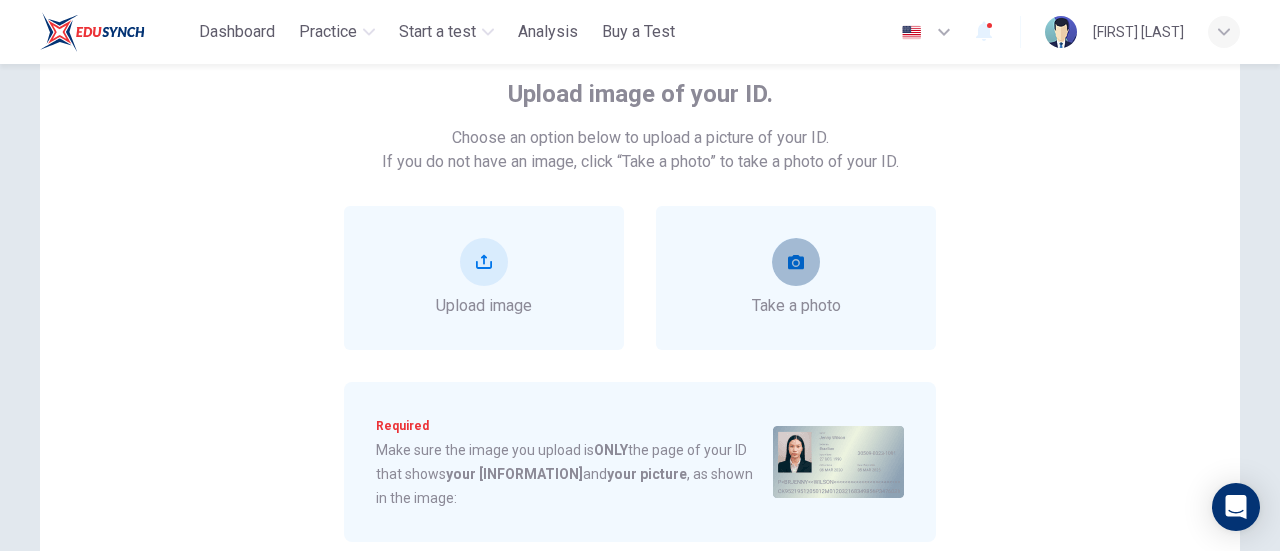 click at bounding box center [796, 262] 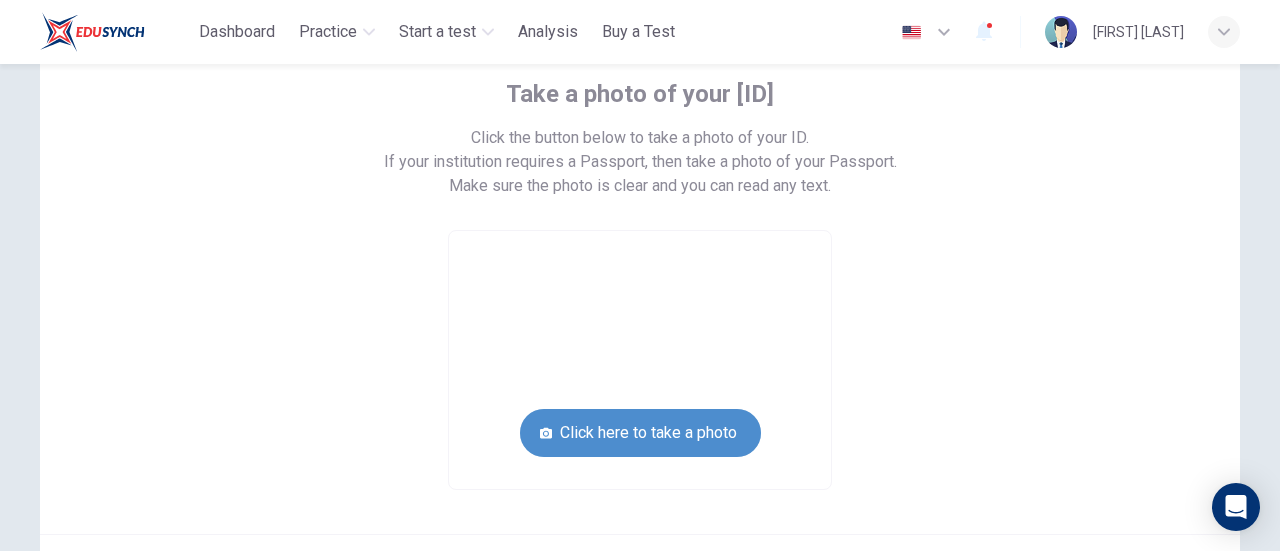 click on "Click here to take a photo" at bounding box center (640, 433) 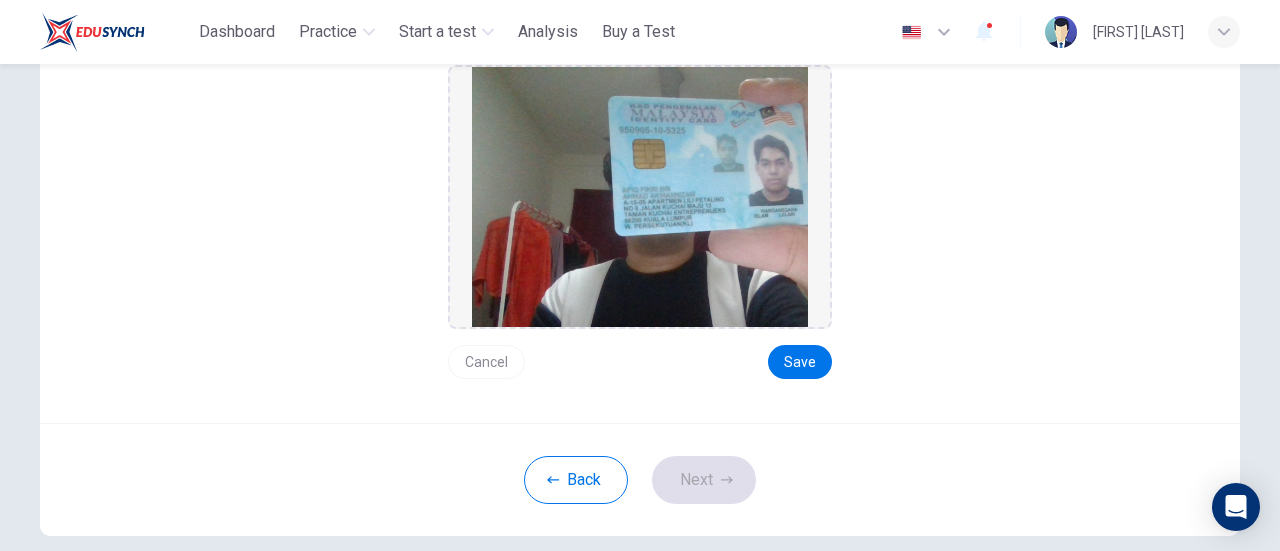 scroll, scrollTop: 370, scrollLeft: 0, axis: vertical 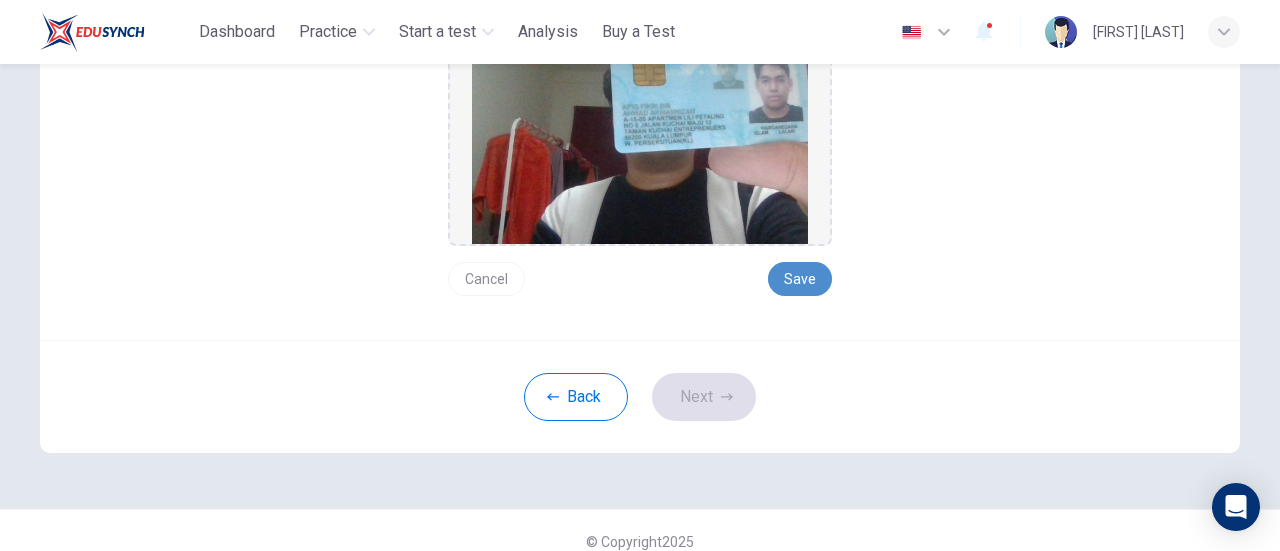 click on "Save" at bounding box center [800, 279] 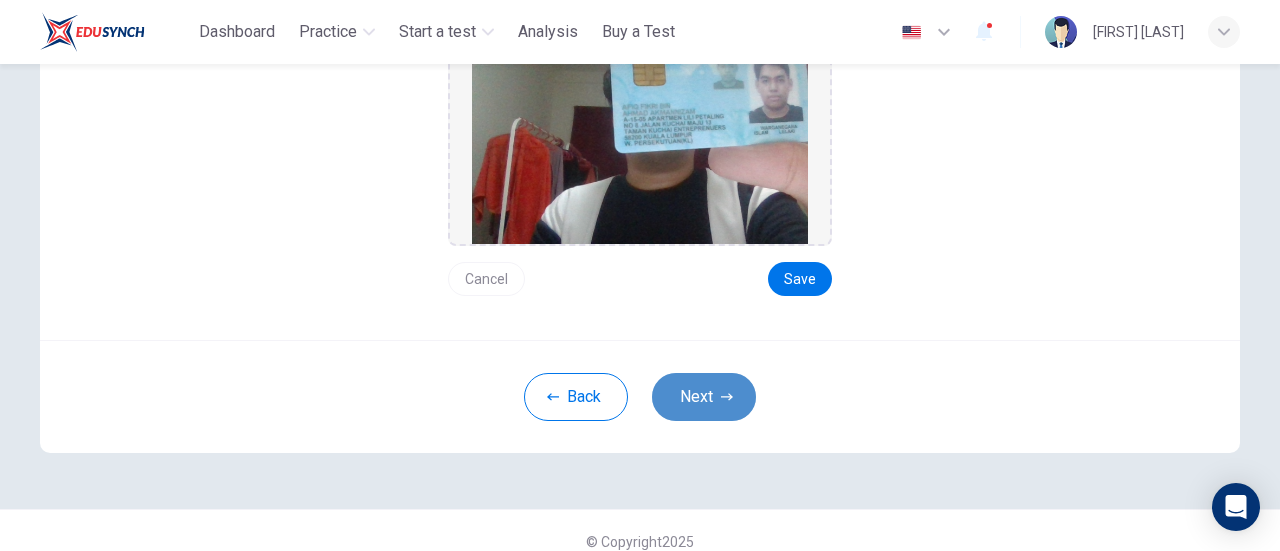 click on "Next" at bounding box center (704, 397) 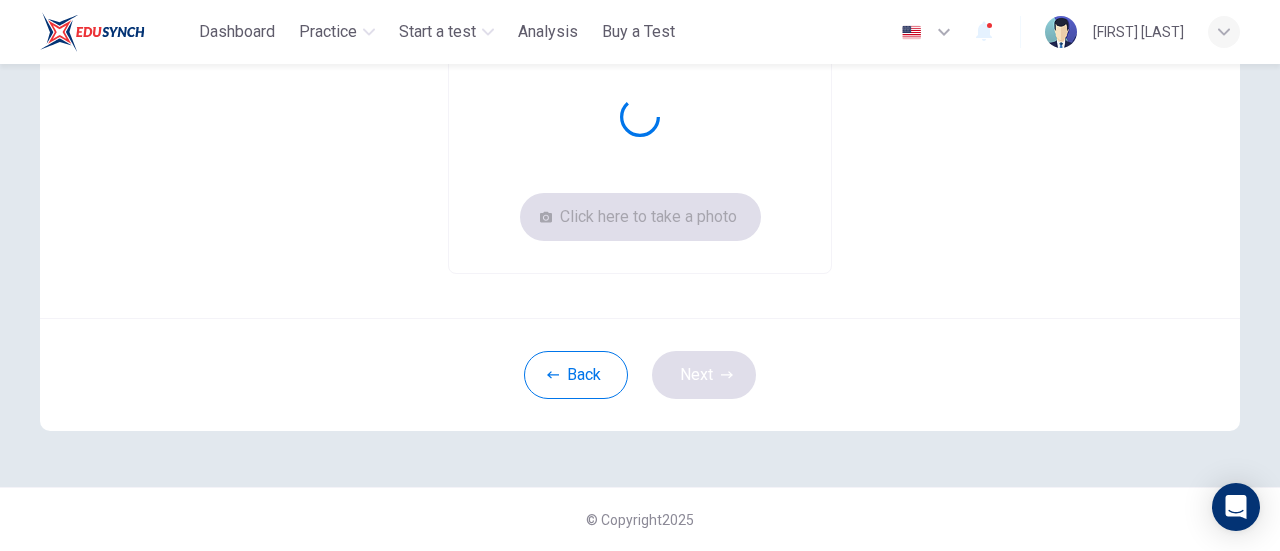 scroll, scrollTop: 313, scrollLeft: 0, axis: vertical 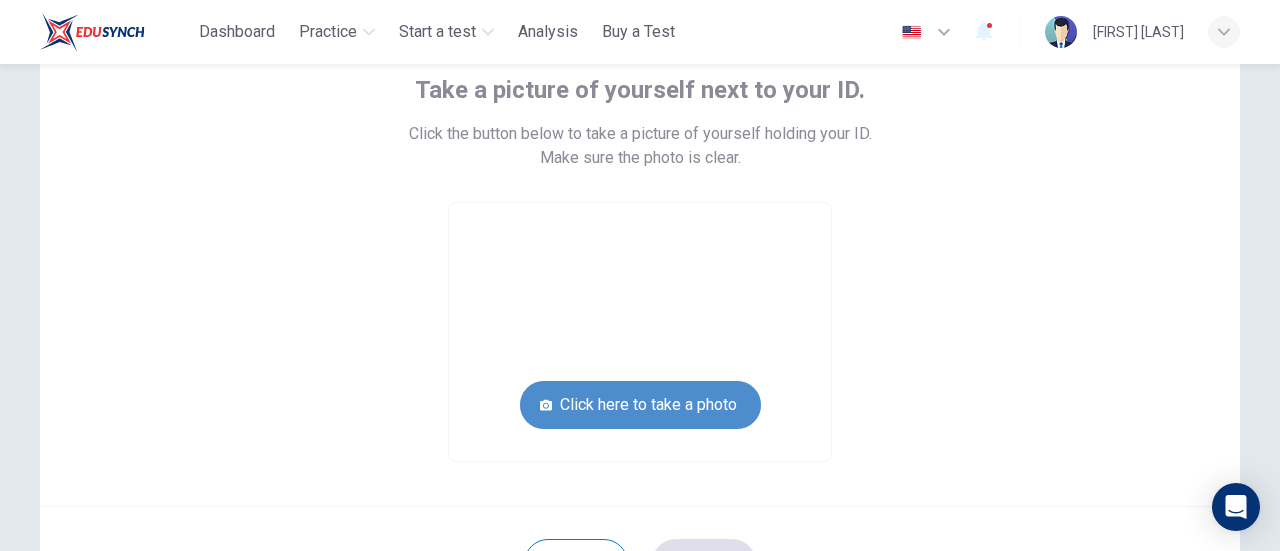 click on "Click here to take a photo" at bounding box center [640, 405] 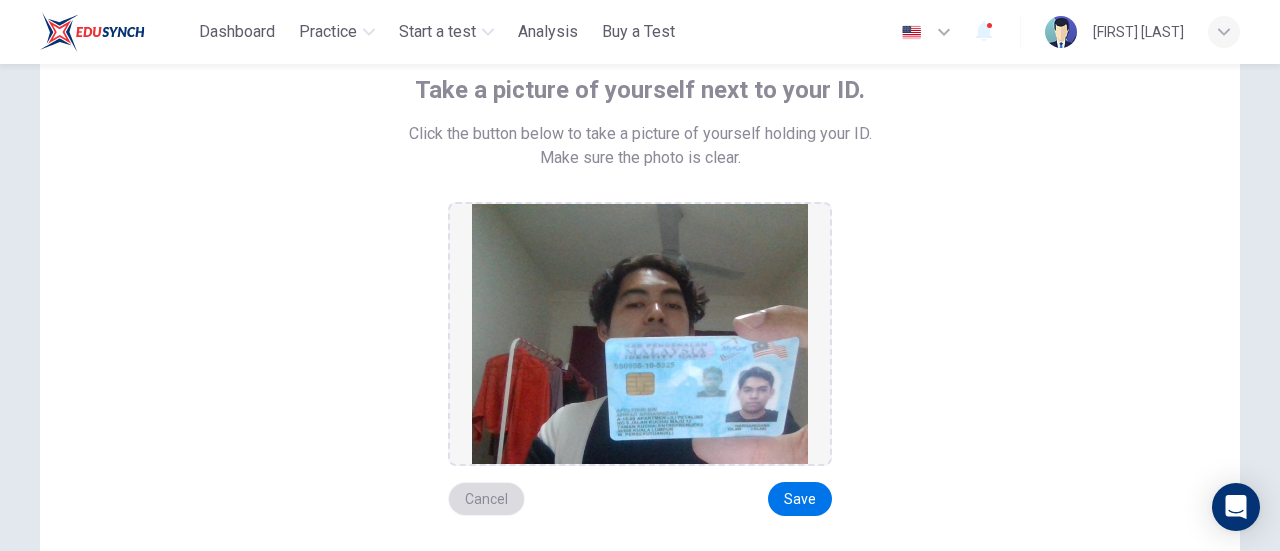 click on "Cancel" at bounding box center (486, 499) 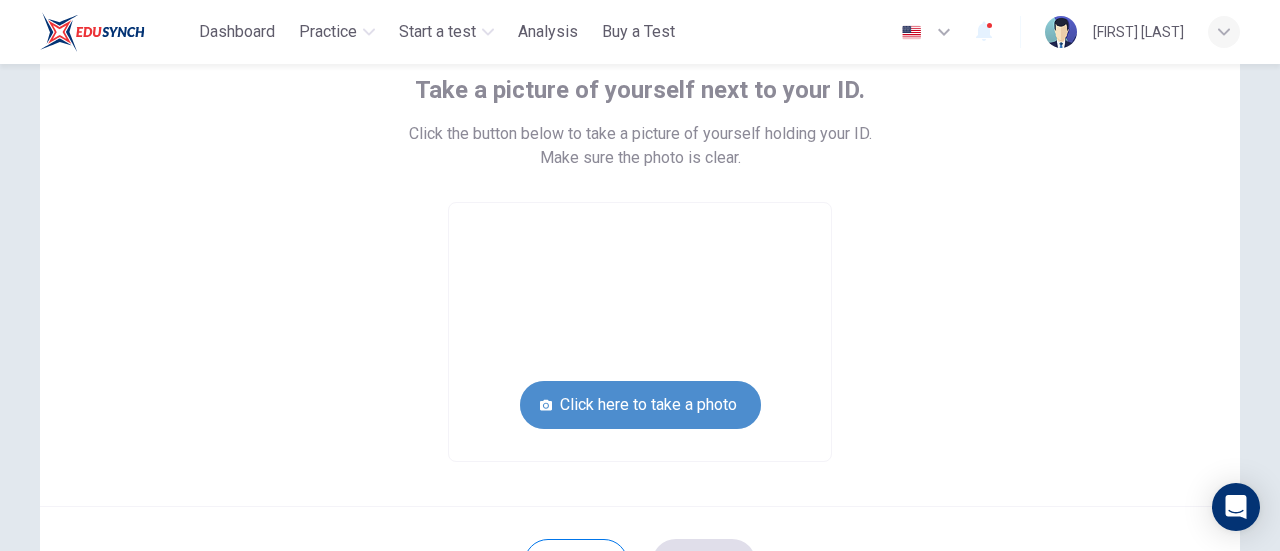 click on "Click here to take a photo" at bounding box center [640, 405] 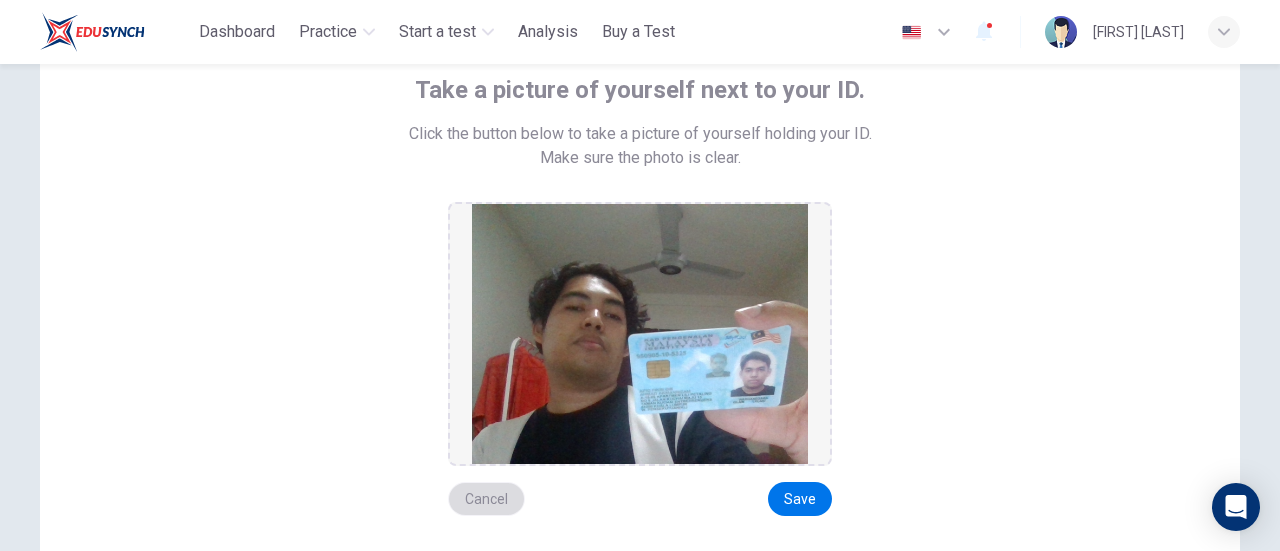 click on "Cancel" at bounding box center (486, 499) 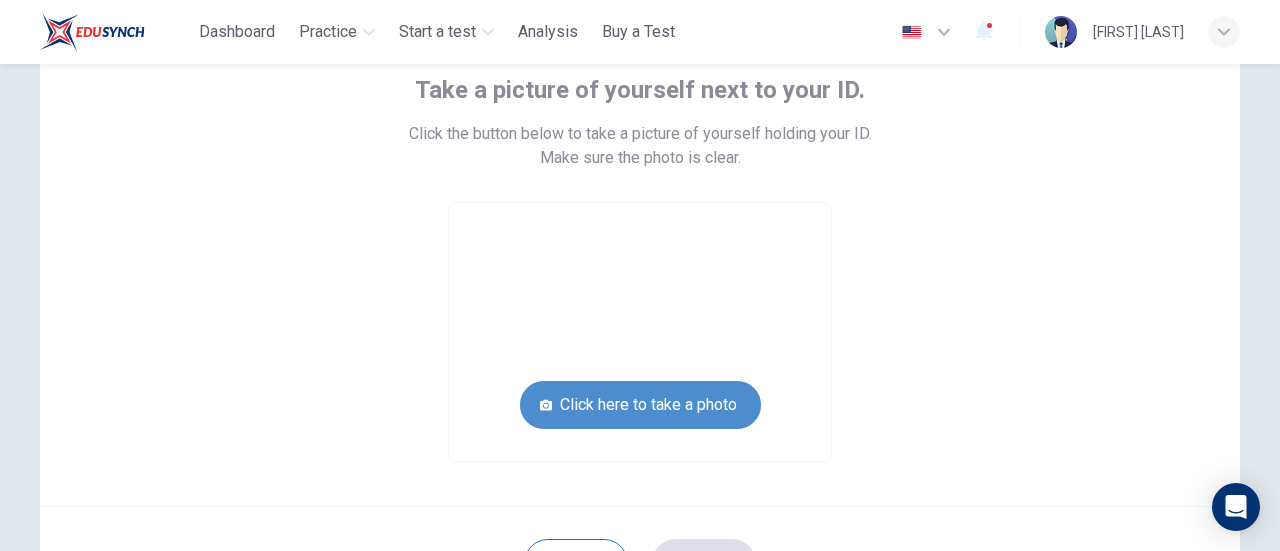 click on "Click here to take a photo" at bounding box center (640, 405) 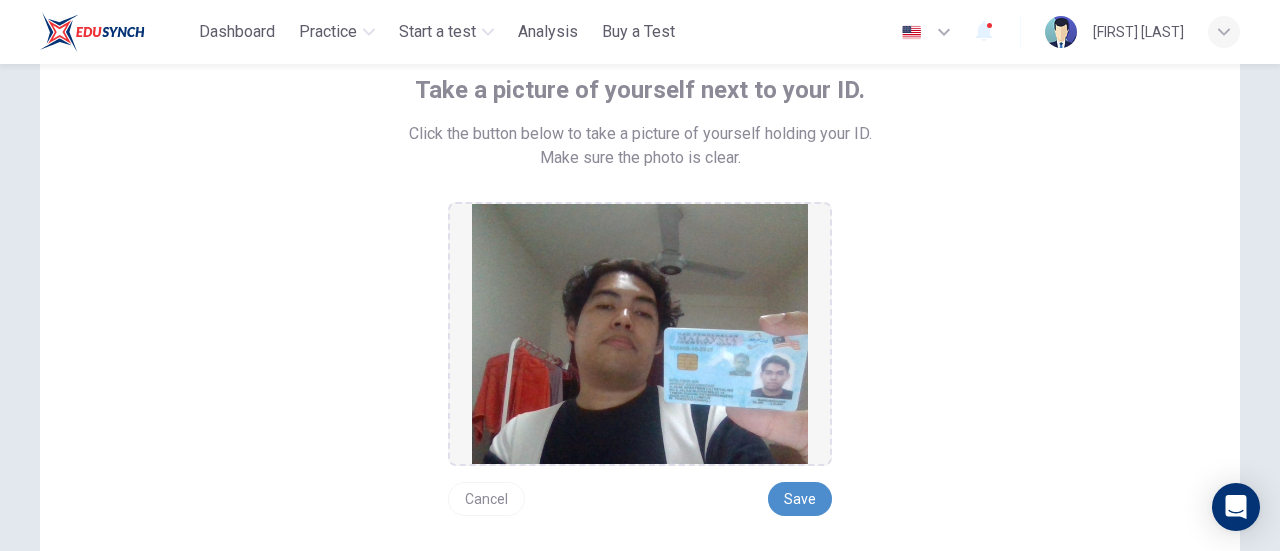 click on "Save" at bounding box center (800, 499) 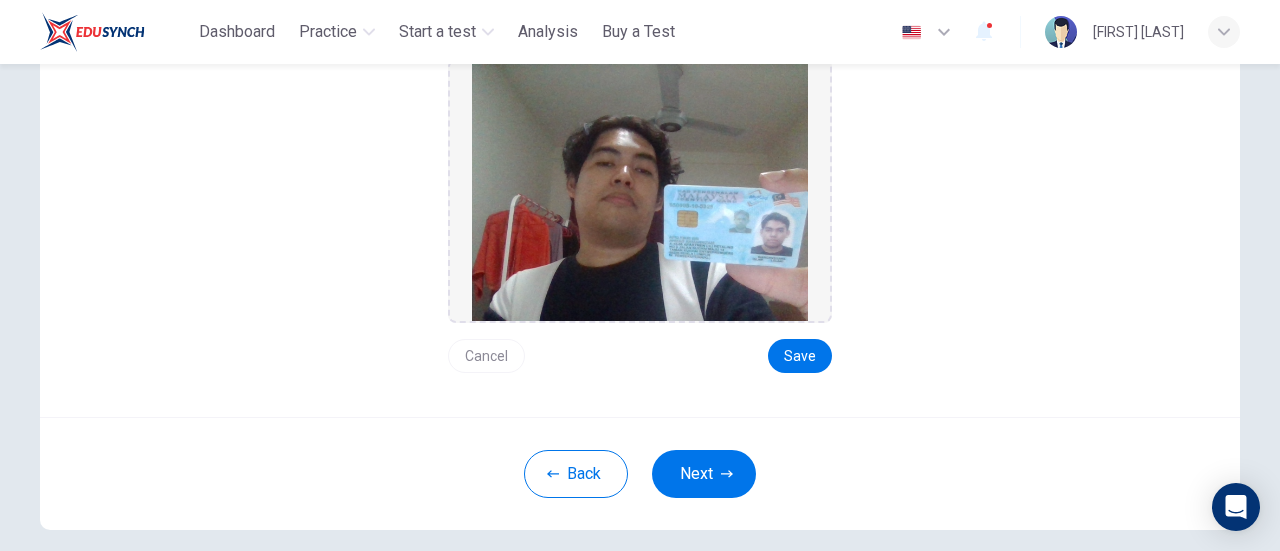 scroll, scrollTop: 292, scrollLeft: 0, axis: vertical 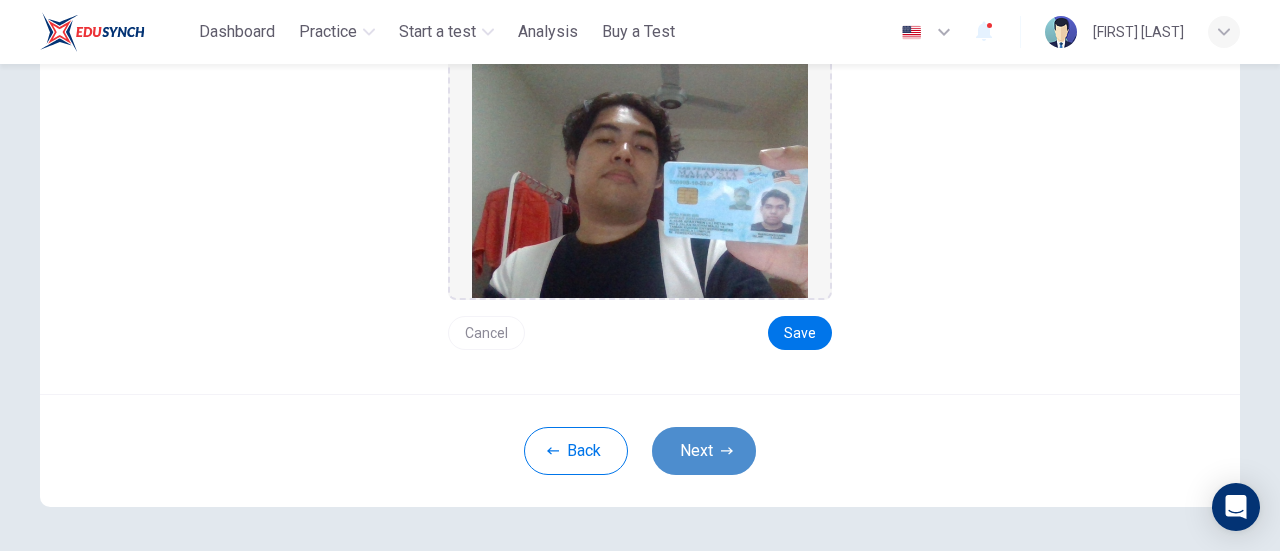 click on "Next" at bounding box center (704, 451) 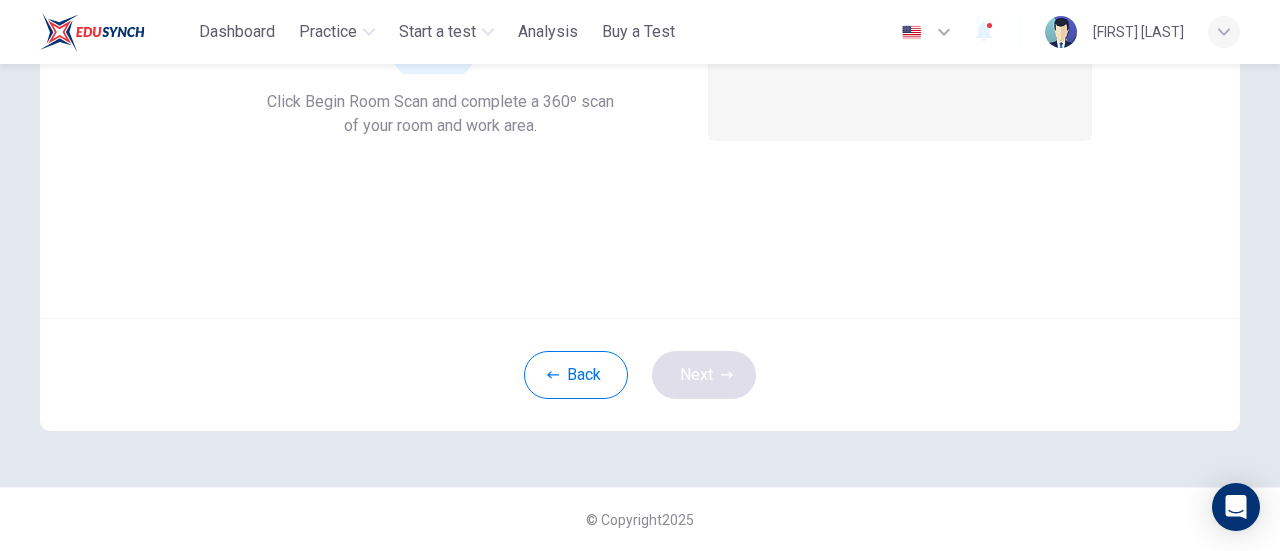 scroll, scrollTop: 281, scrollLeft: 0, axis: vertical 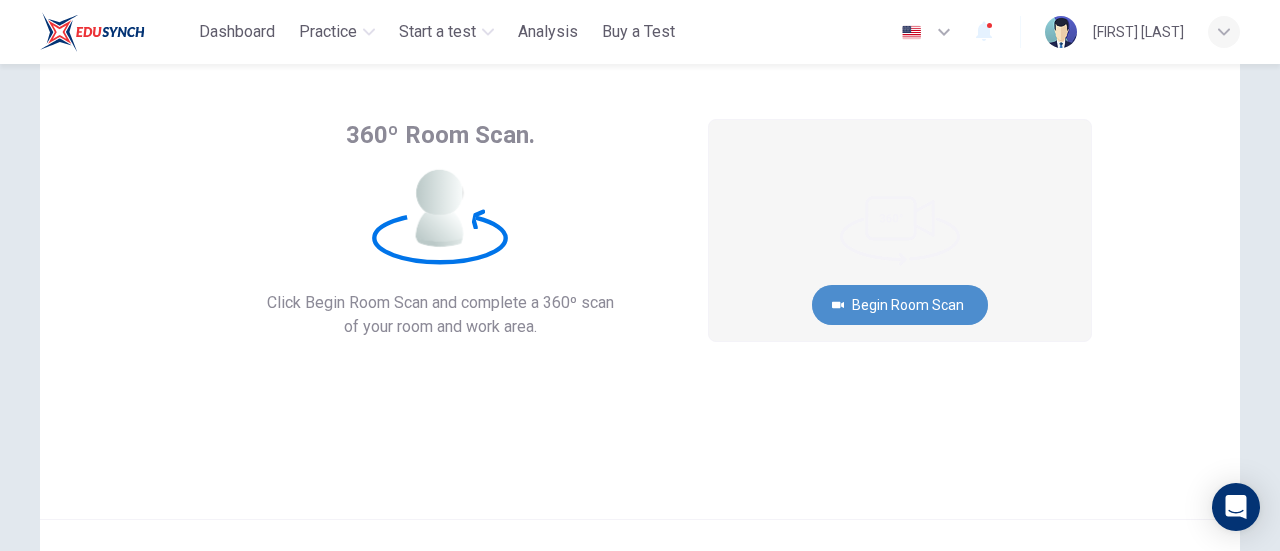 click on "Begin Room Scan" at bounding box center (900, 305) 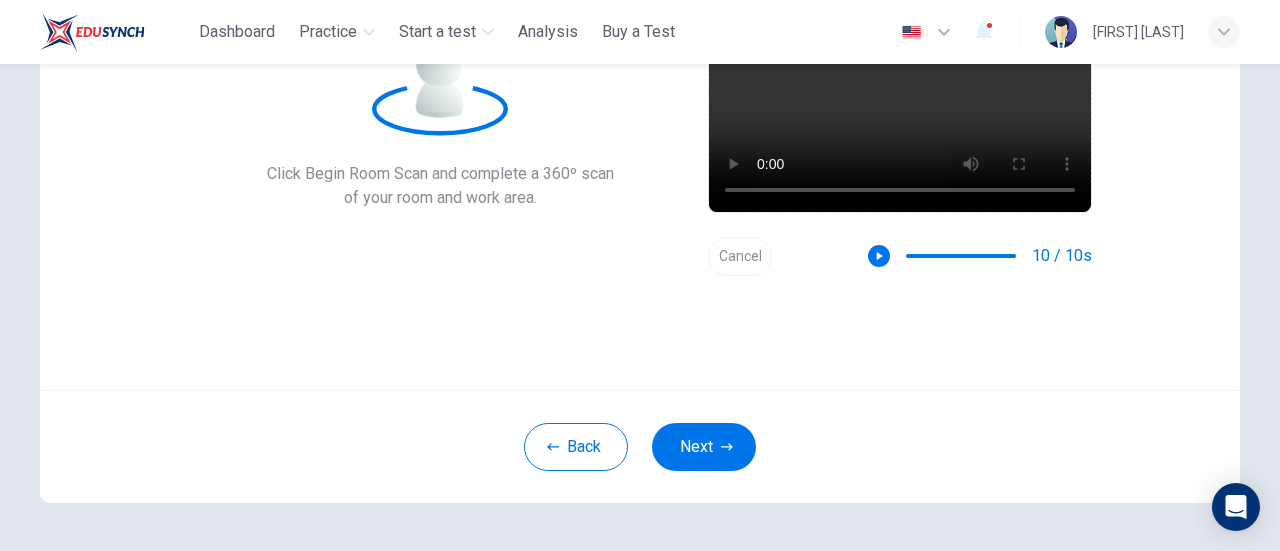 scroll, scrollTop: 219, scrollLeft: 0, axis: vertical 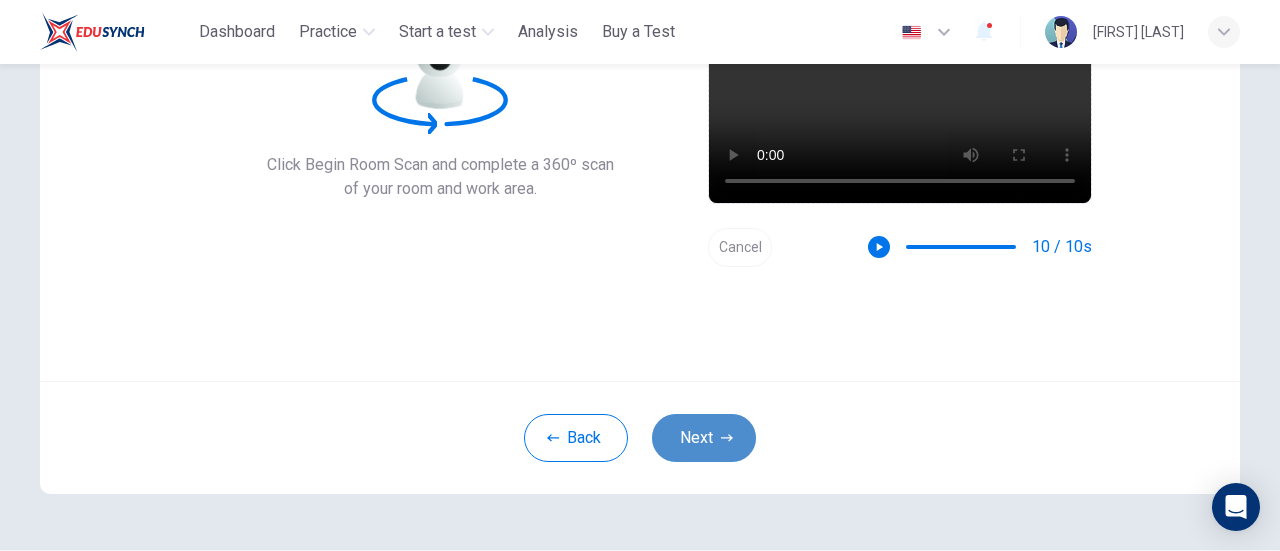 click on "Next" at bounding box center [704, 438] 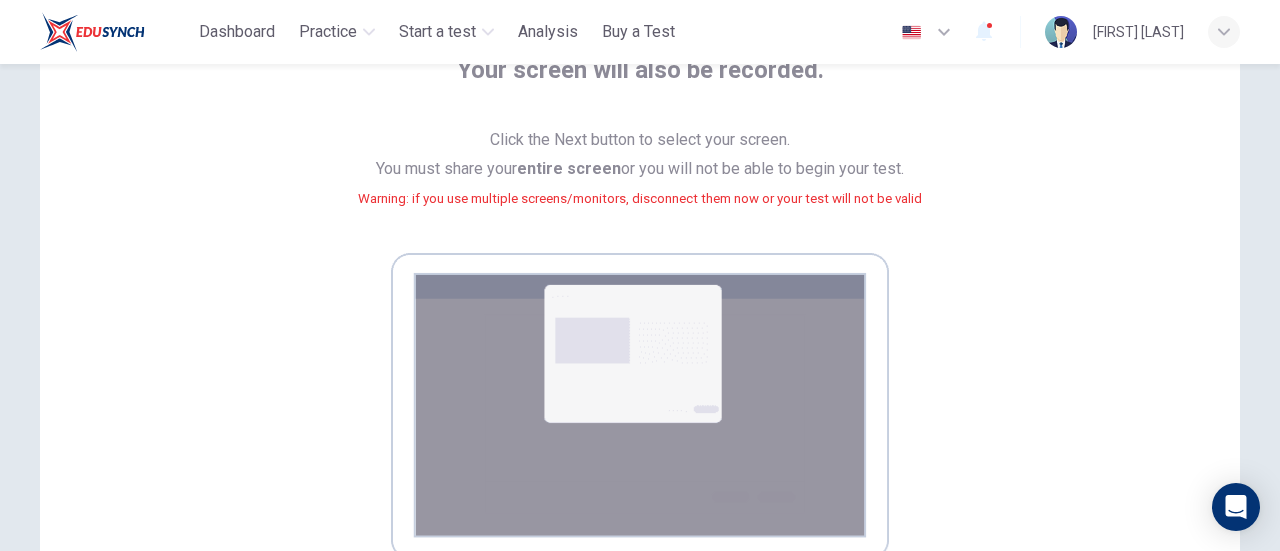 scroll, scrollTop: 149, scrollLeft: 0, axis: vertical 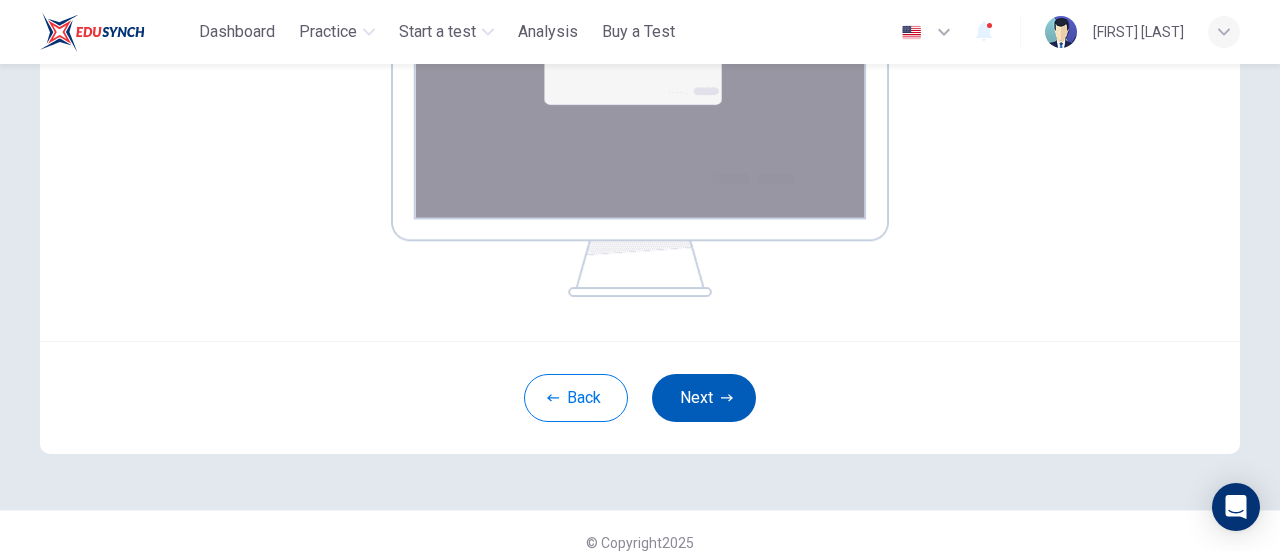 click on "Next" at bounding box center [704, 398] 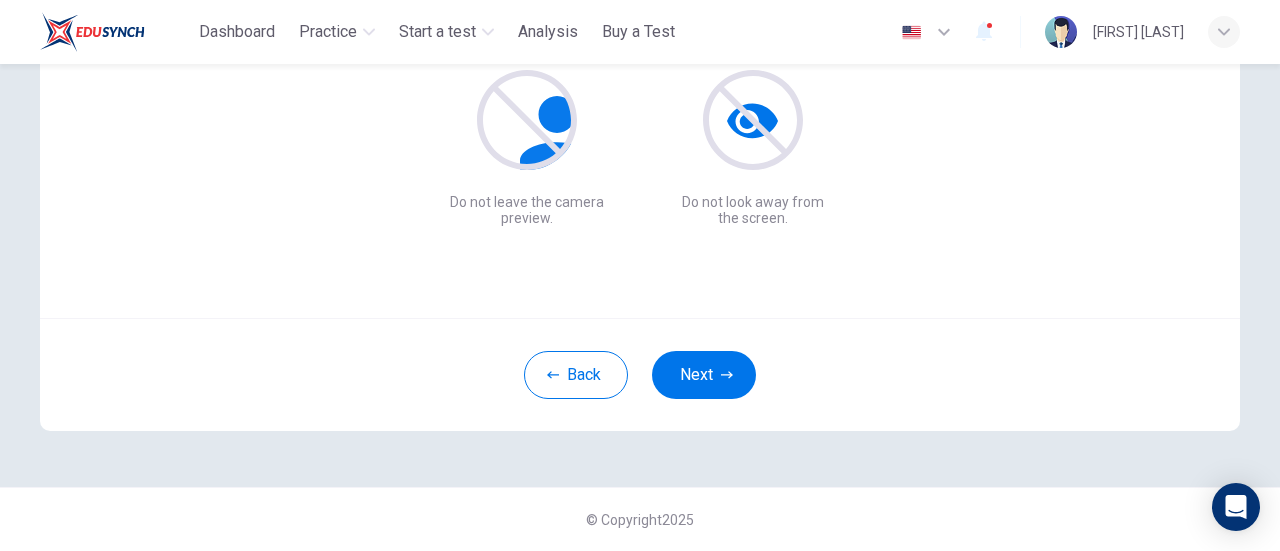 scroll, scrollTop: 281, scrollLeft: 0, axis: vertical 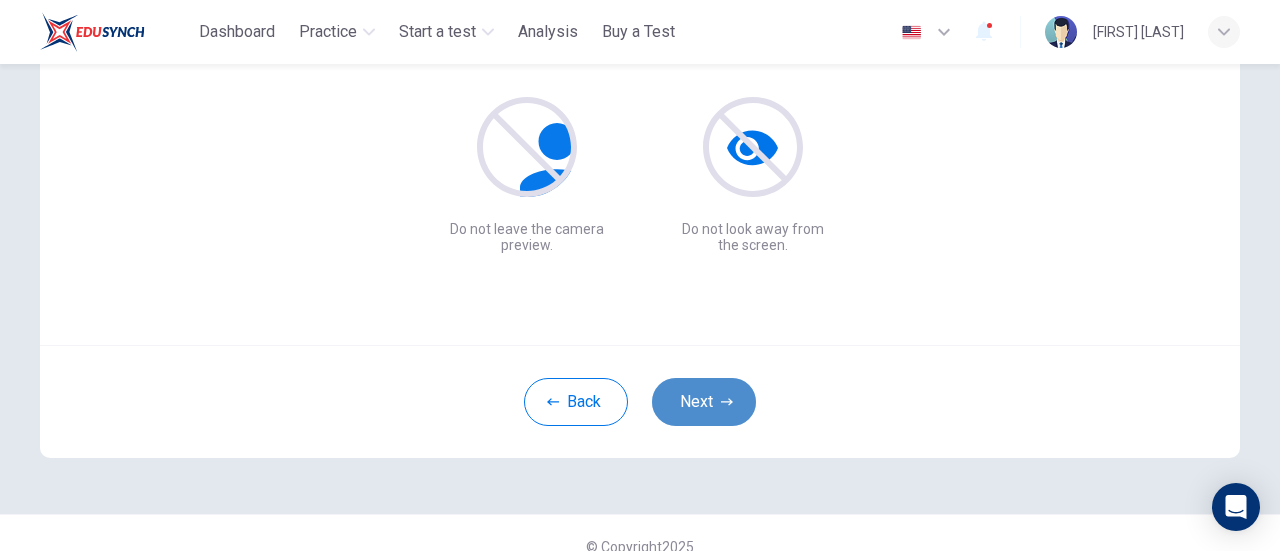 click on "Next" at bounding box center [704, 402] 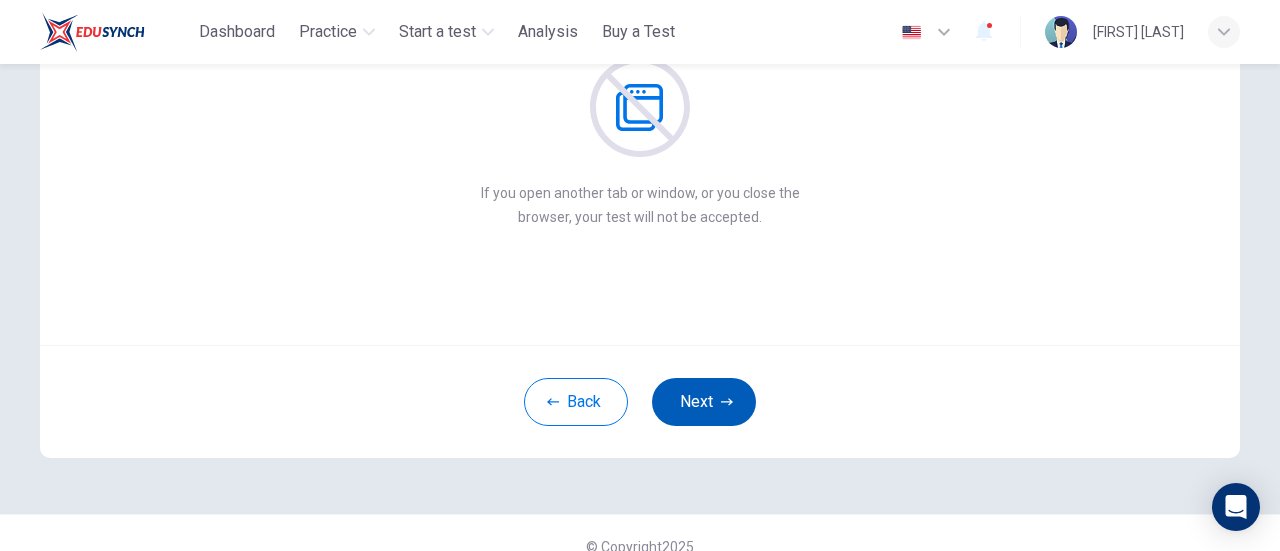 click on "Next" at bounding box center [704, 402] 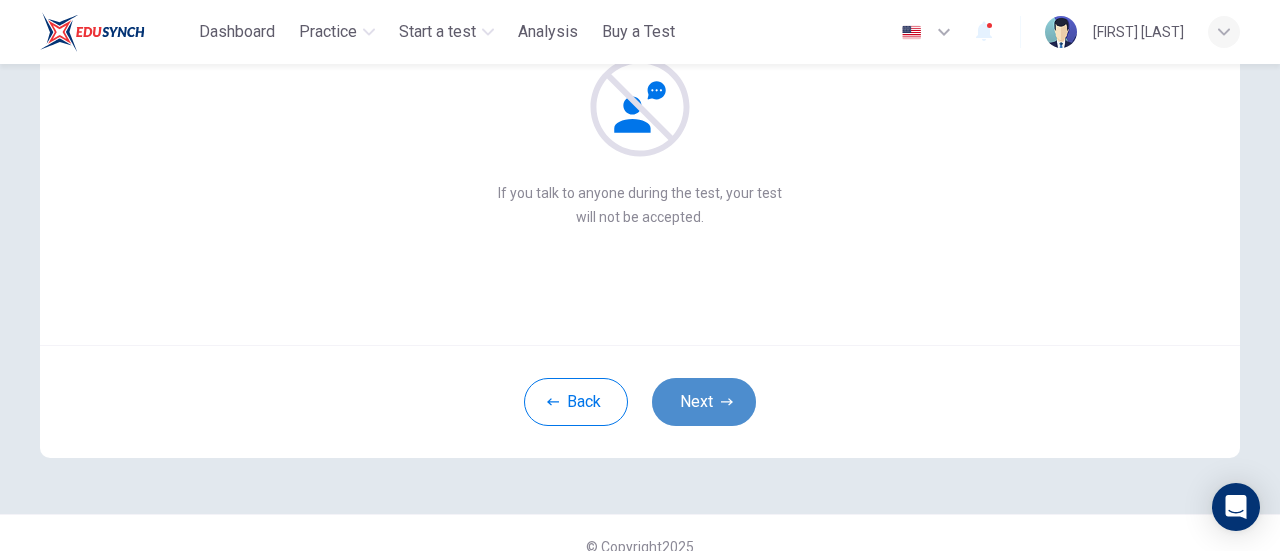 click on "Next" at bounding box center (704, 402) 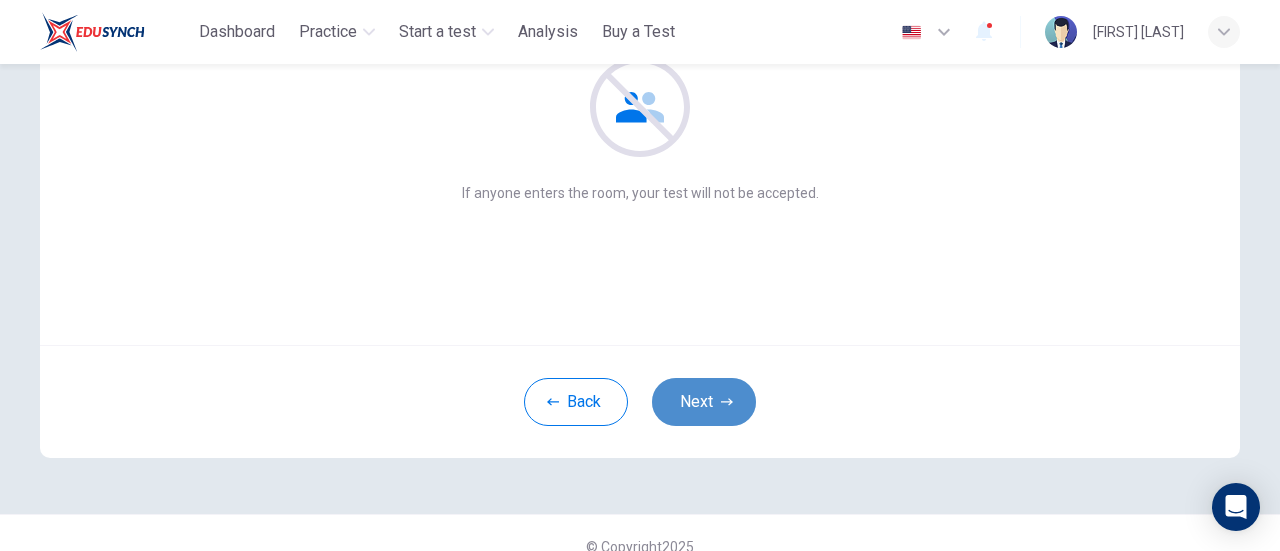 click on "Next" at bounding box center [704, 402] 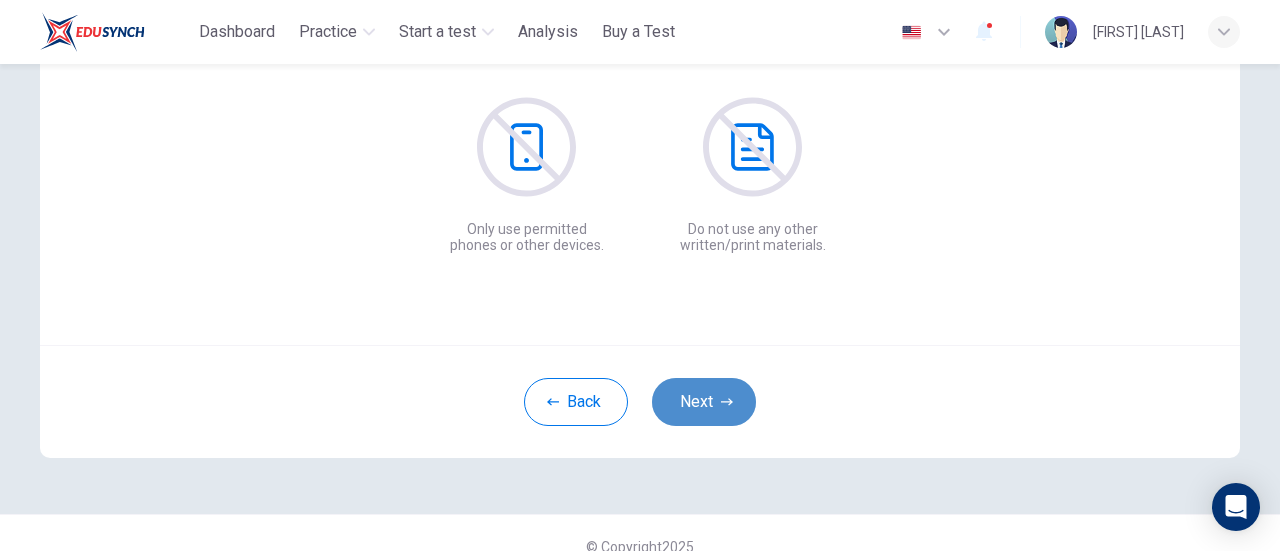 click on "Next" at bounding box center [704, 402] 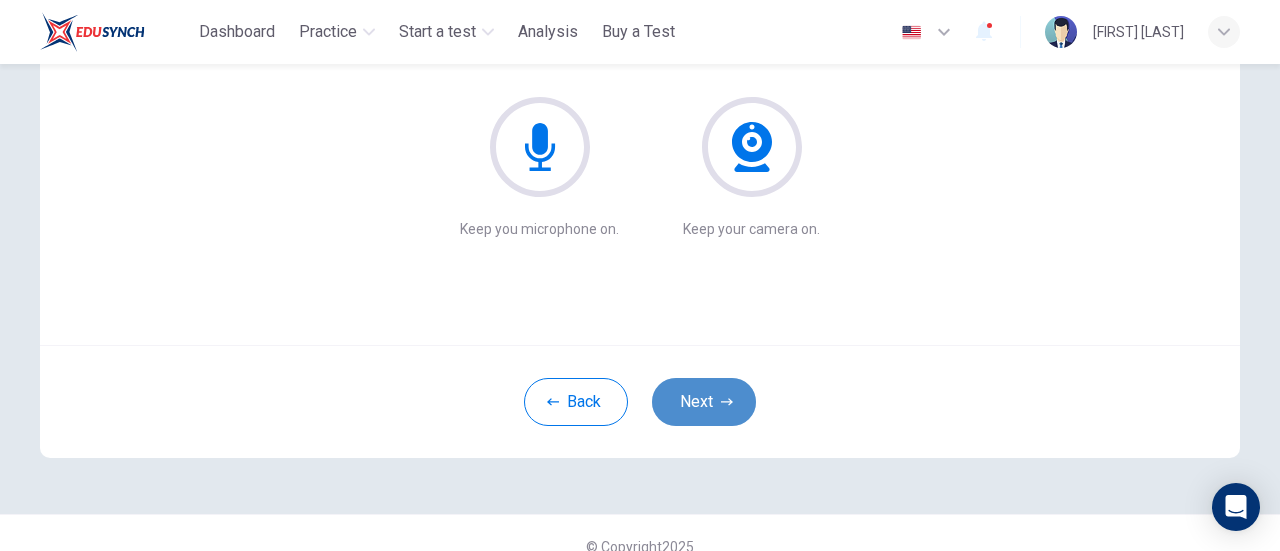 click on "Next" at bounding box center [704, 402] 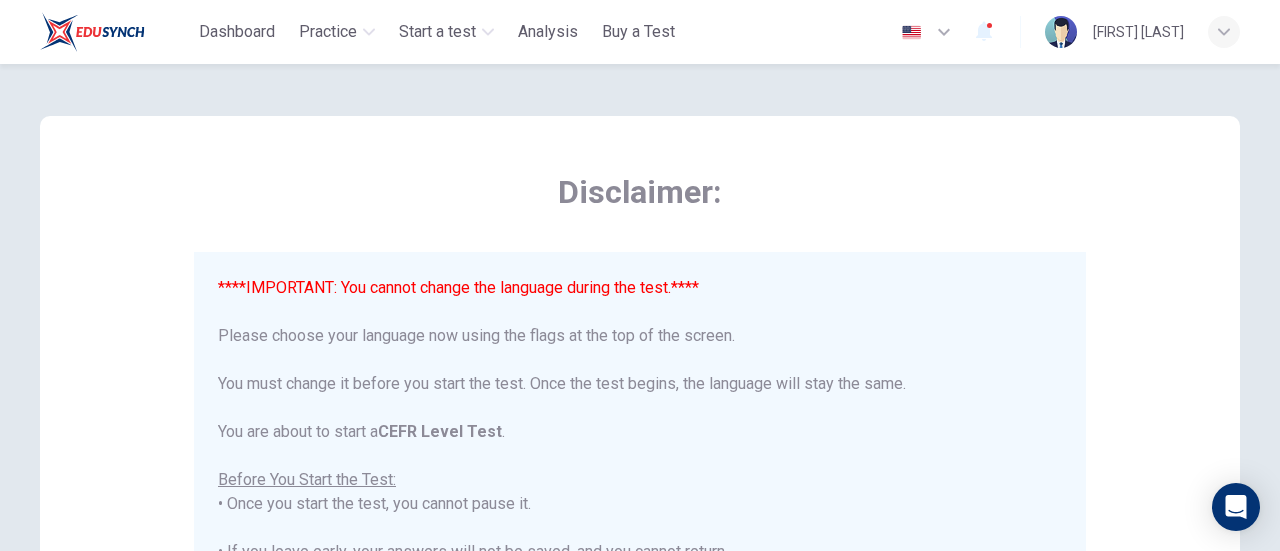 scroll, scrollTop: 7, scrollLeft: 0, axis: vertical 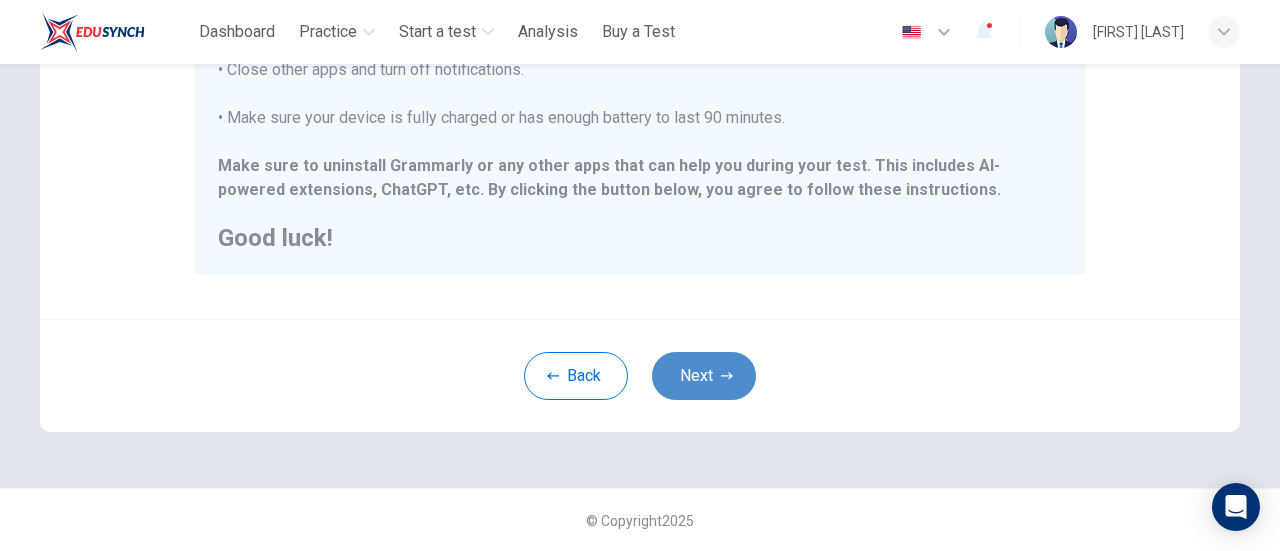 click on "Next" at bounding box center [704, 376] 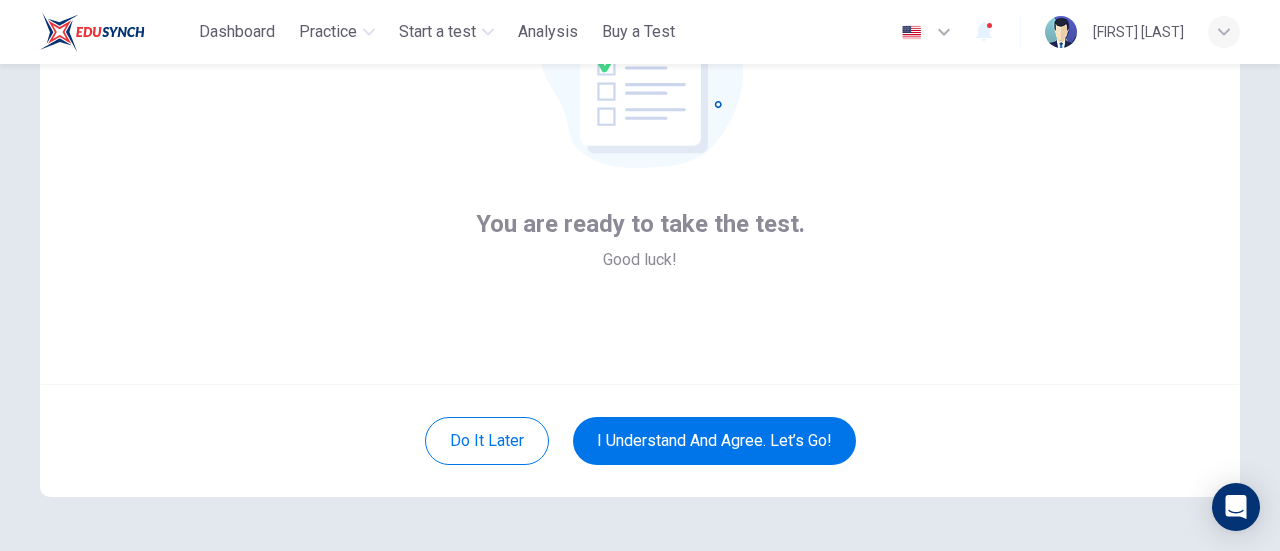 scroll, scrollTop: 215, scrollLeft: 0, axis: vertical 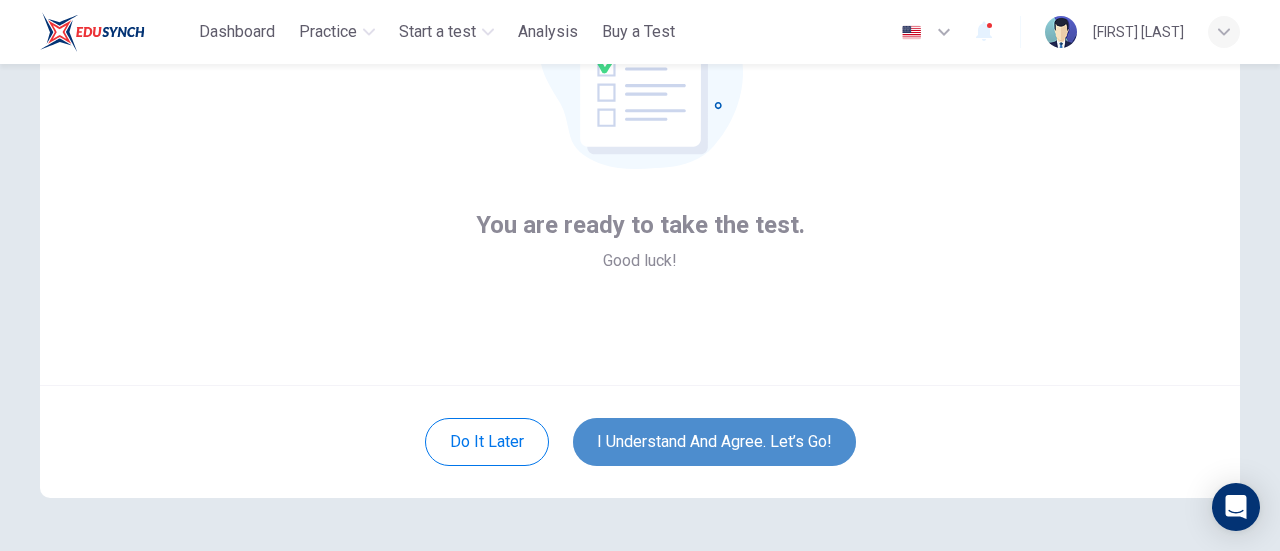 click on "I understand and agree. Let’s go!" at bounding box center [714, 442] 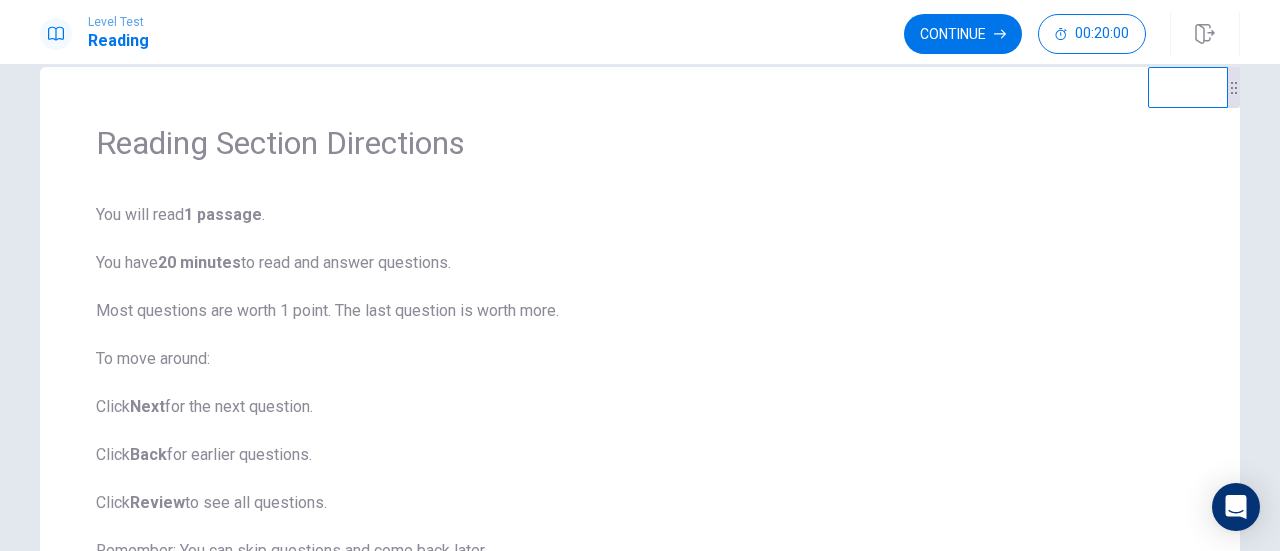 scroll, scrollTop: 0, scrollLeft: 0, axis: both 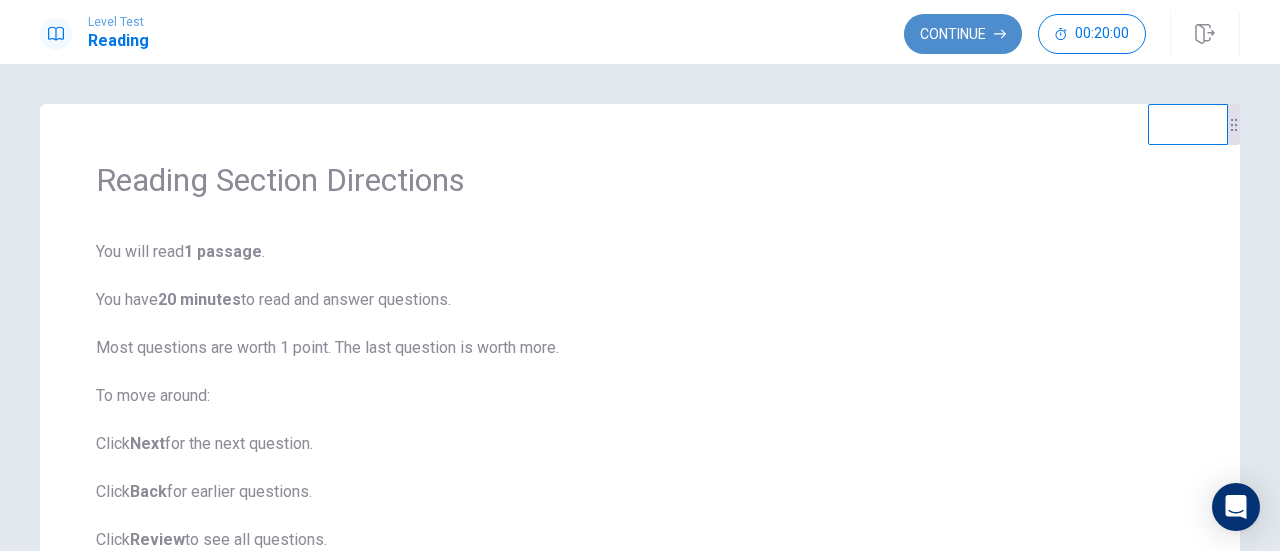 click on "Continue" at bounding box center (963, 34) 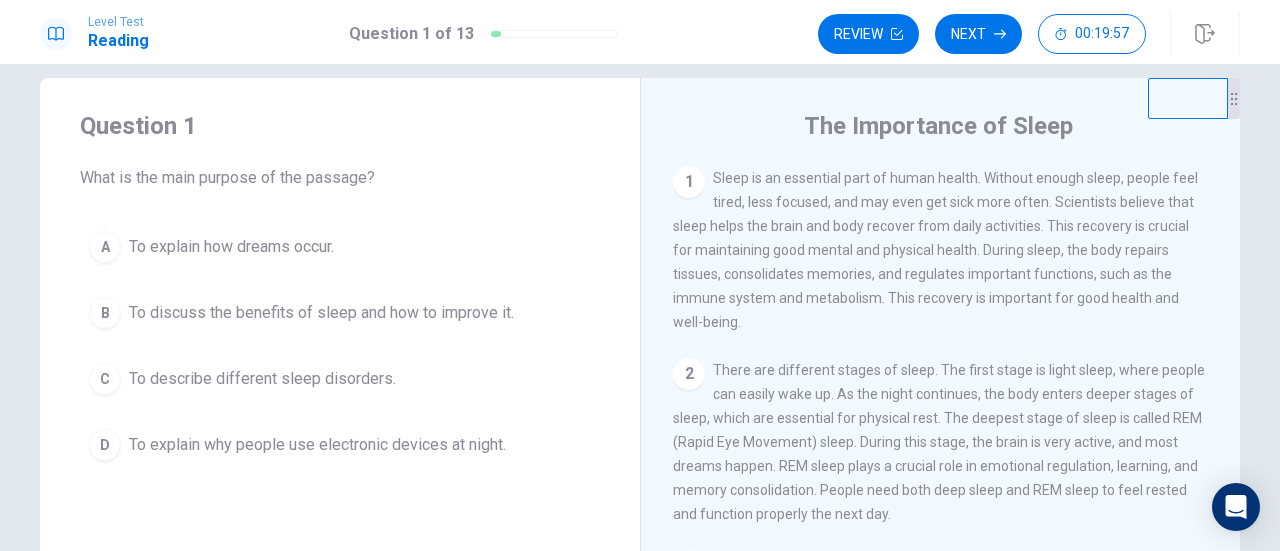 scroll, scrollTop: 22, scrollLeft: 0, axis: vertical 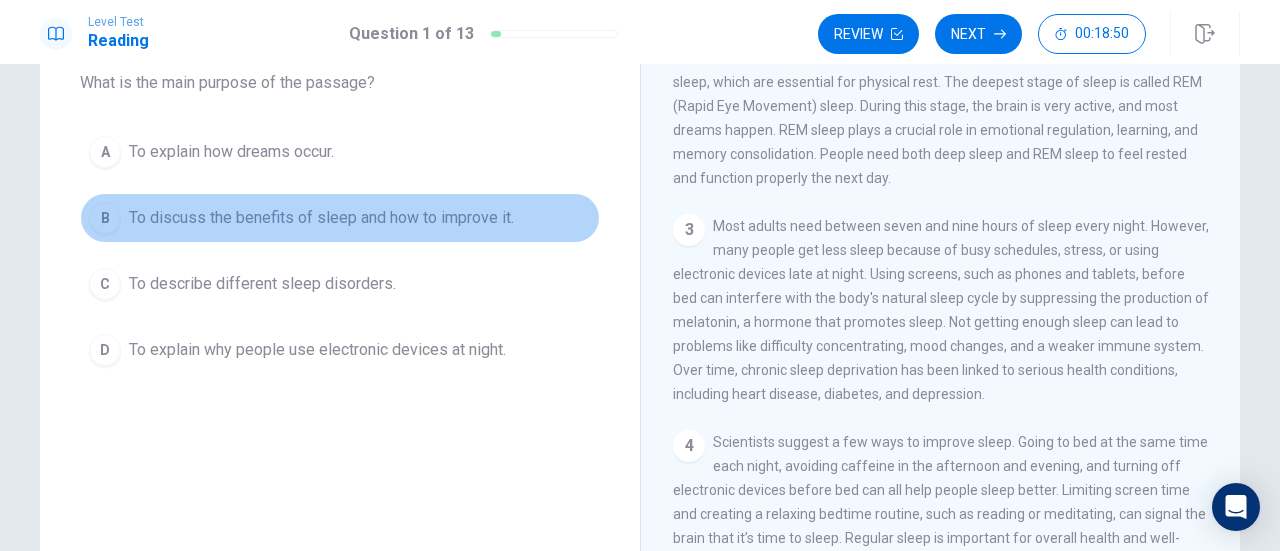 click on "To discuss the benefits of sleep and how to improve it." at bounding box center (231, 152) 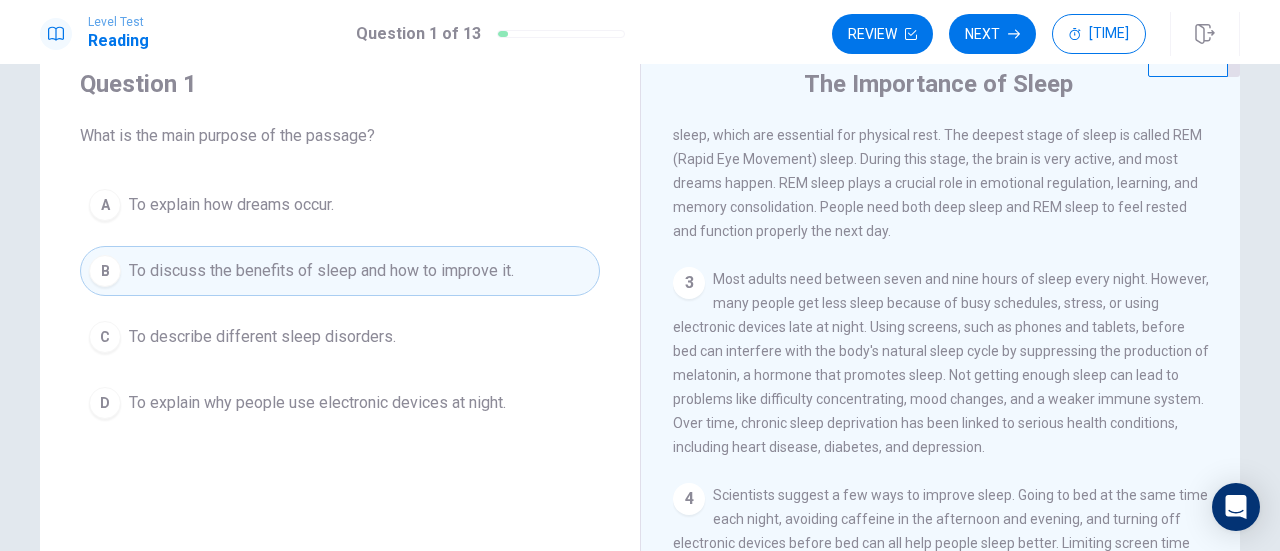 scroll, scrollTop: 74, scrollLeft: 0, axis: vertical 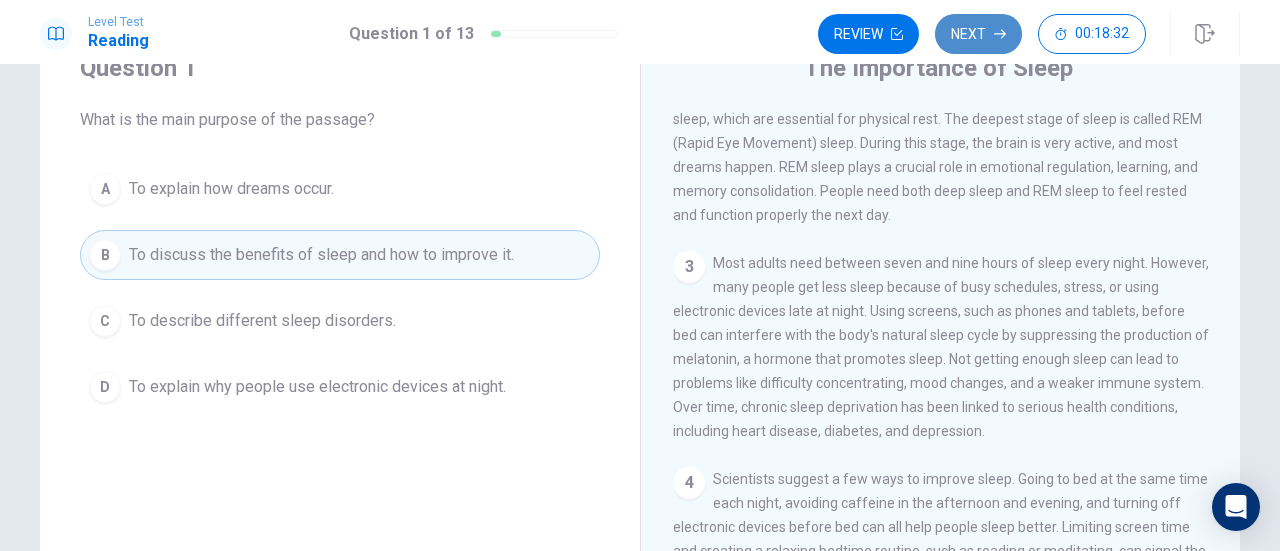 click on "Next" at bounding box center (978, 34) 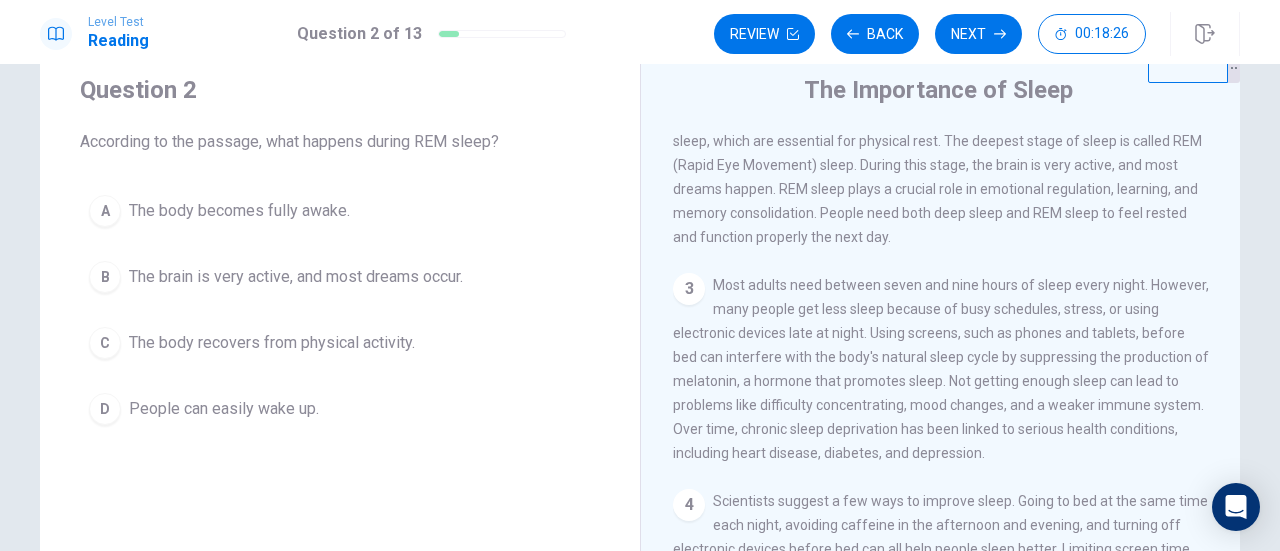 scroll, scrollTop: 60, scrollLeft: 0, axis: vertical 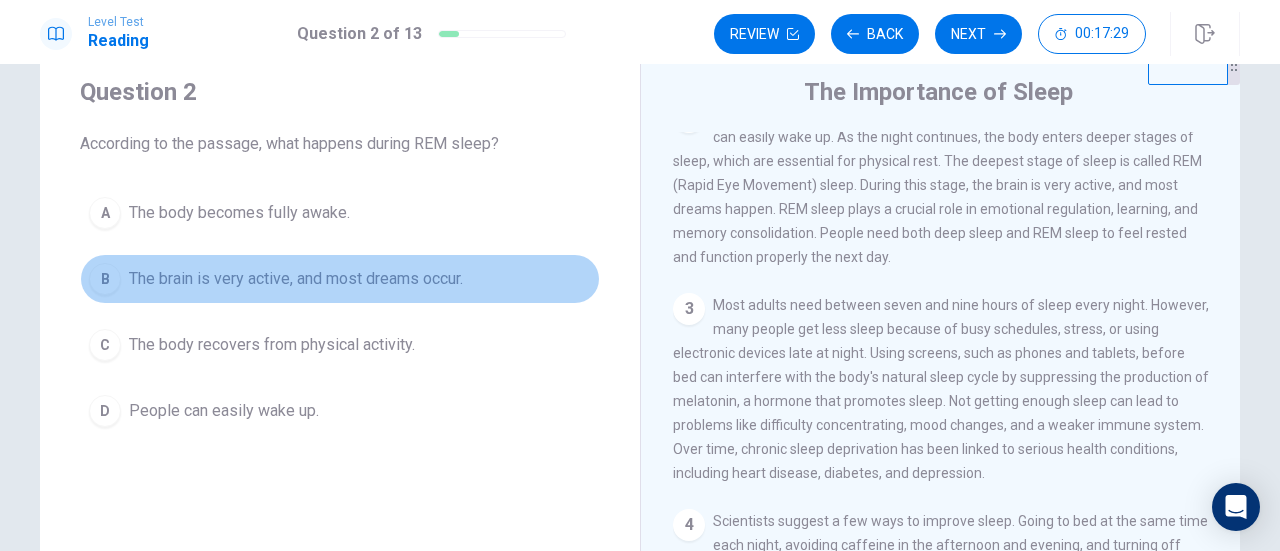 click on "The brain is very active, and most dreams occur." at bounding box center (239, 213) 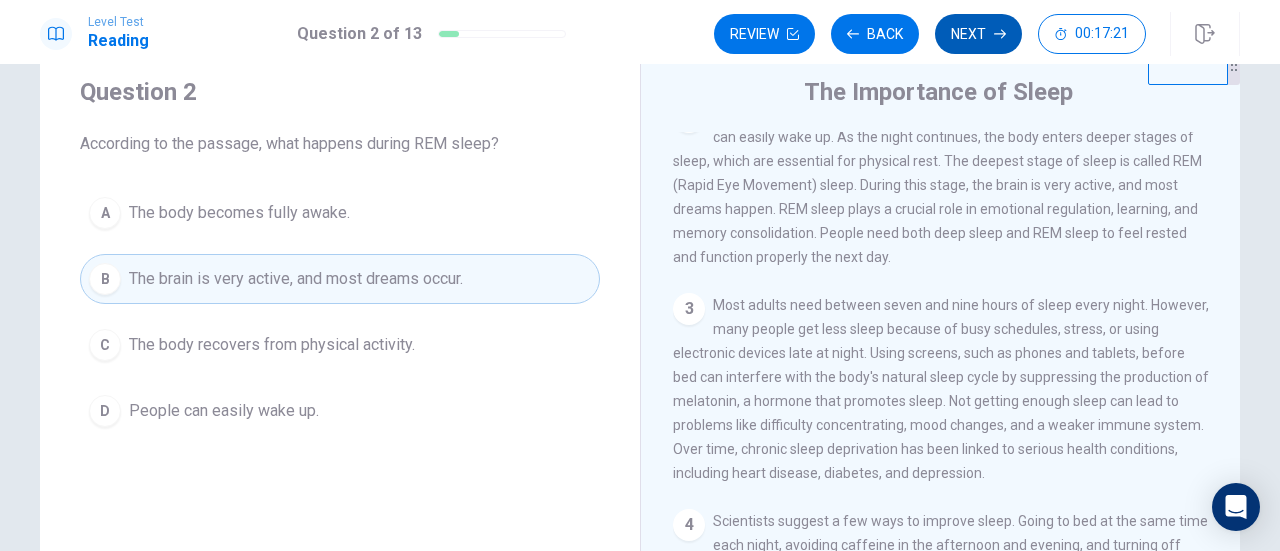 click on "Next" at bounding box center [978, 34] 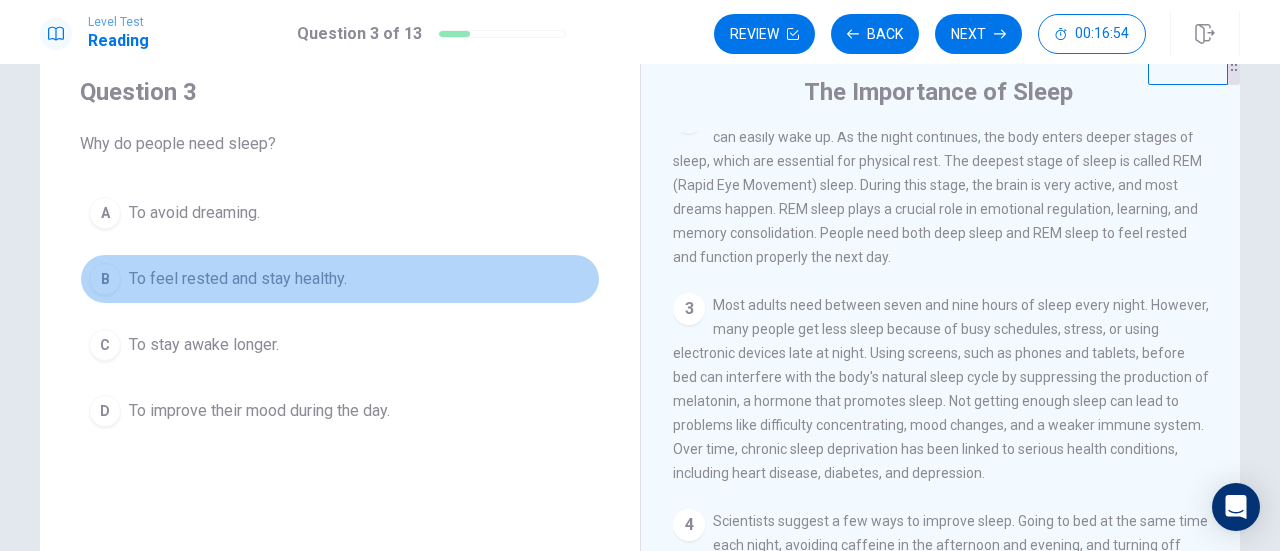 click on "To feel rested and stay healthy." at bounding box center (194, 213) 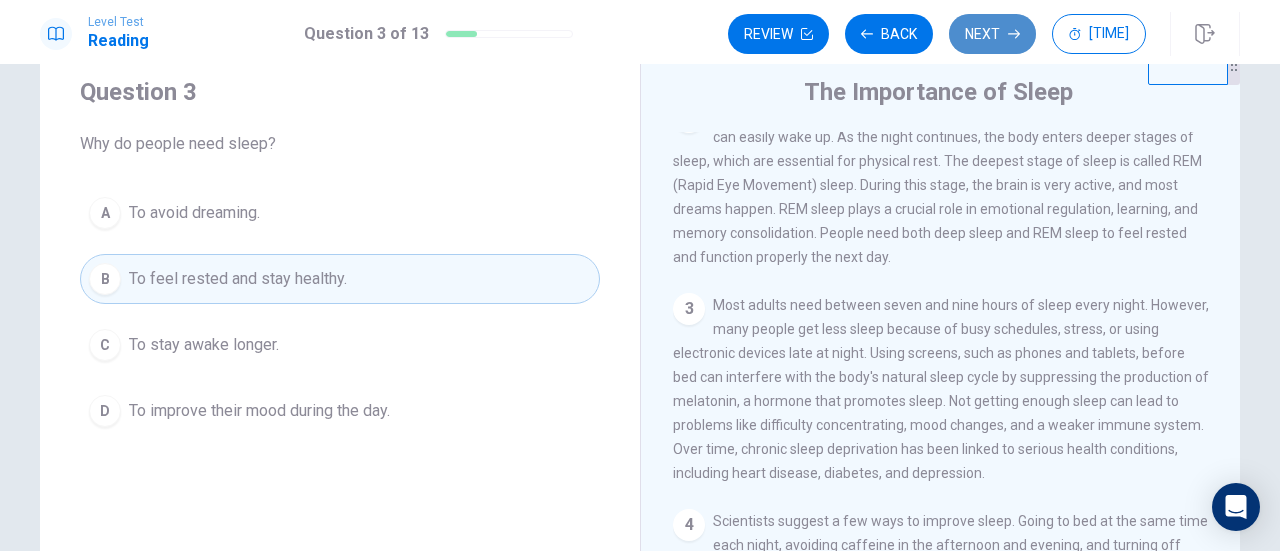 click on "Next" at bounding box center (992, 34) 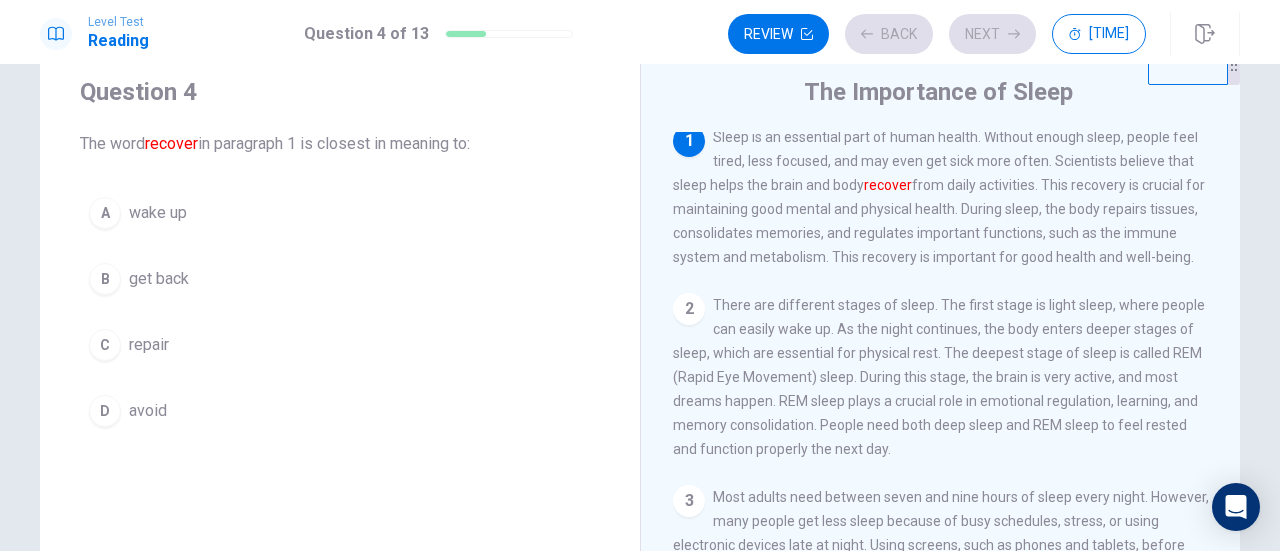 scroll, scrollTop: 0, scrollLeft: 0, axis: both 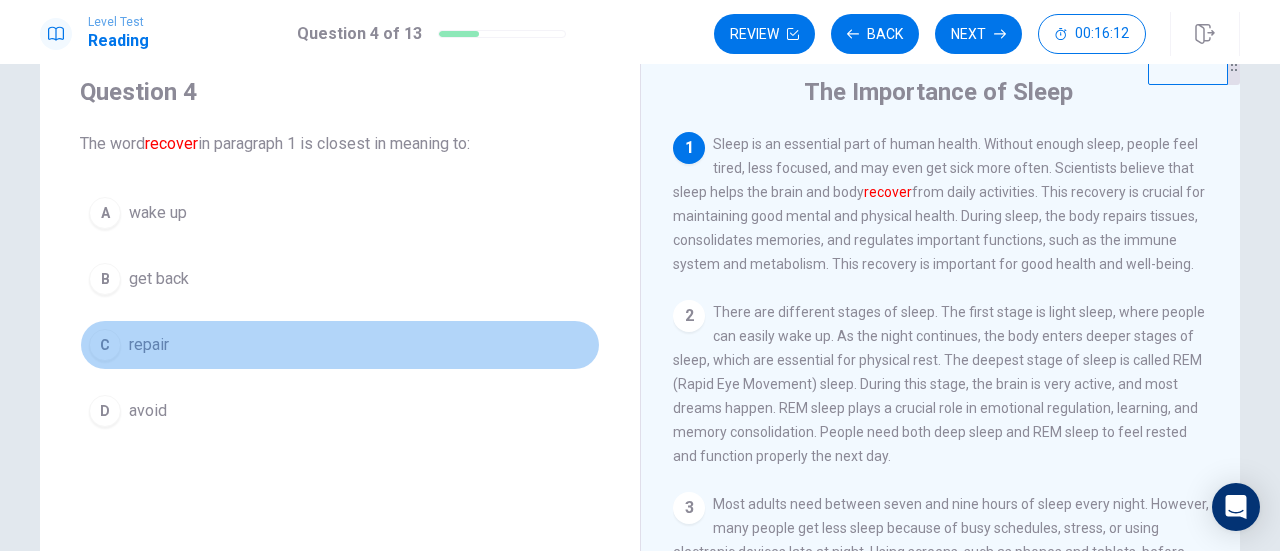 click on "repair" at bounding box center [158, 213] 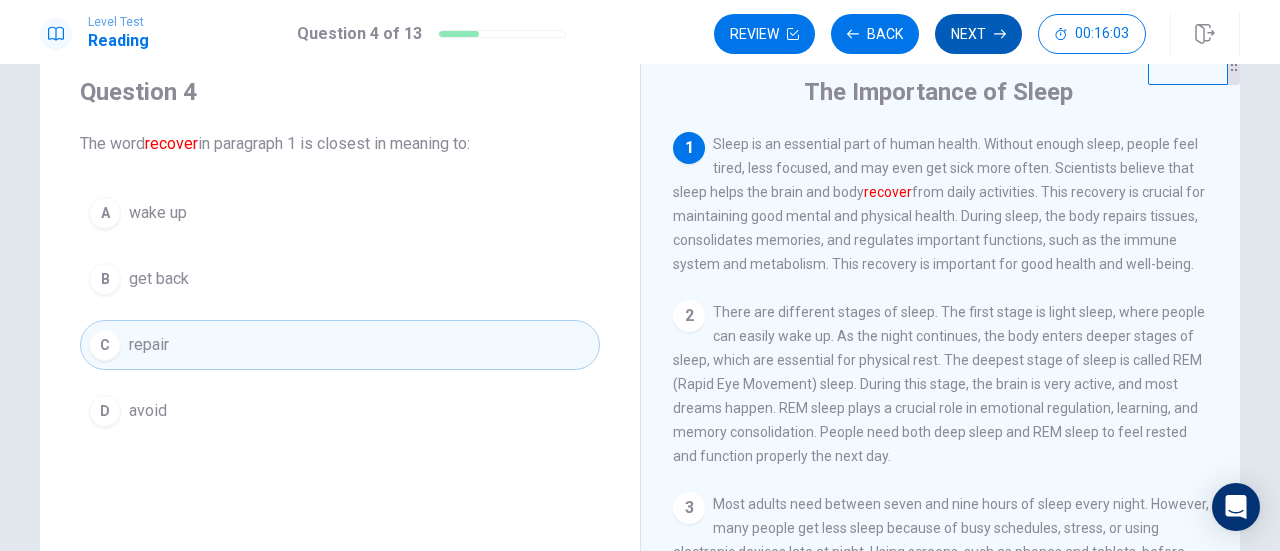 click on "Next" at bounding box center (978, 34) 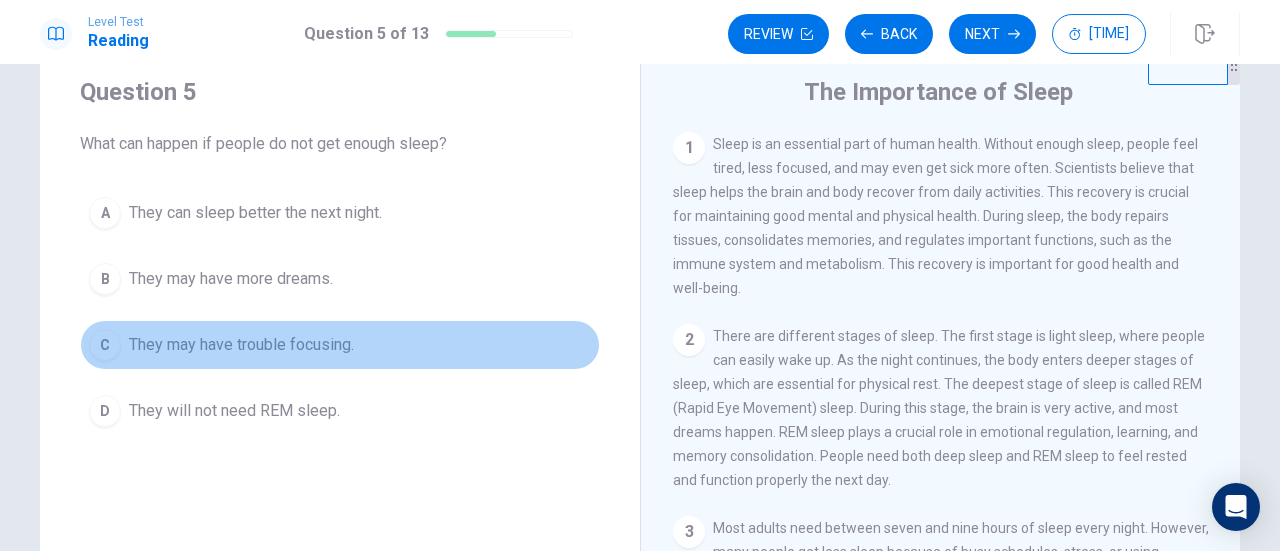 click on "They may have trouble focusing." at bounding box center (255, 213) 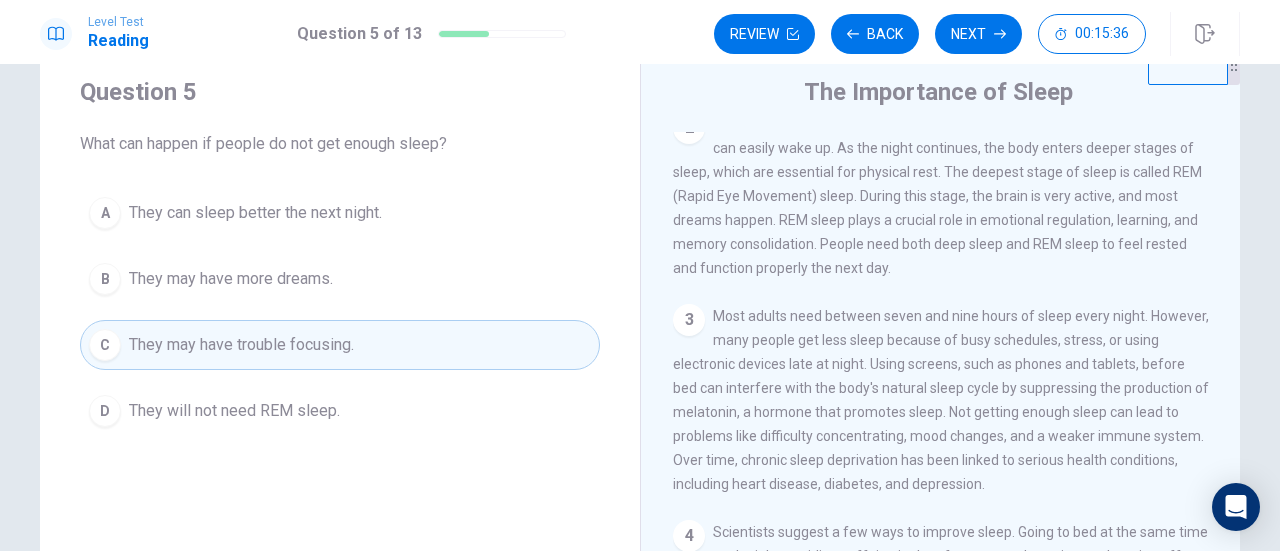 scroll, scrollTop: 224, scrollLeft: 0, axis: vertical 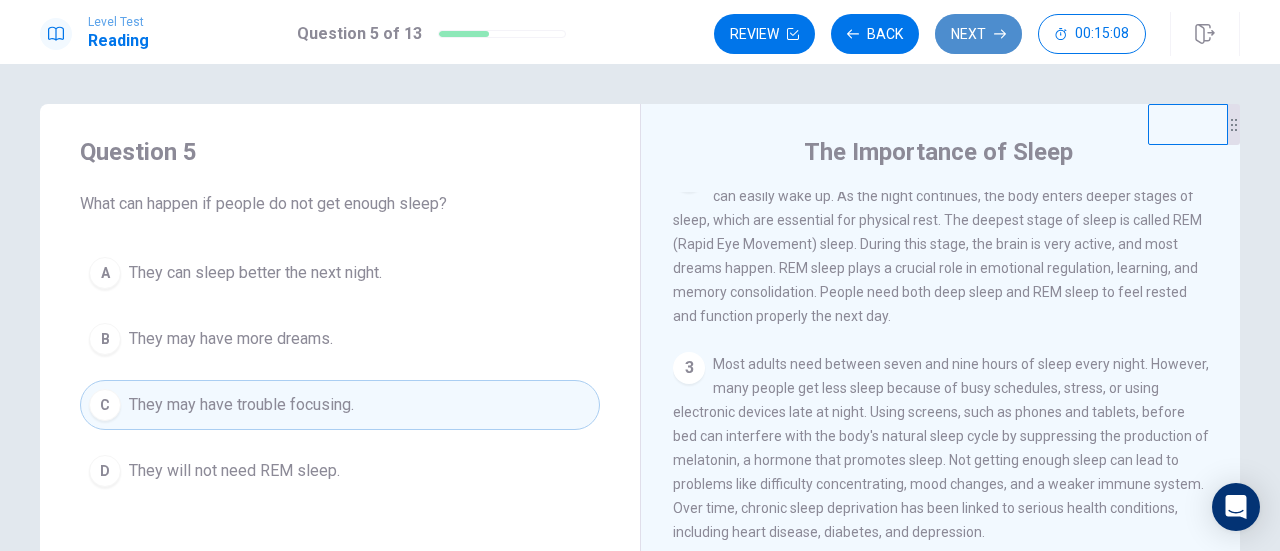 click on "Next" at bounding box center [978, 34] 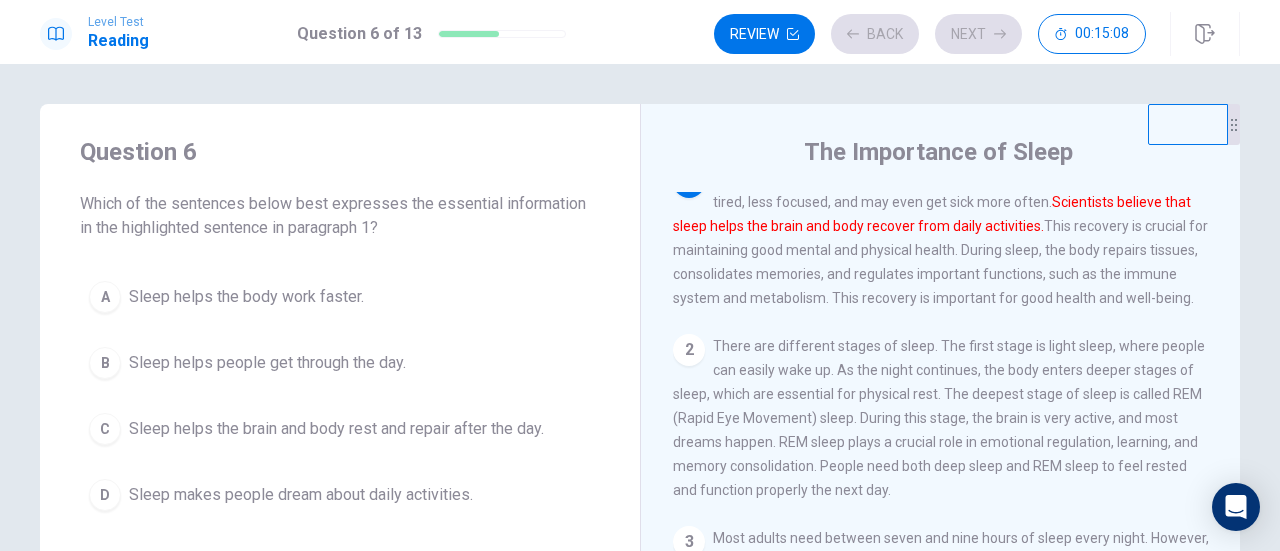 scroll, scrollTop: 0, scrollLeft: 0, axis: both 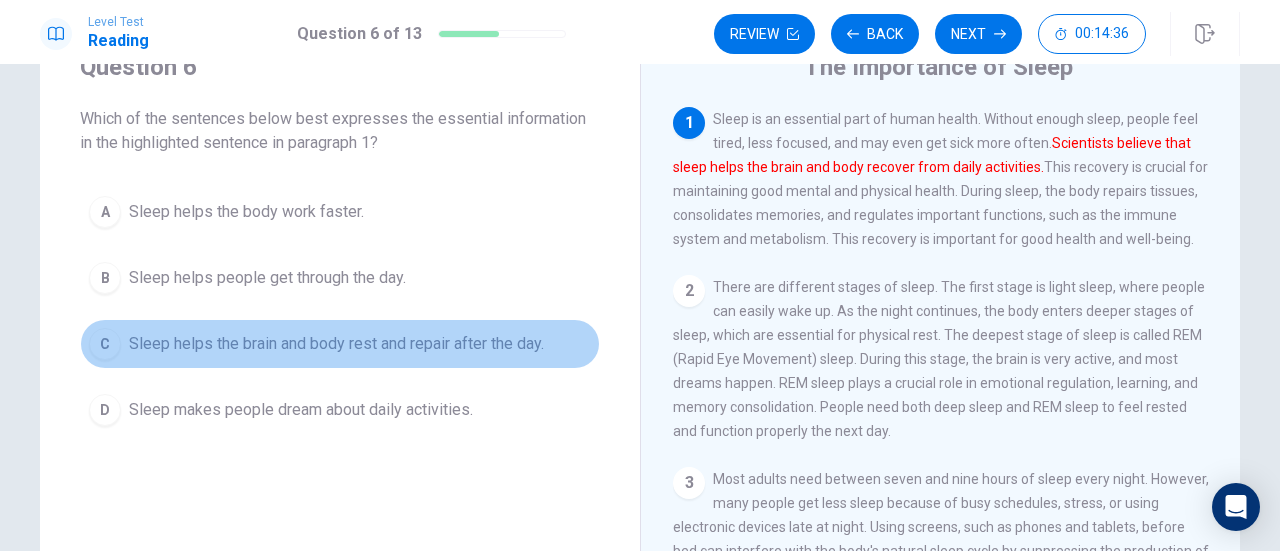 click on "Sleep helps the brain and body rest and repair after the day." at bounding box center [246, 212] 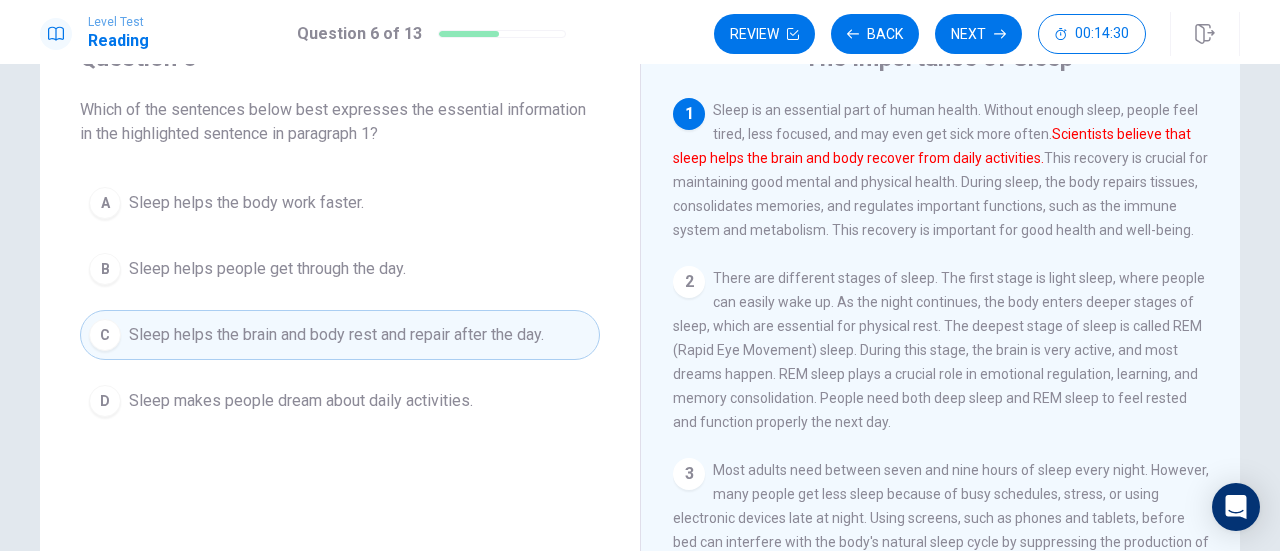 scroll, scrollTop: 84, scrollLeft: 0, axis: vertical 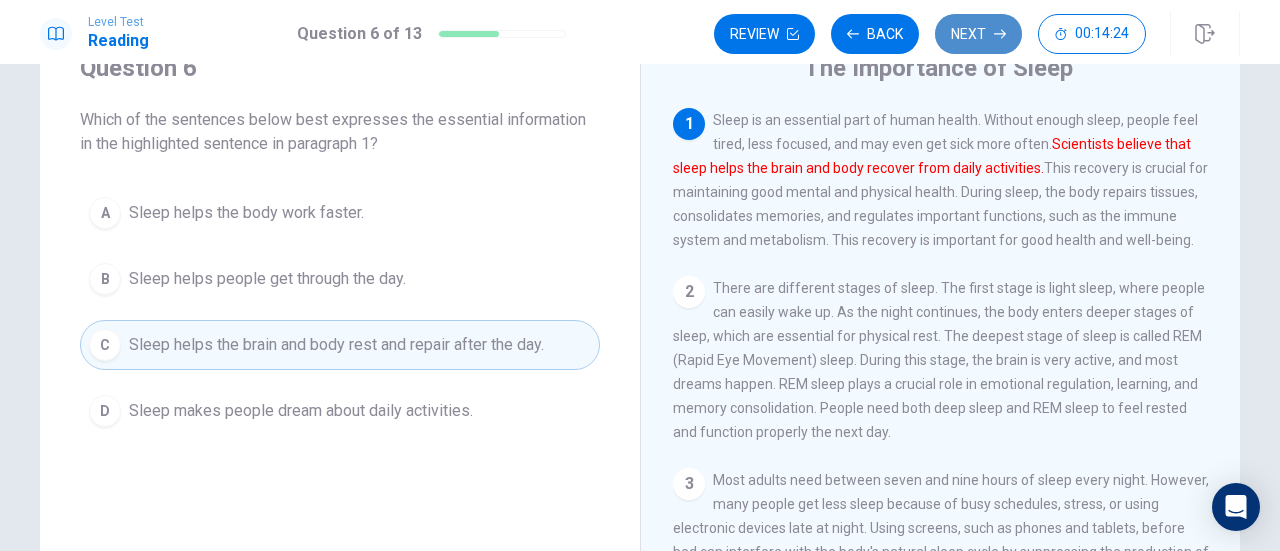 click on "Next" at bounding box center [978, 34] 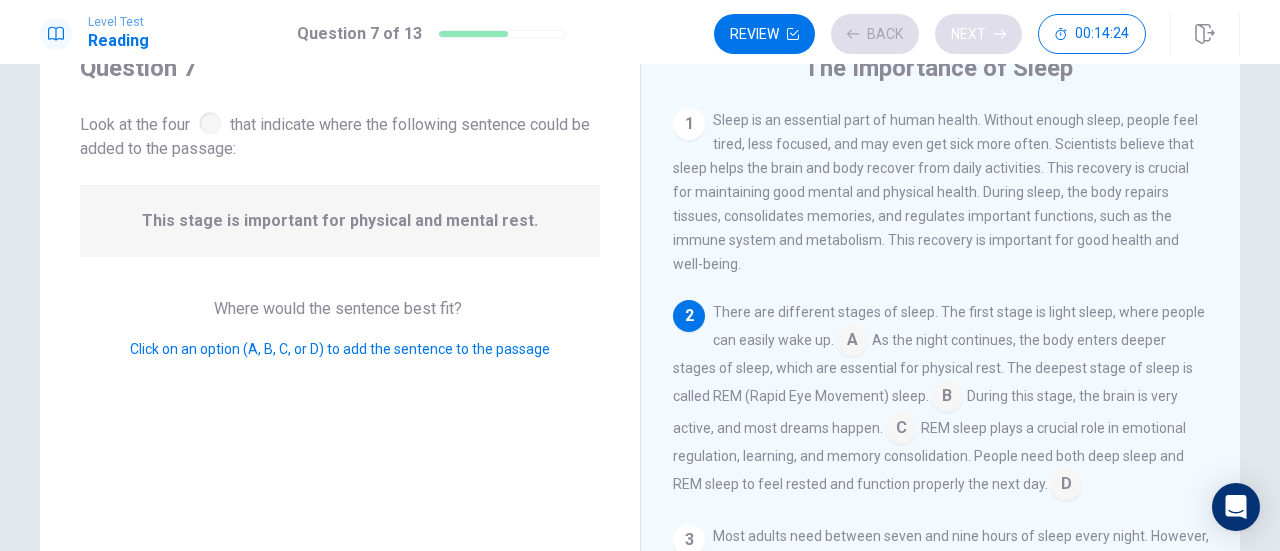 scroll, scrollTop: 21, scrollLeft: 0, axis: vertical 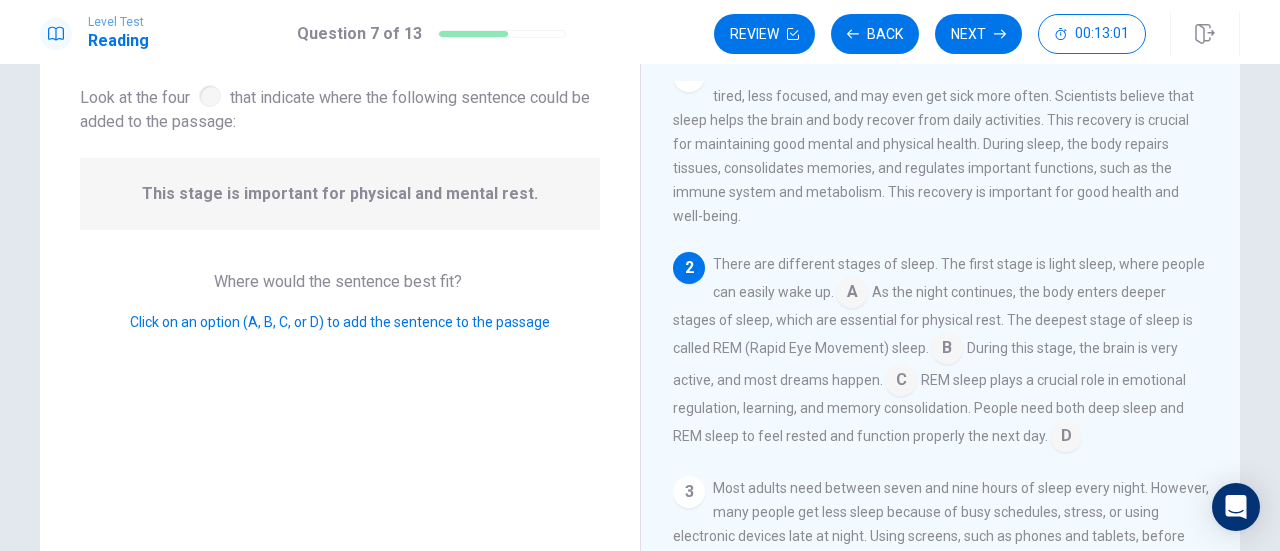 click at bounding box center (852, 294) 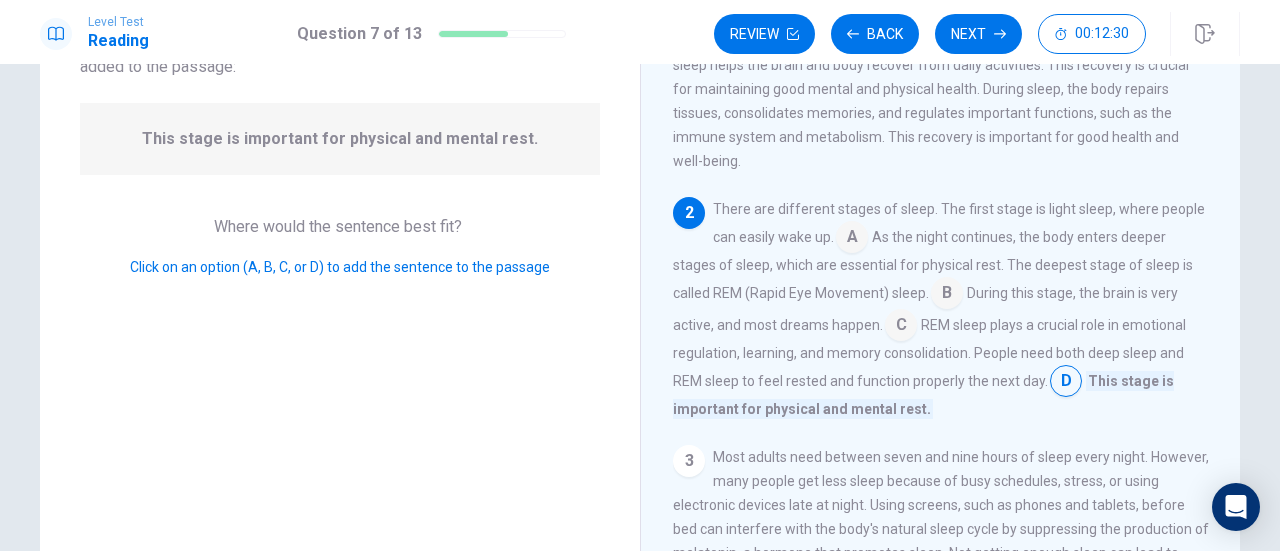 scroll, scrollTop: 134, scrollLeft: 0, axis: vertical 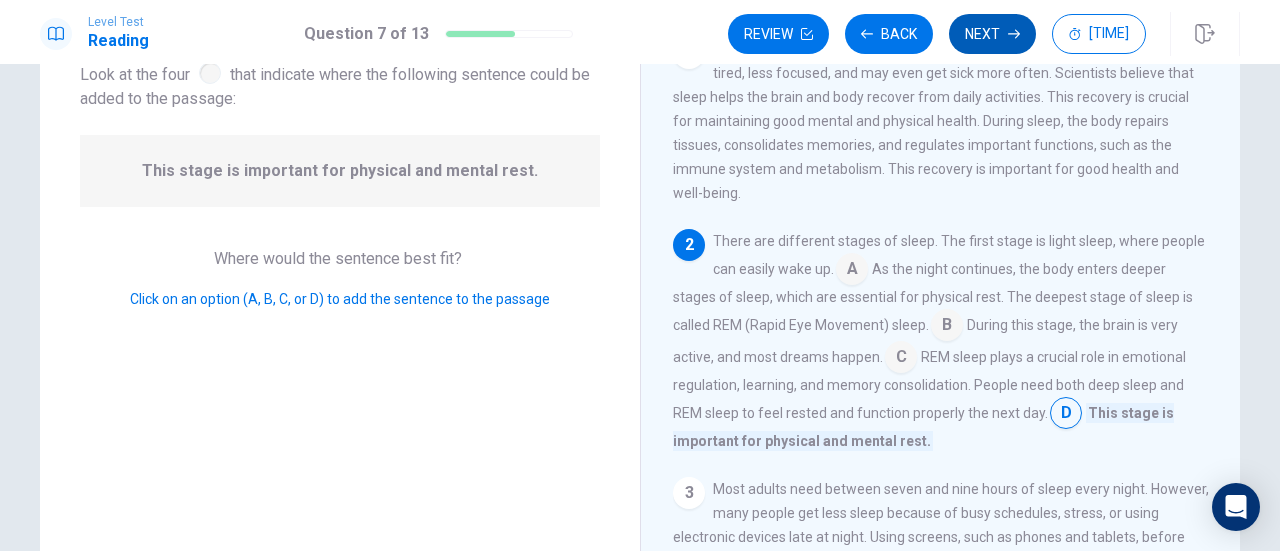 click on "Next" at bounding box center [992, 34] 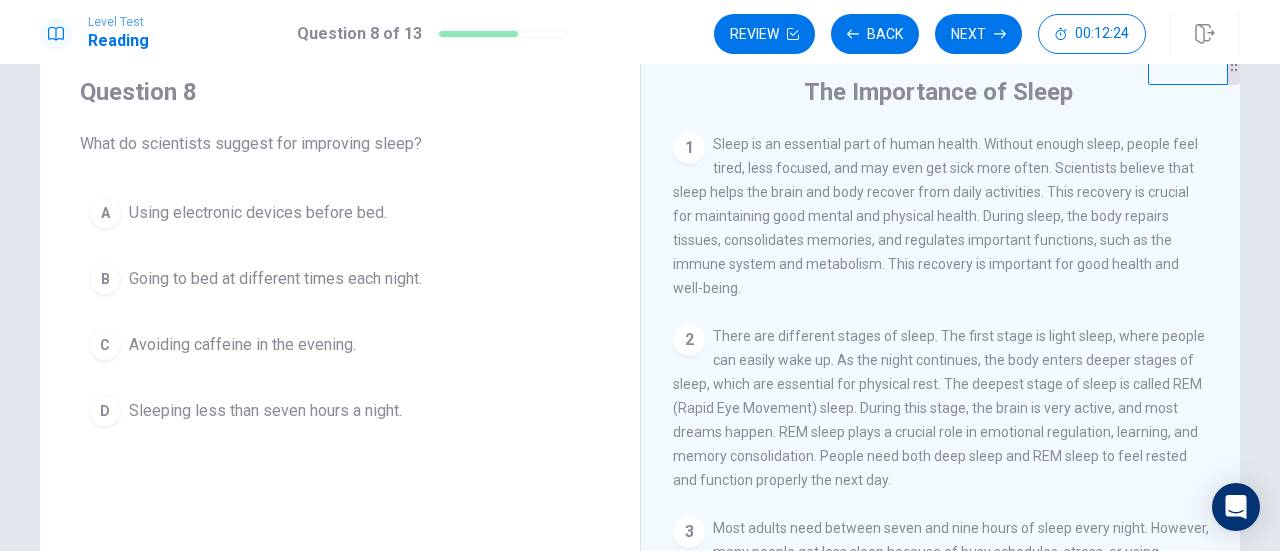 scroll, scrollTop: 55, scrollLeft: 0, axis: vertical 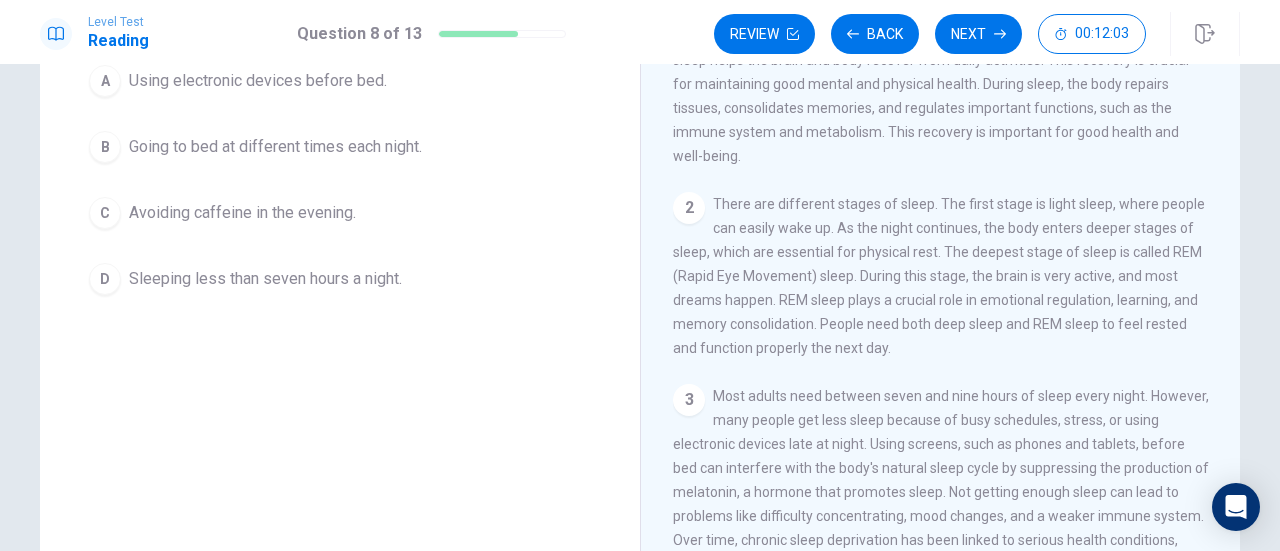 drag, startPoint x: 1232, startPoint y: 333, endPoint x: 1219, endPoint y: 355, distance: 25.553865 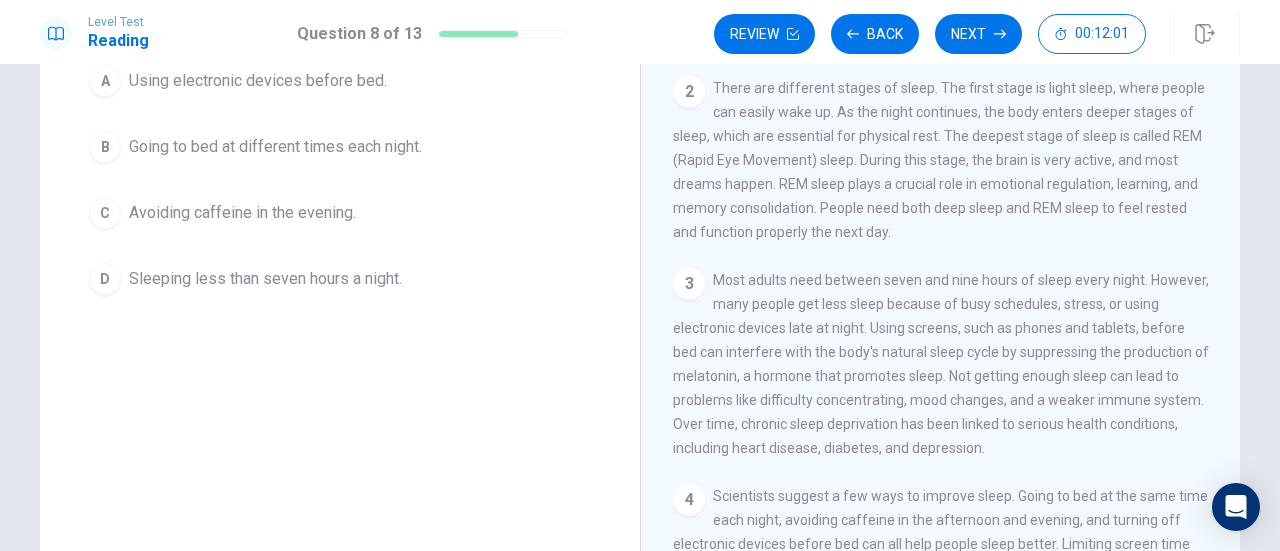 scroll, scrollTop: 118, scrollLeft: 0, axis: vertical 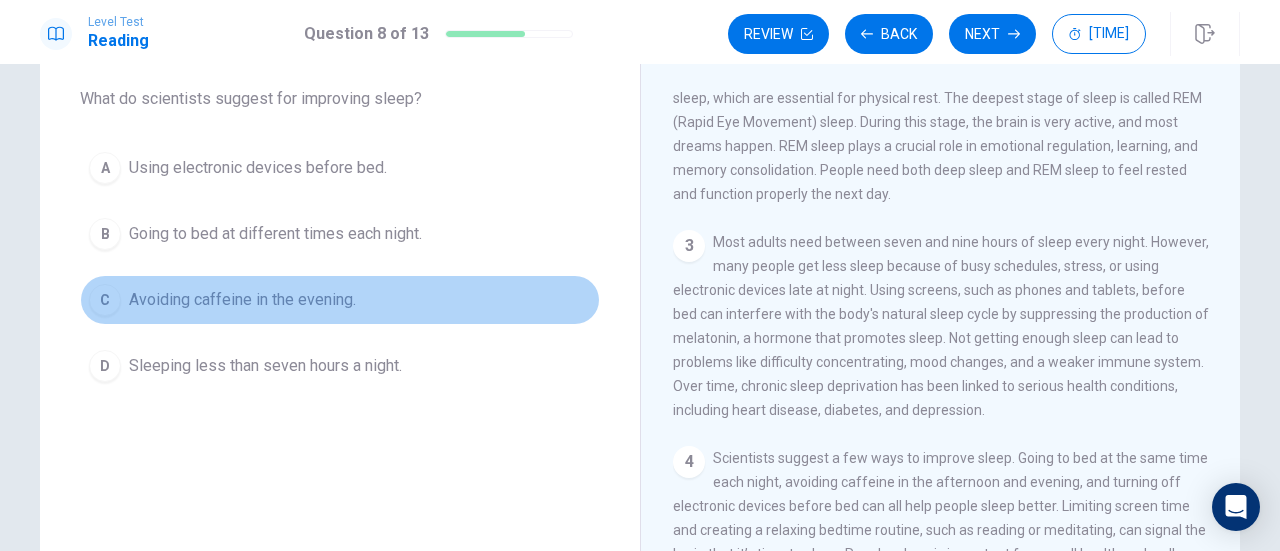 click on "C Avoiding caffeine in the evening." at bounding box center [340, 300] 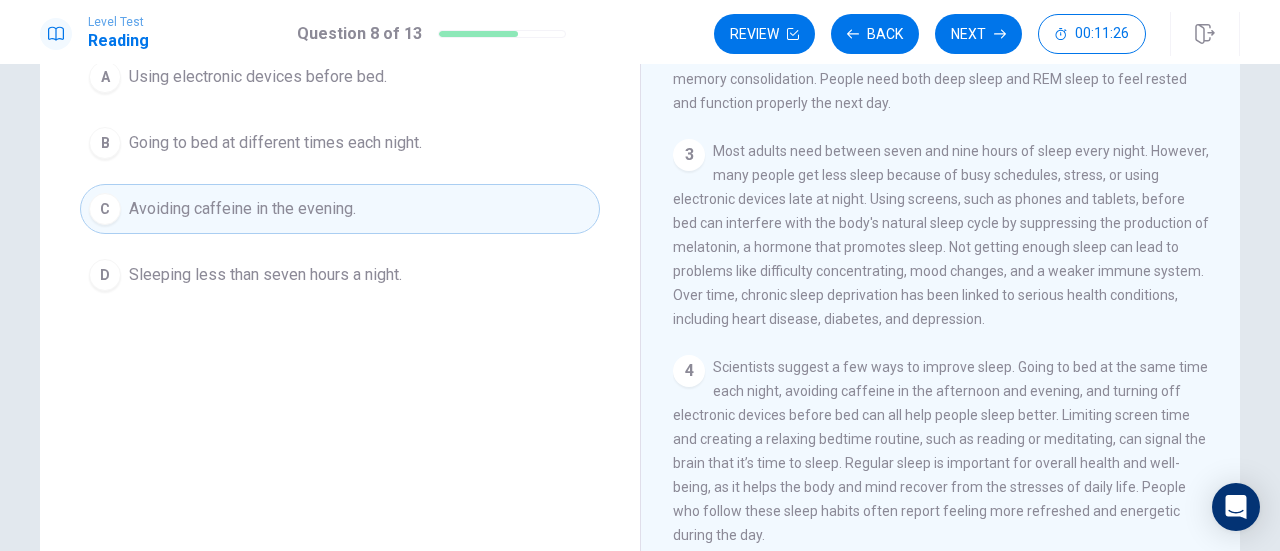 scroll, scrollTop: 198, scrollLeft: 0, axis: vertical 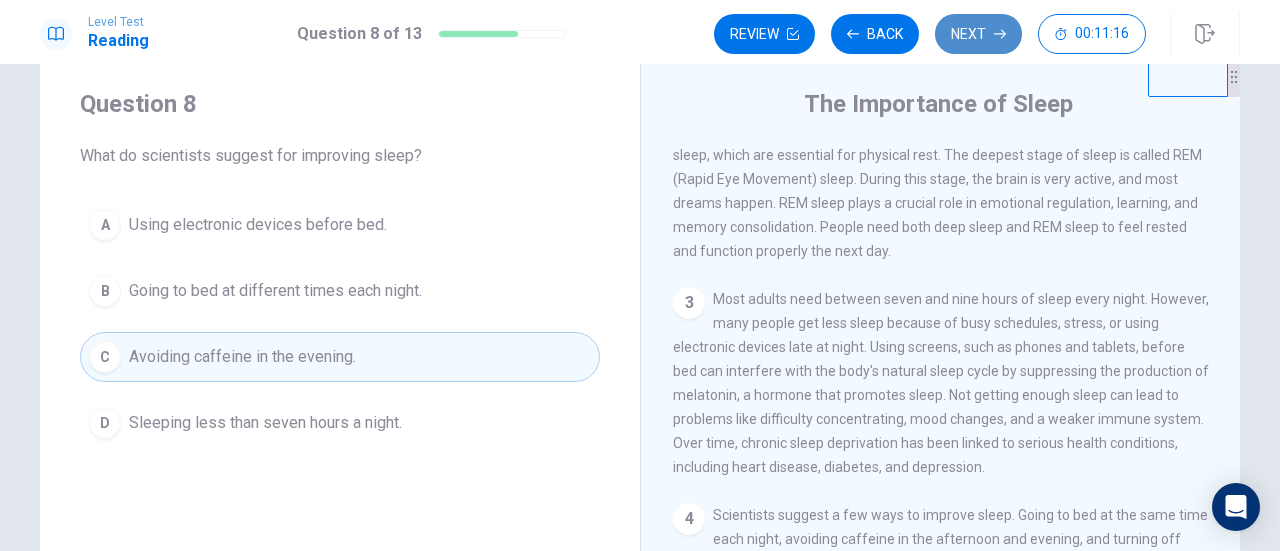 click on "Next" at bounding box center (978, 34) 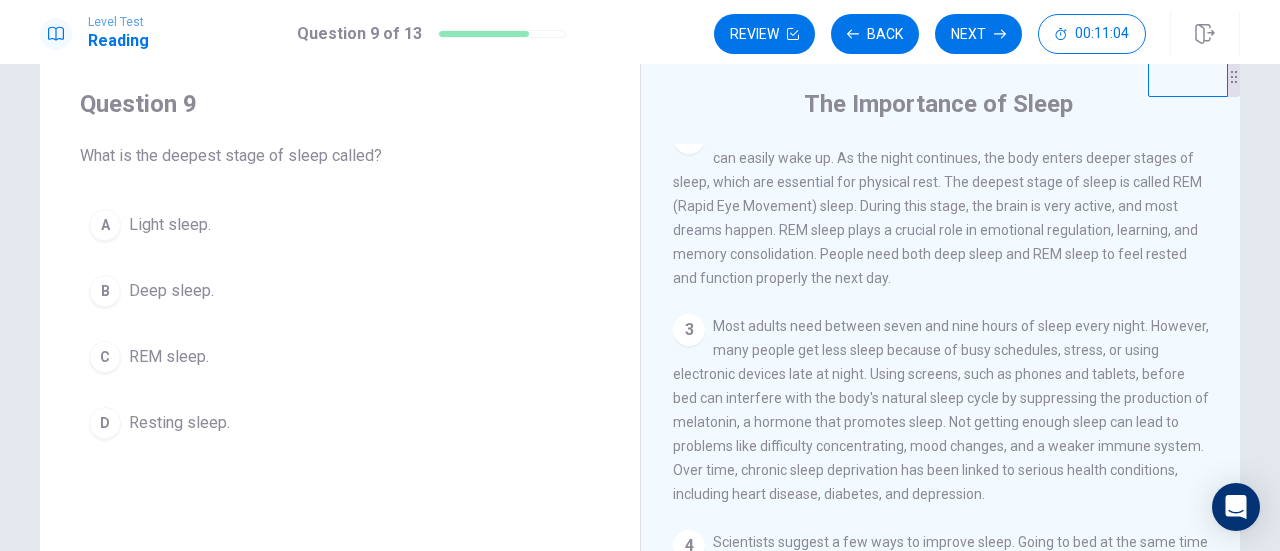 scroll, scrollTop: 216, scrollLeft: 0, axis: vertical 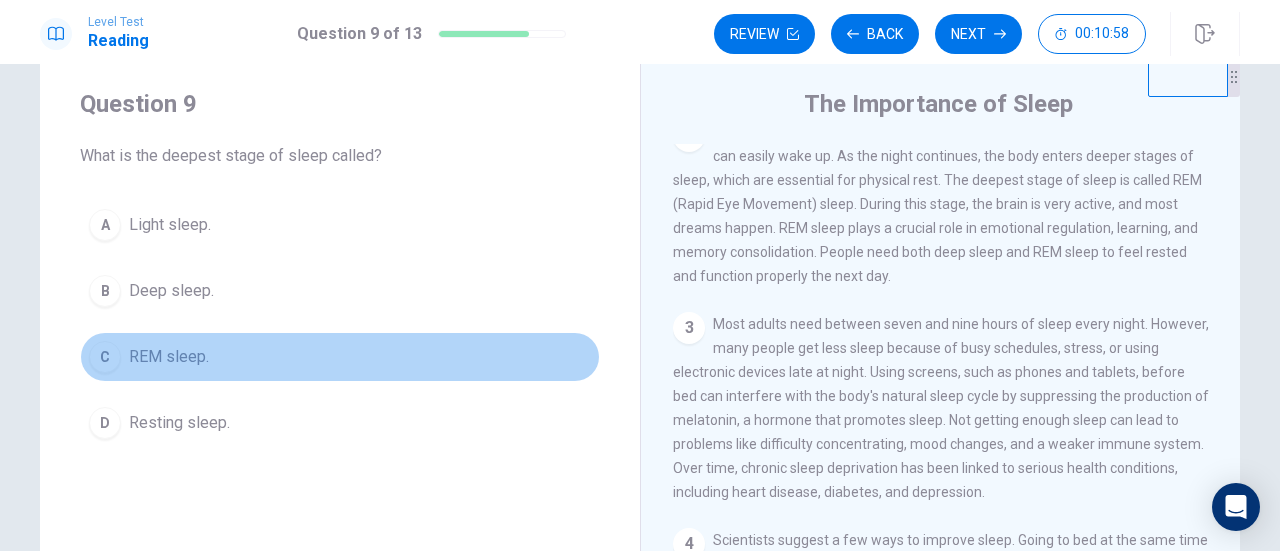 click on "REM sleep." at bounding box center (170, 225) 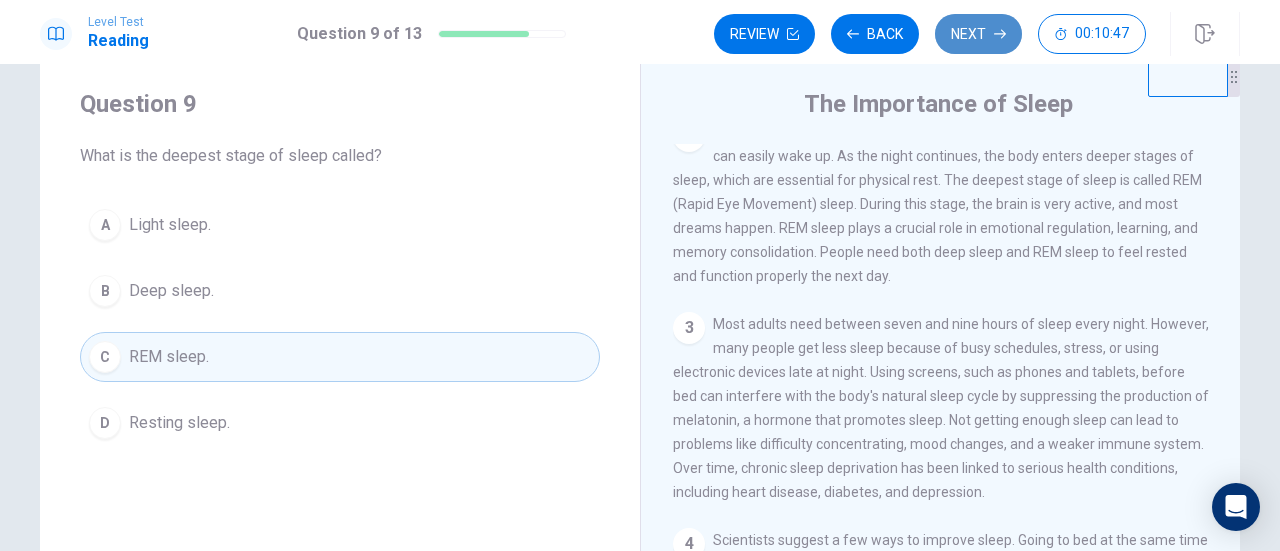 click on "Next" at bounding box center [978, 34] 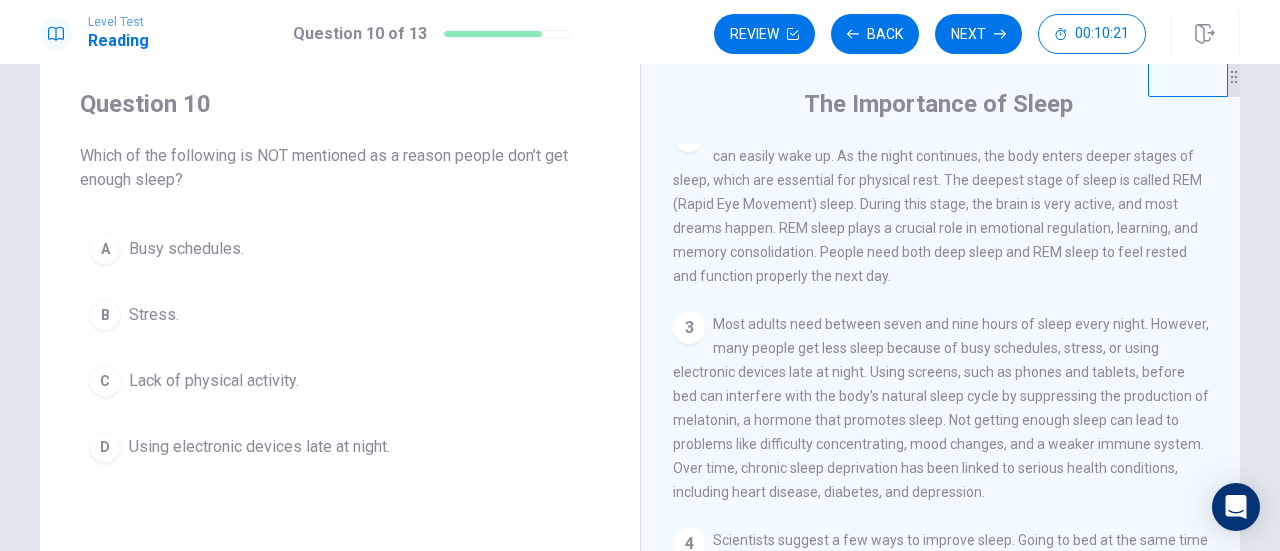 click on "Lack of physical activity." at bounding box center (186, 249) 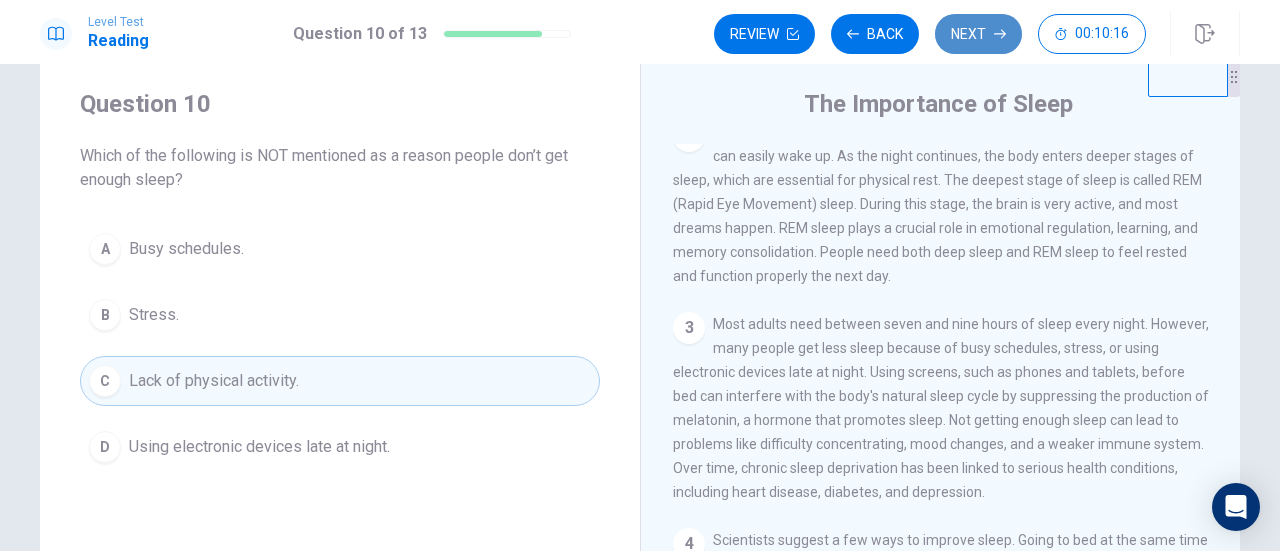 click on "Next" at bounding box center (978, 34) 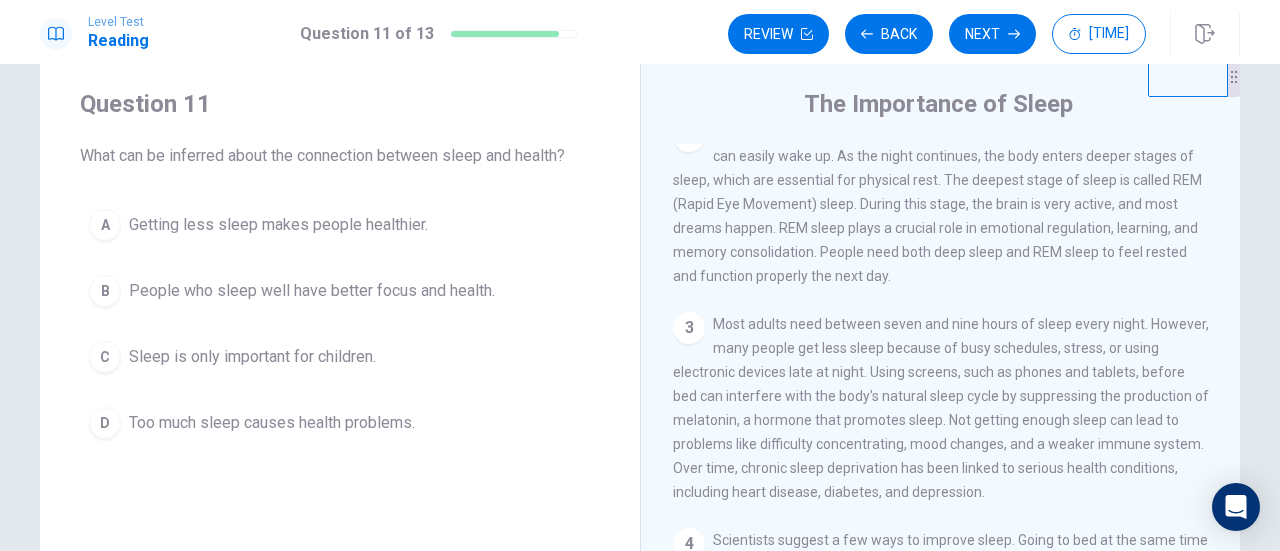 drag, startPoint x: 154, startPoint y: 152, endPoint x: 458, endPoint y: 153, distance: 304.00165 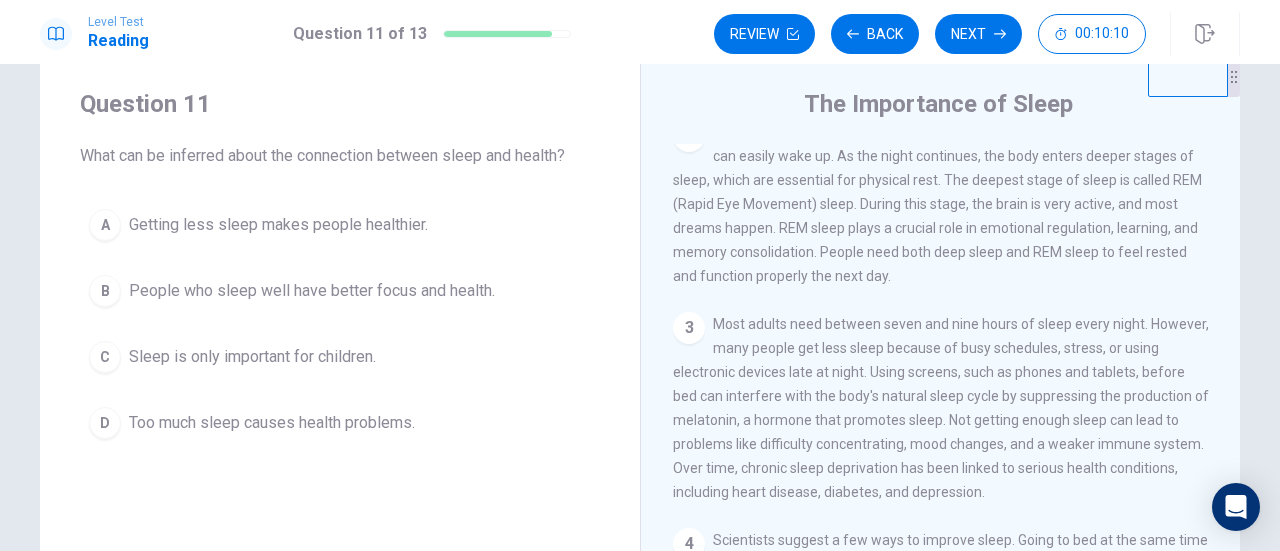 drag, startPoint x: 458, startPoint y: 153, endPoint x: 442, endPoint y: 150, distance: 16.27882 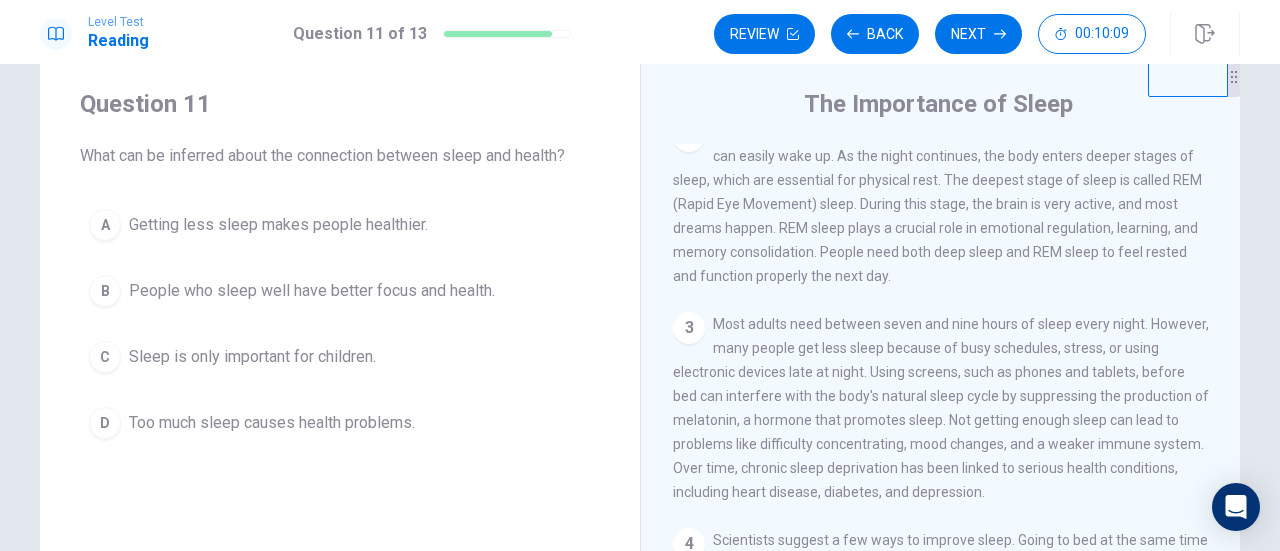 drag, startPoint x: 442, startPoint y: 150, endPoint x: 537, endPoint y: 152, distance: 95.02105 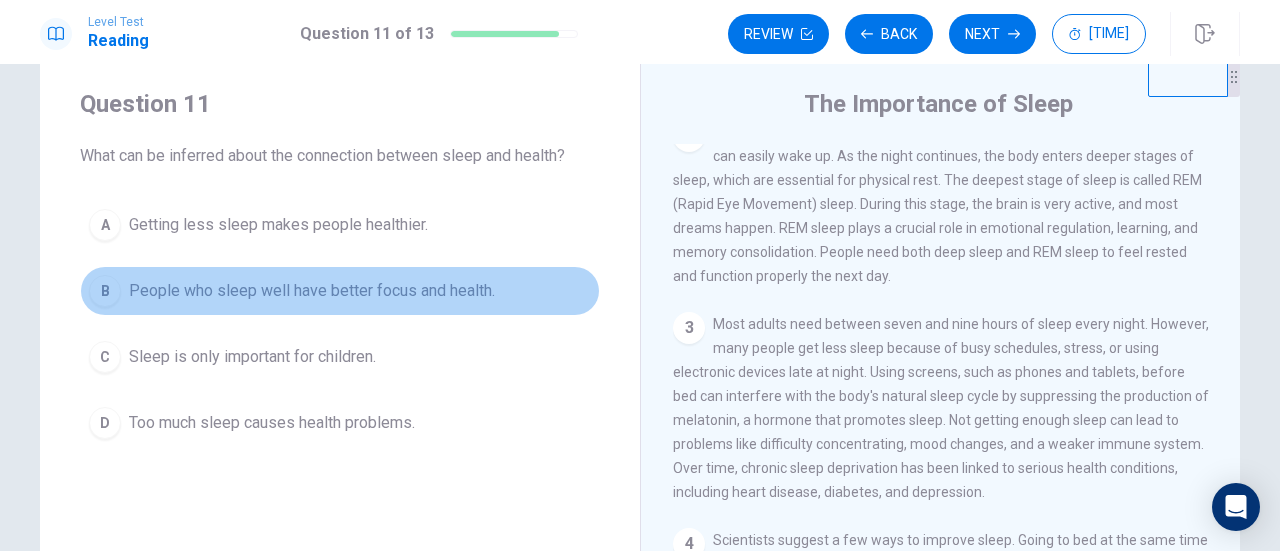 click on "People who sleep well have better focus and health." at bounding box center (278, 225) 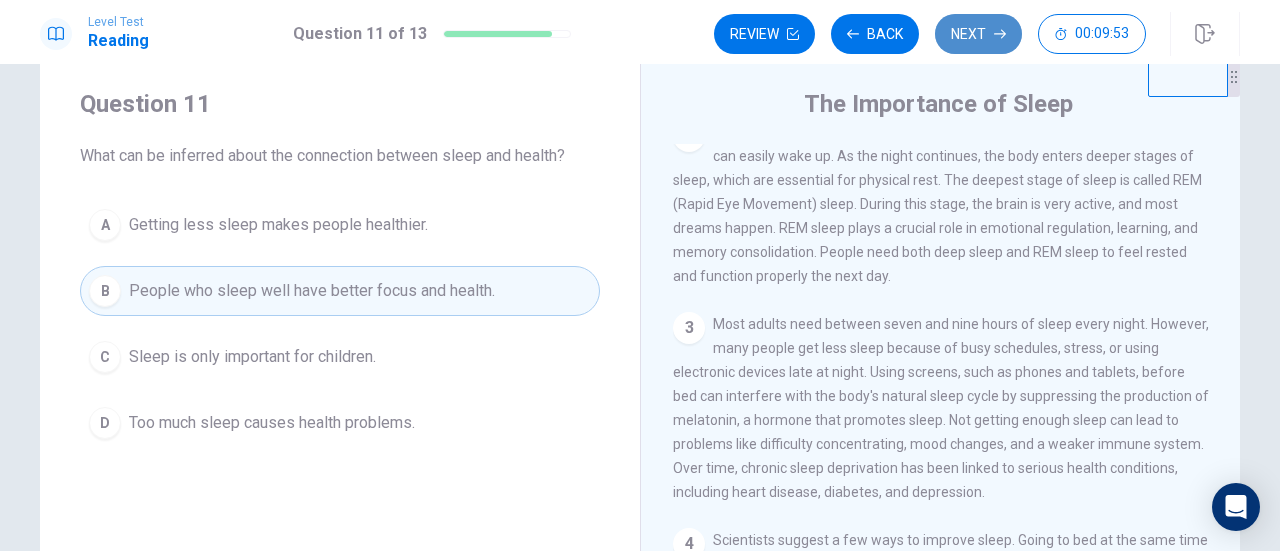 click on "Next" at bounding box center [978, 34] 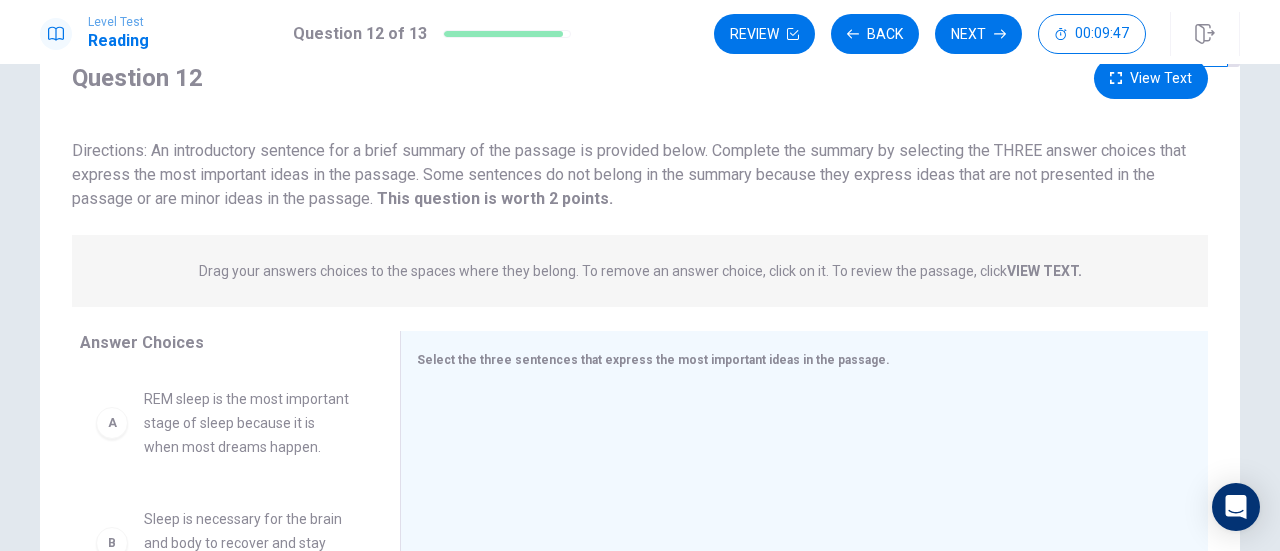 scroll, scrollTop: 81, scrollLeft: 0, axis: vertical 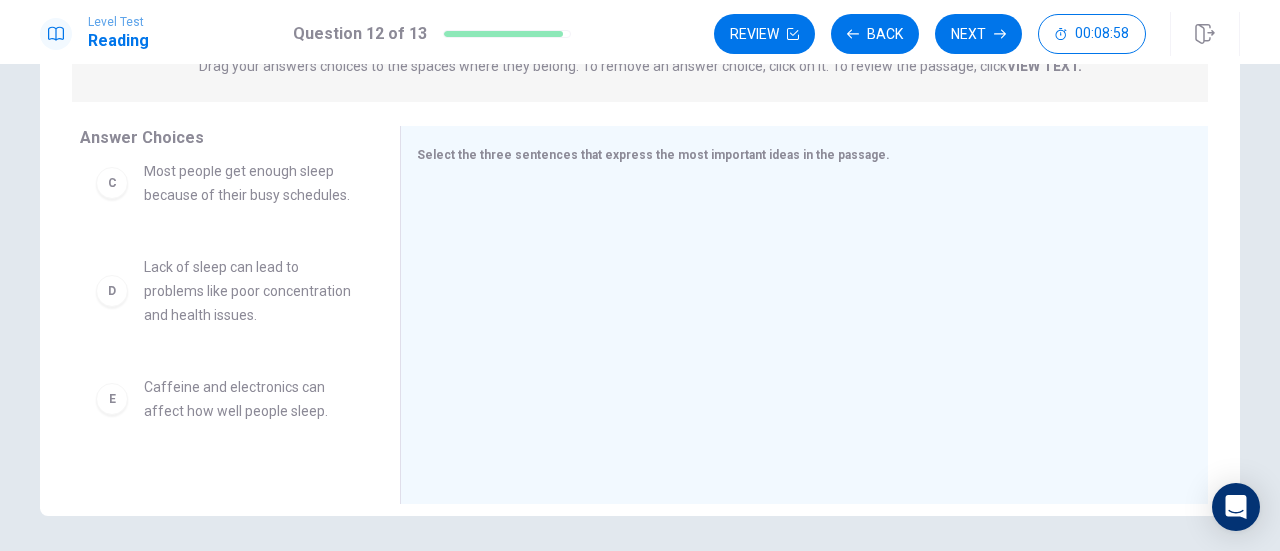 drag, startPoint x: 366, startPoint y: 364, endPoint x: 372, endPoint y: 381, distance: 18.027756 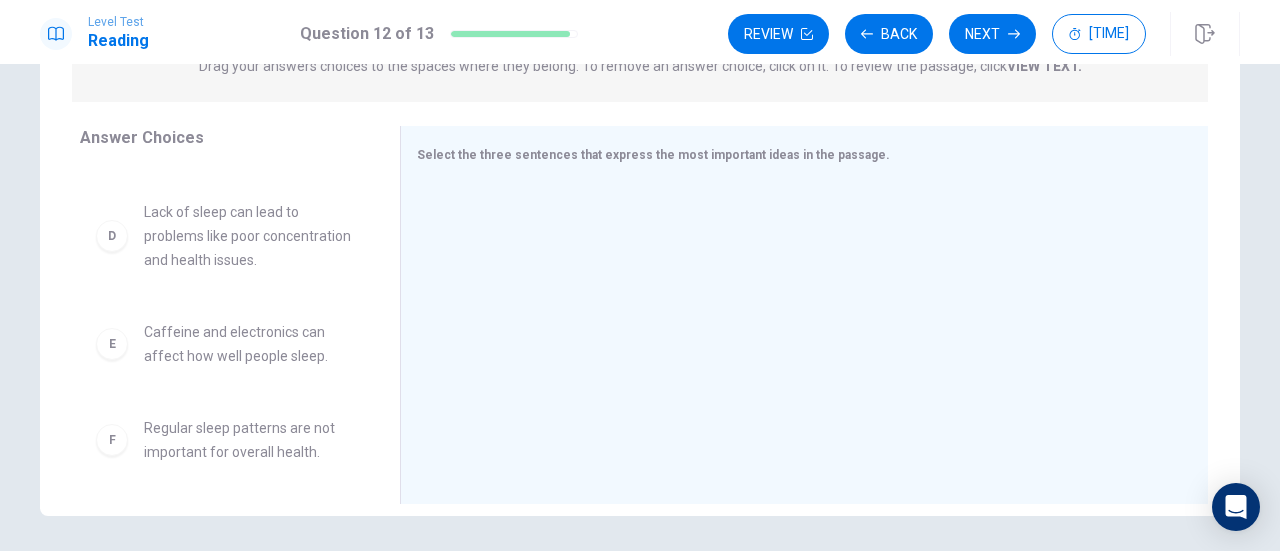 scroll, scrollTop: 323, scrollLeft: 0, axis: vertical 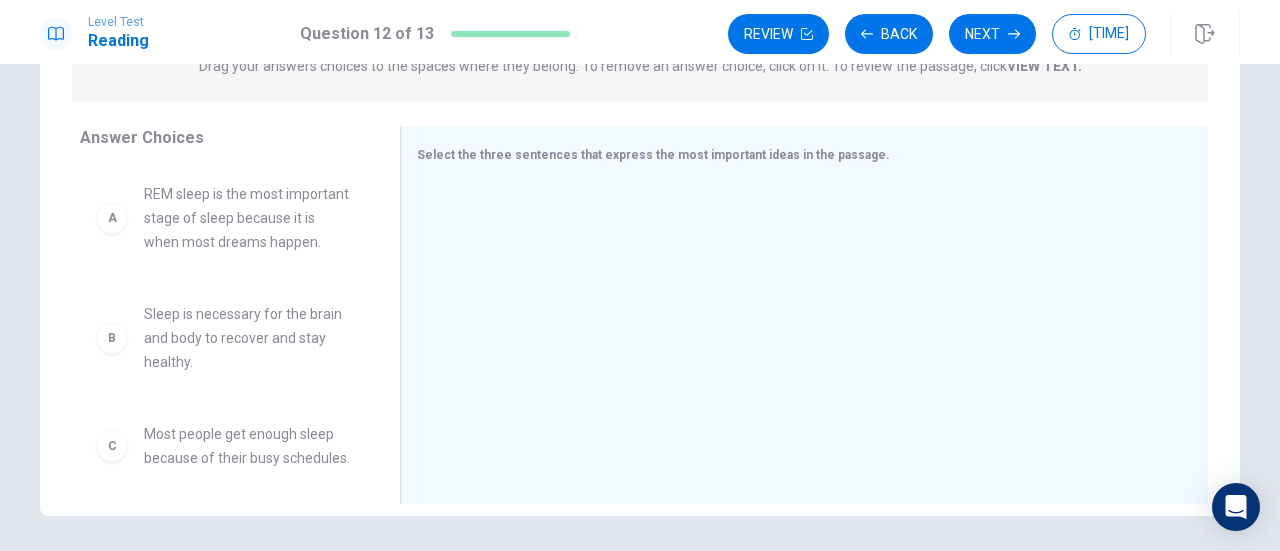 click on "REM sleep is the most important stage of sleep because it is when most dreams happen." at bounding box center (248, 218) 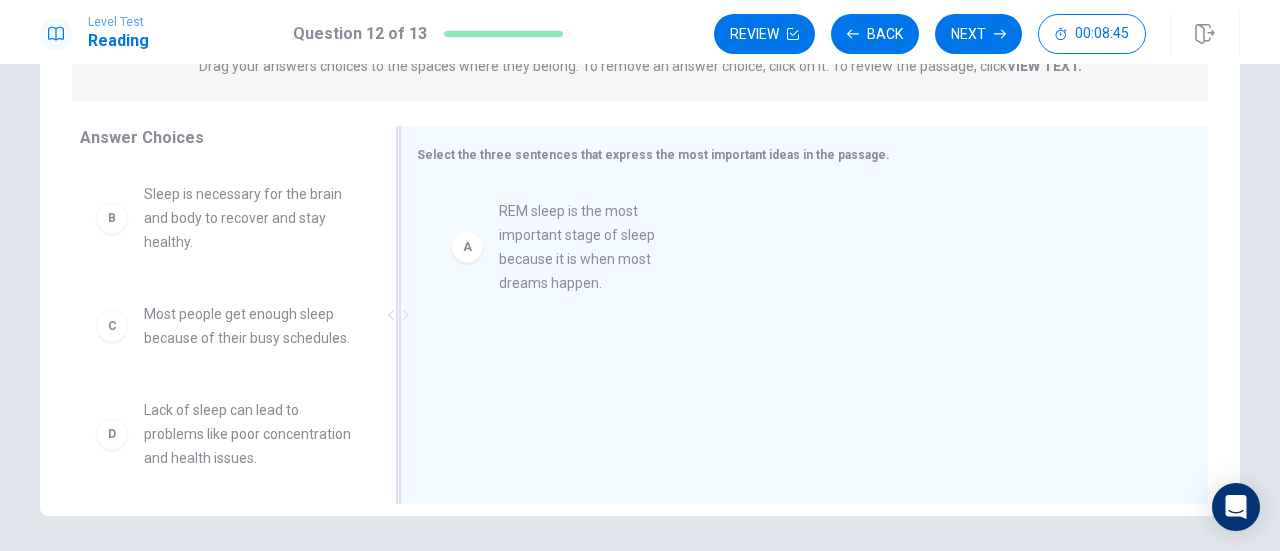 drag, startPoint x: 231, startPoint y: 213, endPoint x: 632, endPoint y: 231, distance: 401.40378 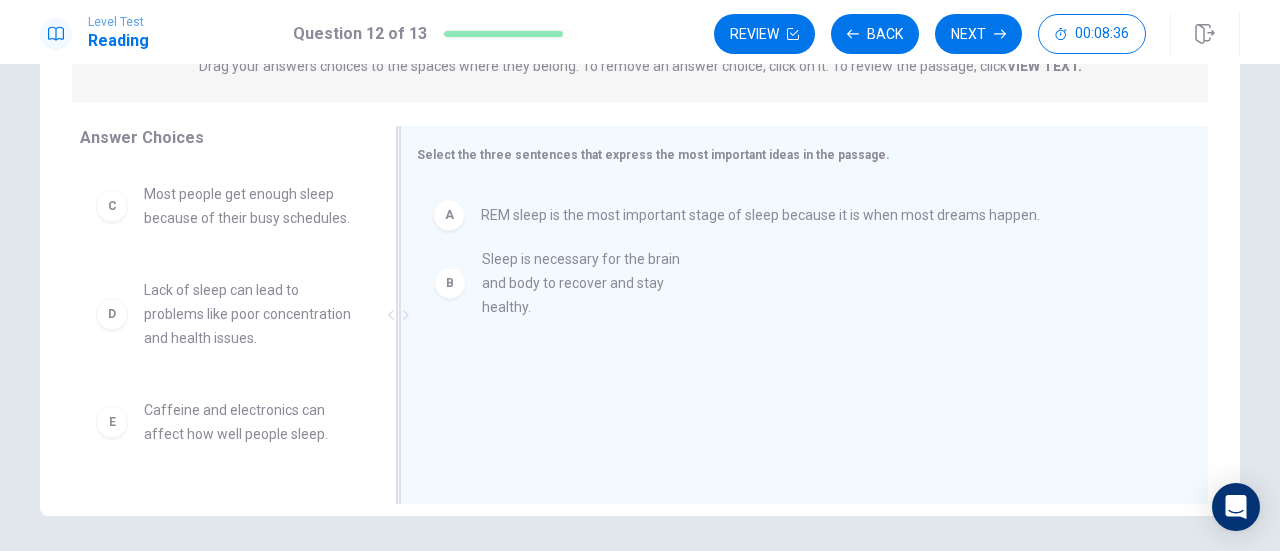 drag, startPoint x: 284, startPoint y: 225, endPoint x: 648, endPoint y: 295, distance: 370.66968 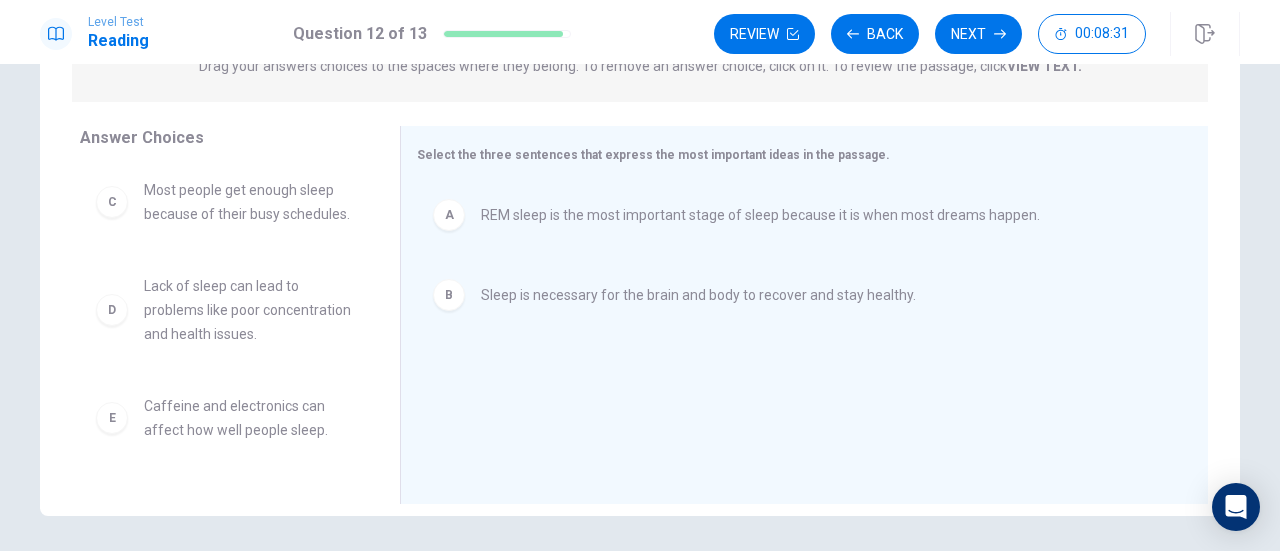 scroll, scrollTop: 0, scrollLeft: 0, axis: both 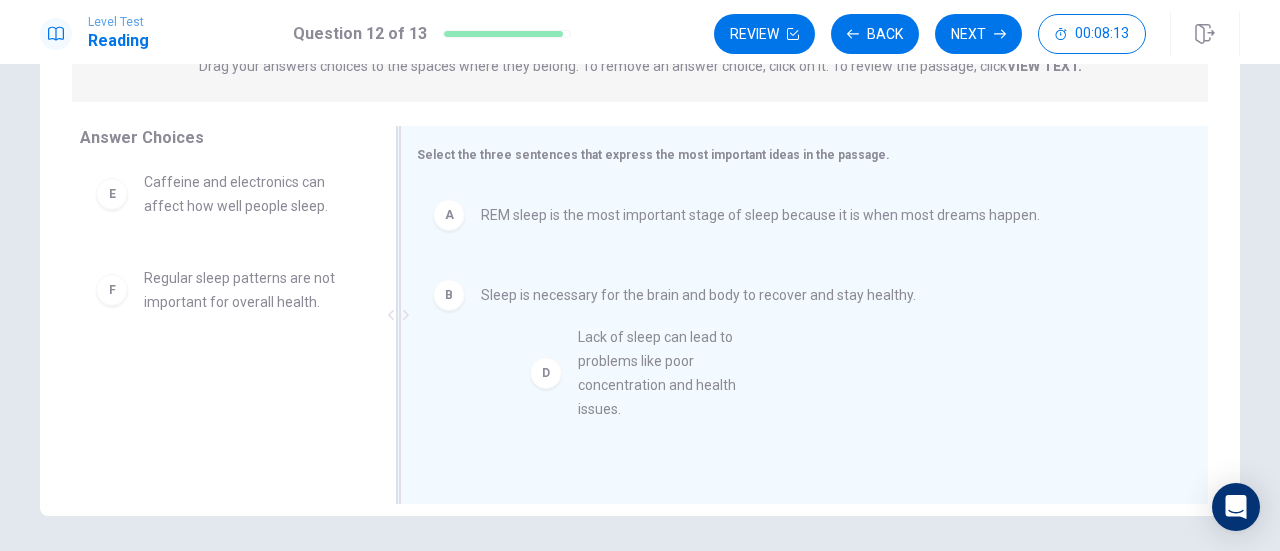 drag, startPoint x: 235, startPoint y: 222, endPoint x: 683, endPoint y: 380, distance: 475.04526 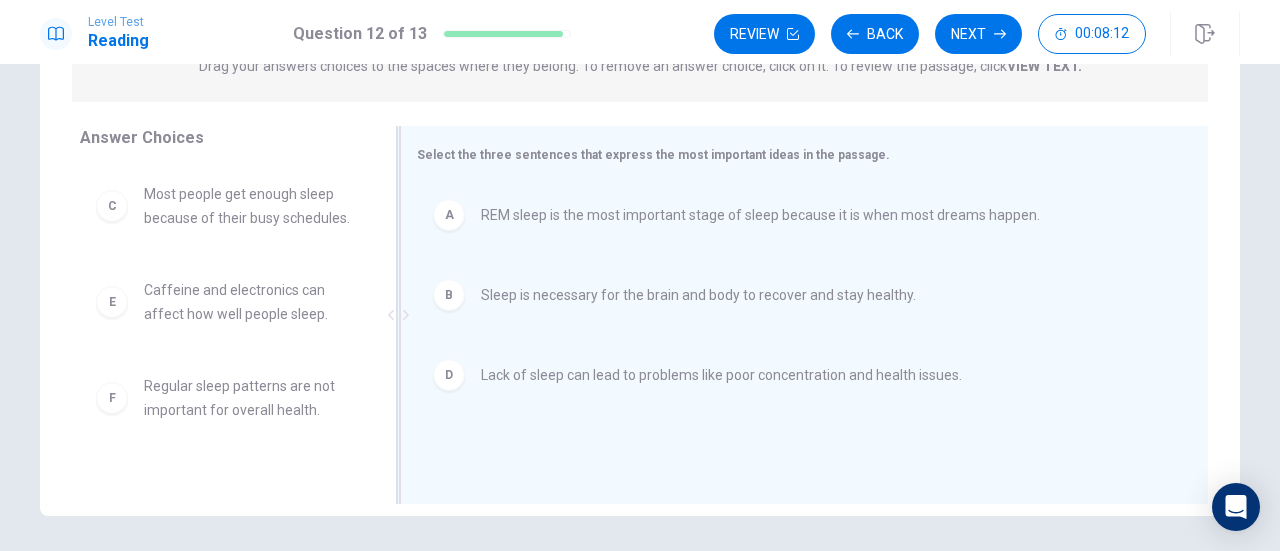 scroll, scrollTop: 0, scrollLeft: 0, axis: both 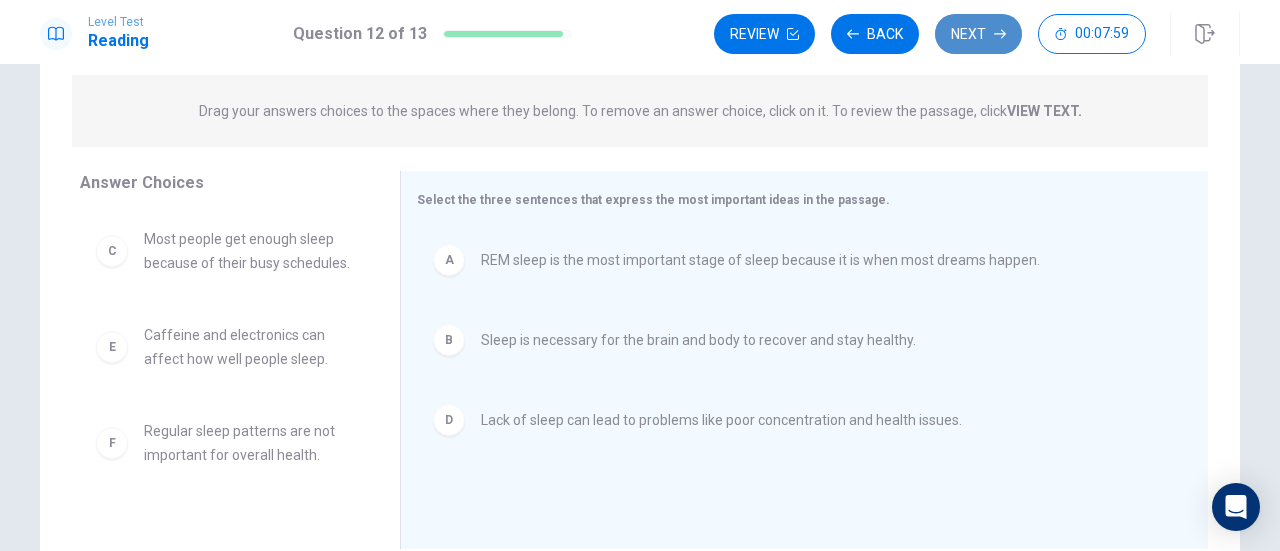 click at bounding box center [793, 34] 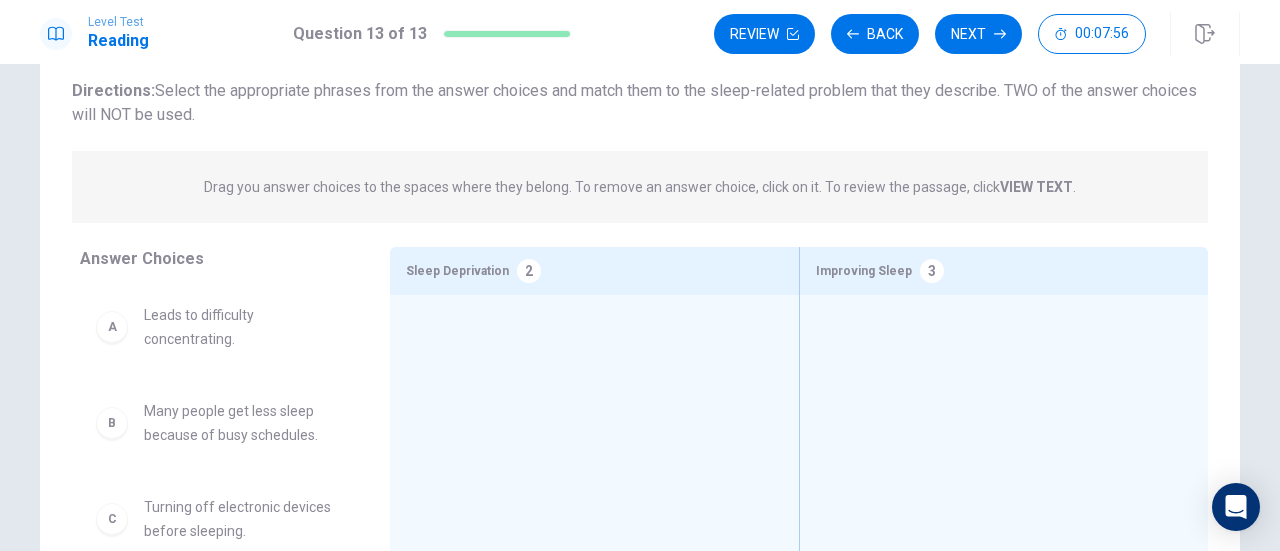 scroll, scrollTop: 134, scrollLeft: 0, axis: vertical 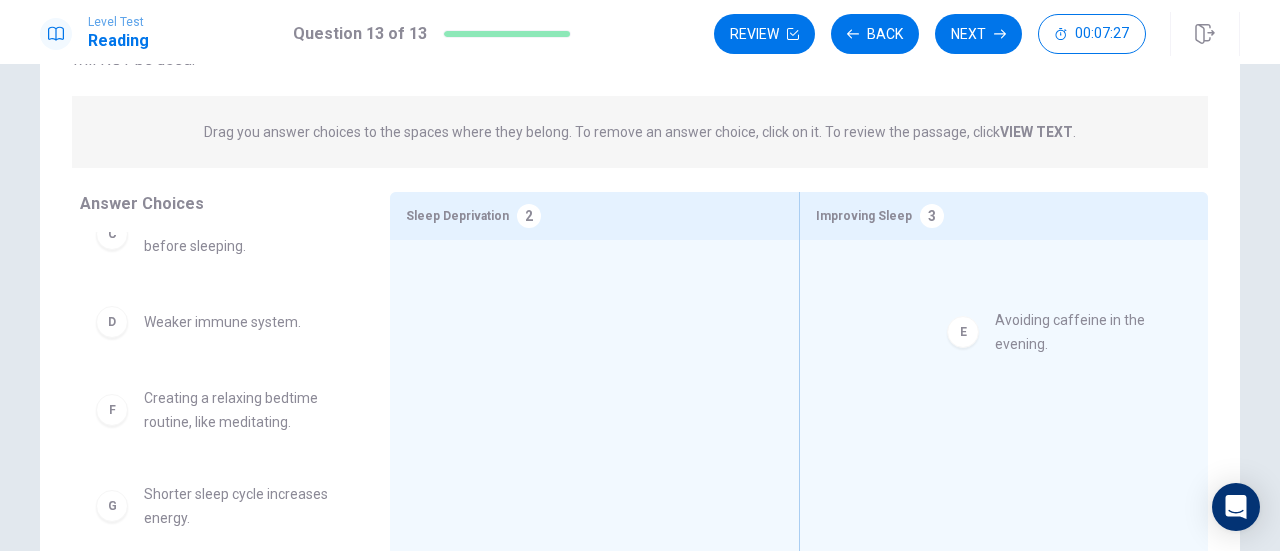 drag, startPoint x: 244, startPoint y: 400, endPoint x: 1114, endPoint y: 323, distance: 873.4008 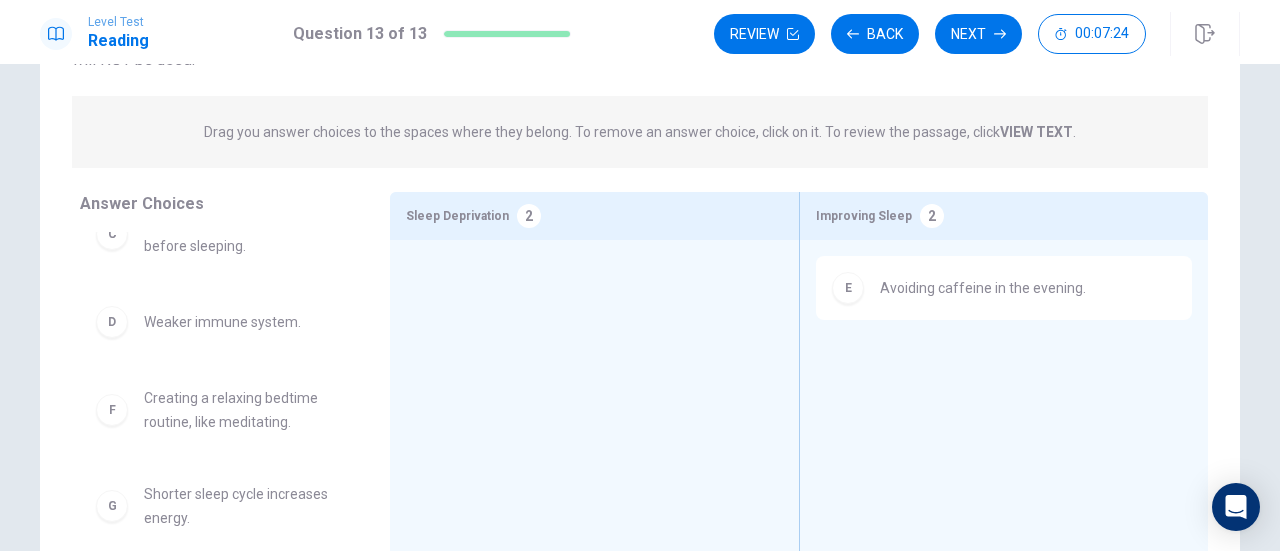 scroll, scrollTop: 236, scrollLeft: 0, axis: vertical 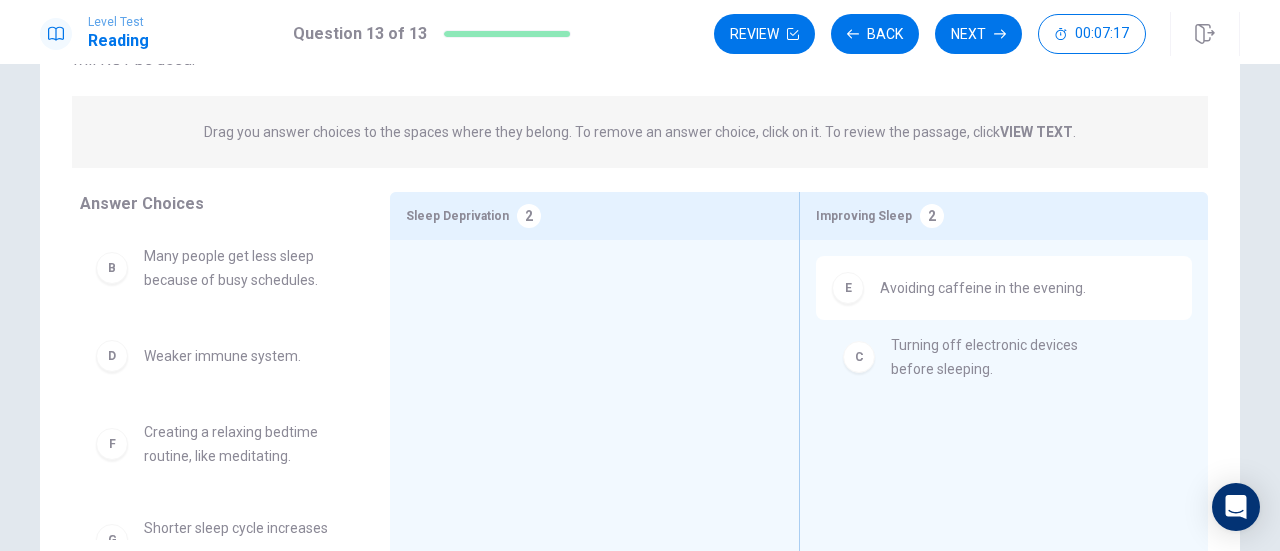 drag, startPoint x: 237, startPoint y: 367, endPoint x: 1010, endPoint y: 363, distance: 773.0104 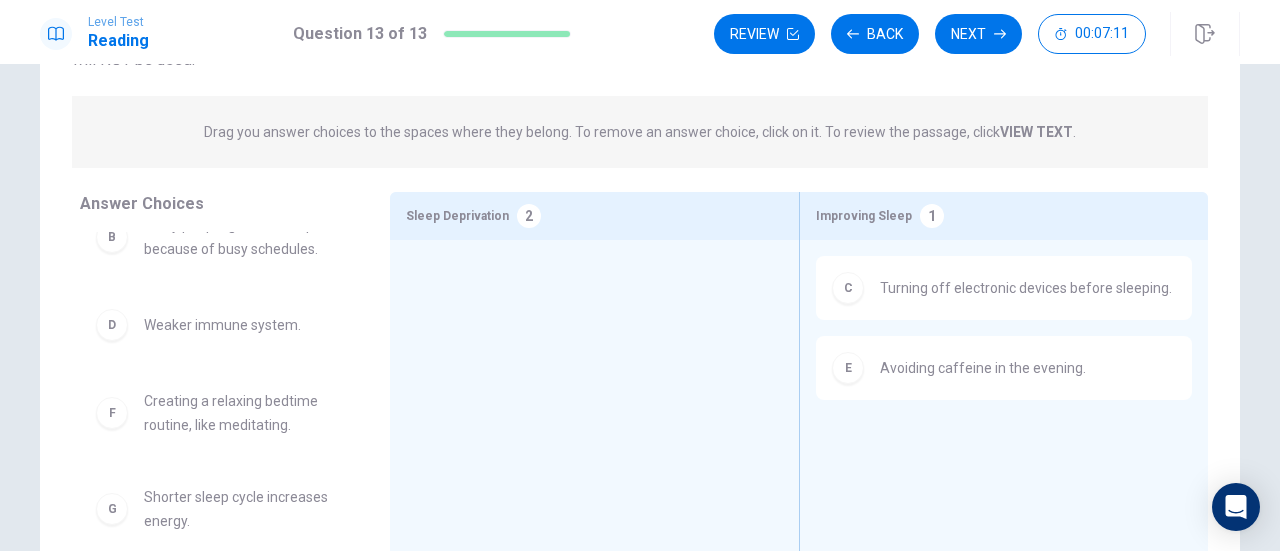 scroll, scrollTop: 140, scrollLeft: 0, axis: vertical 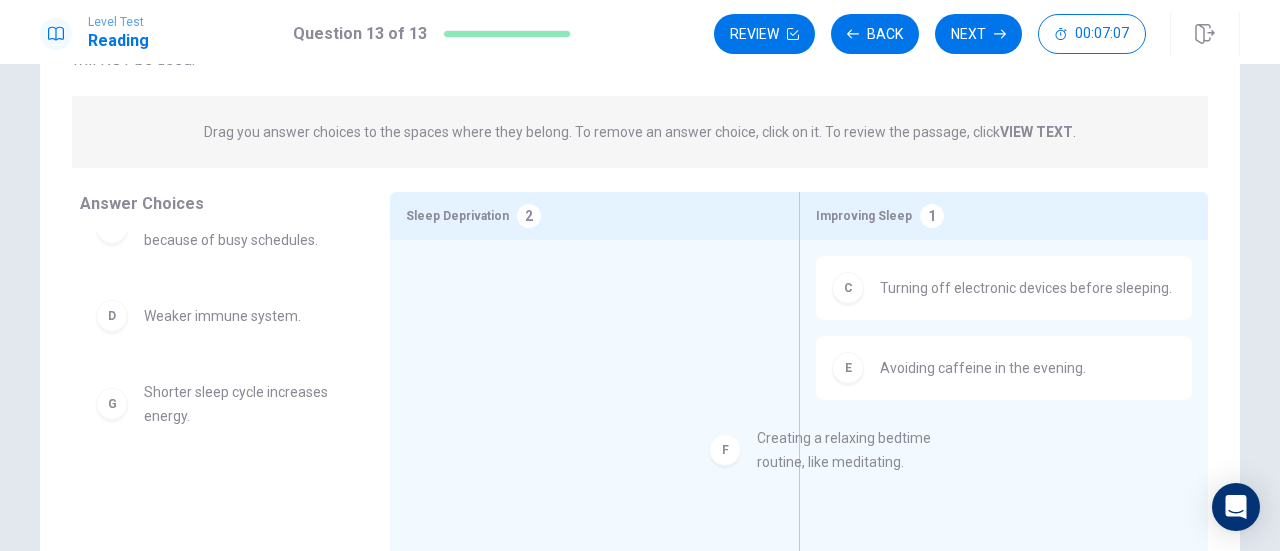 drag, startPoint x: 250, startPoint y: 407, endPoint x: 882, endPoint y: 457, distance: 633.9748 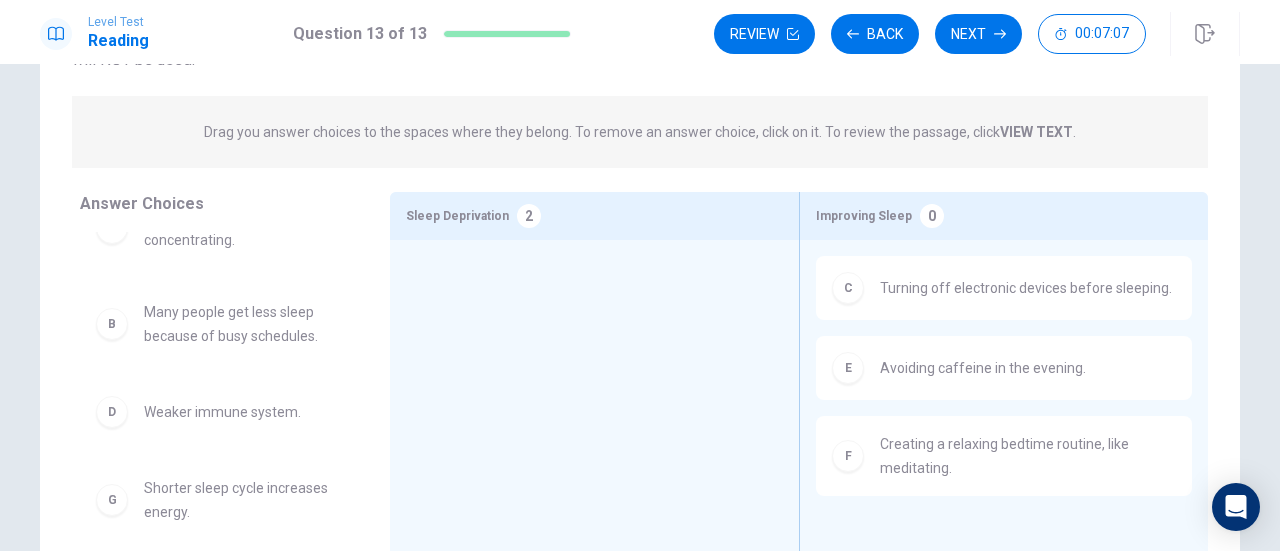 scroll, scrollTop: 44, scrollLeft: 0, axis: vertical 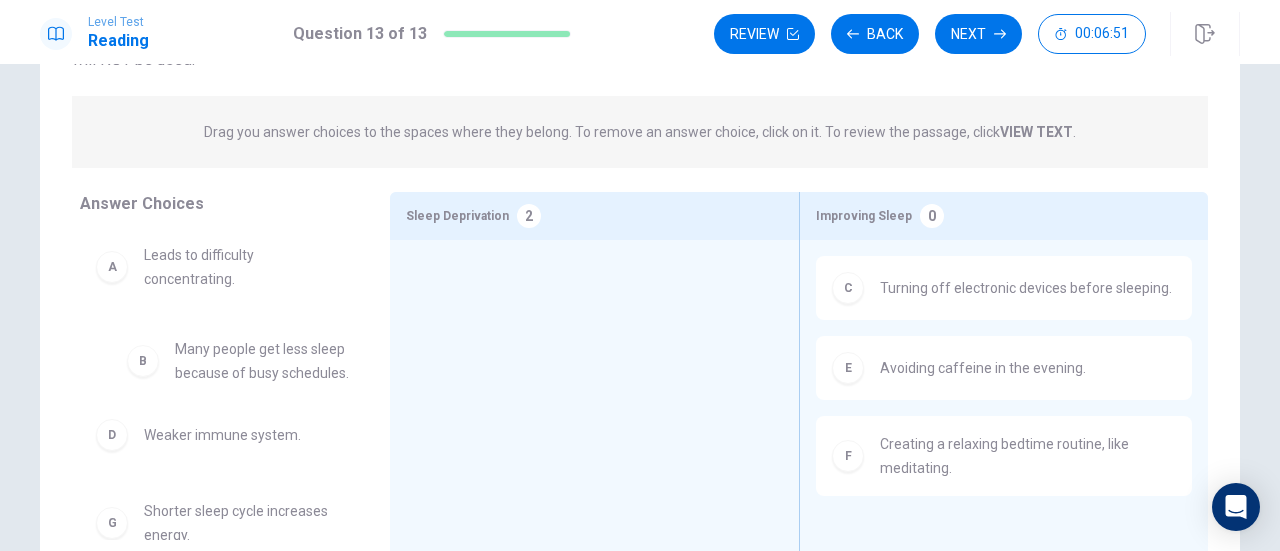 drag, startPoint x: 260, startPoint y: 367, endPoint x: 309, endPoint y: 363, distance: 49.162994 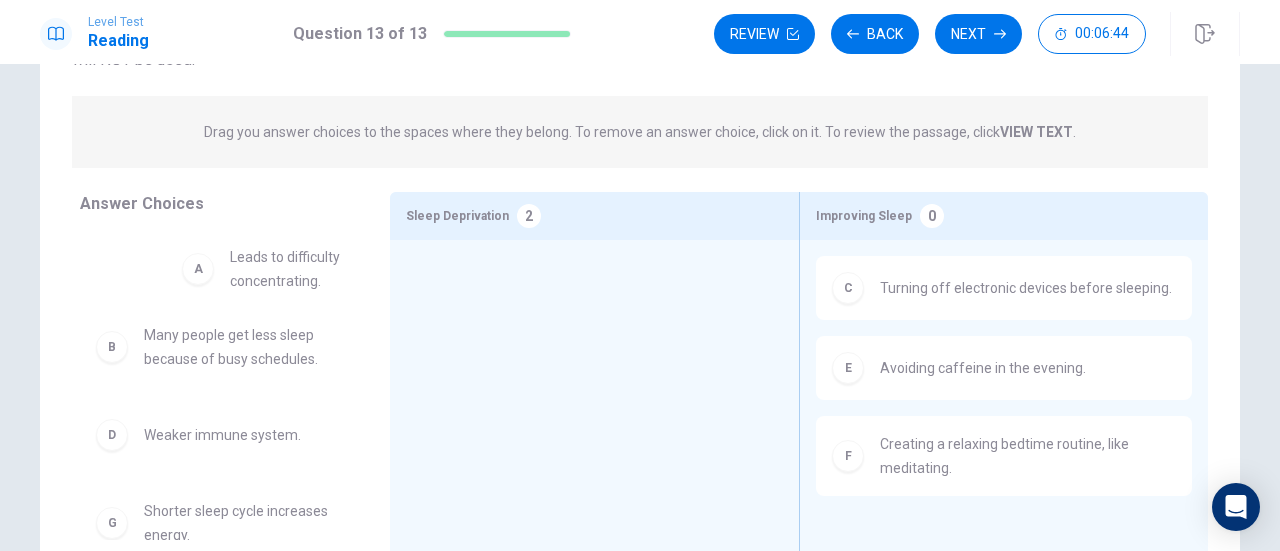 scroll, scrollTop: 0, scrollLeft: 0, axis: both 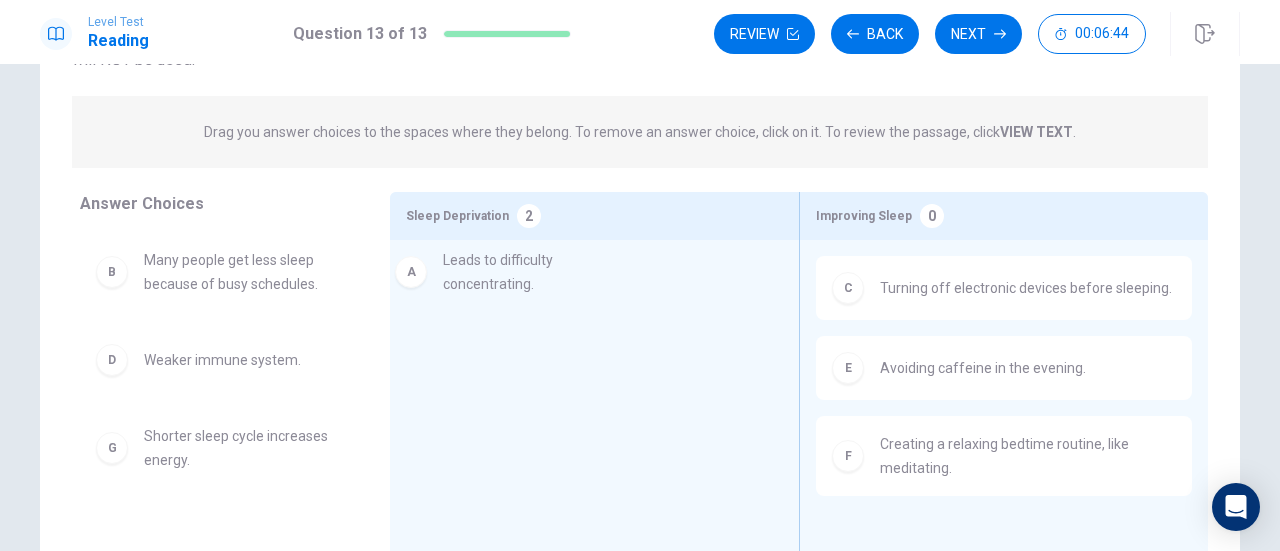 drag, startPoint x: 196, startPoint y: 271, endPoint x: 511, endPoint y: 282, distance: 315.19202 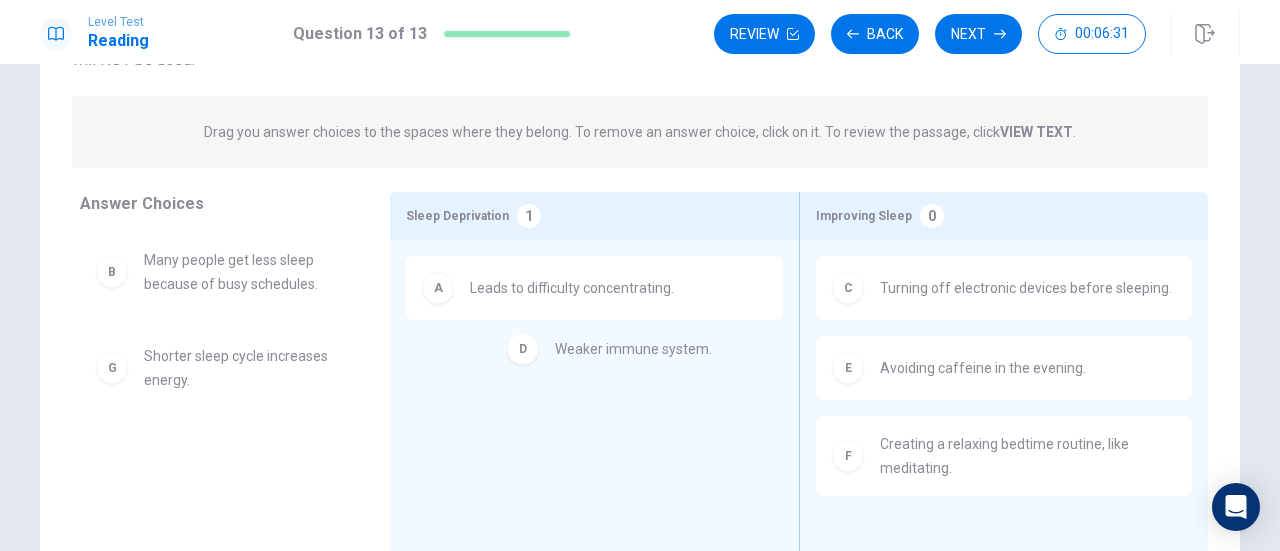 drag, startPoint x: 220, startPoint y: 361, endPoint x: 650, endPoint y: 352, distance: 430.09418 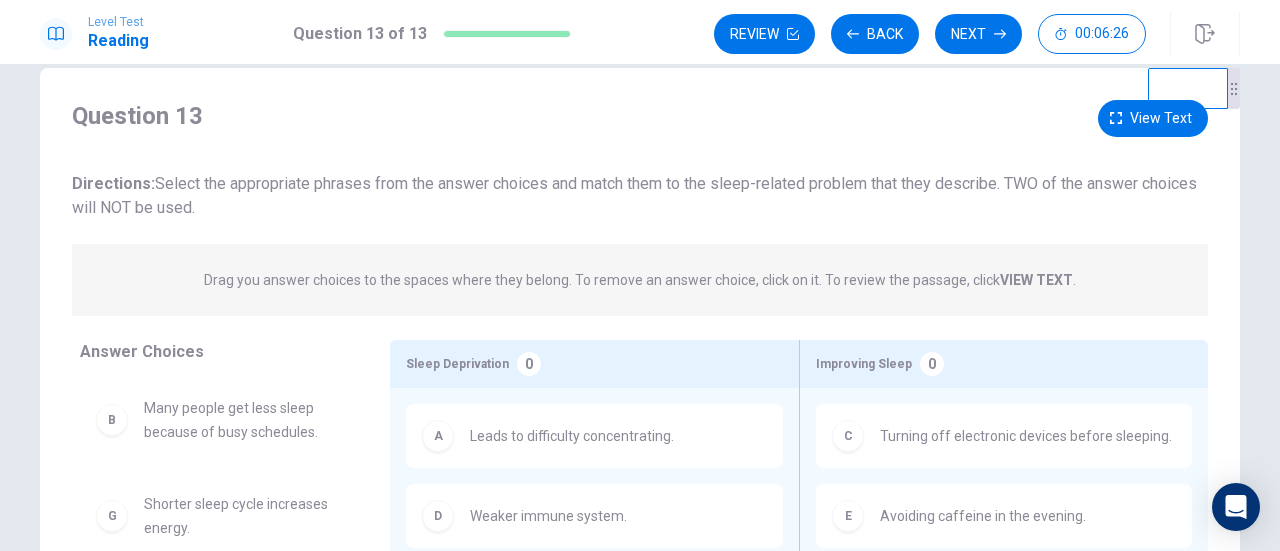 scroll, scrollTop: 4, scrollLeft: 0, axis: vertical 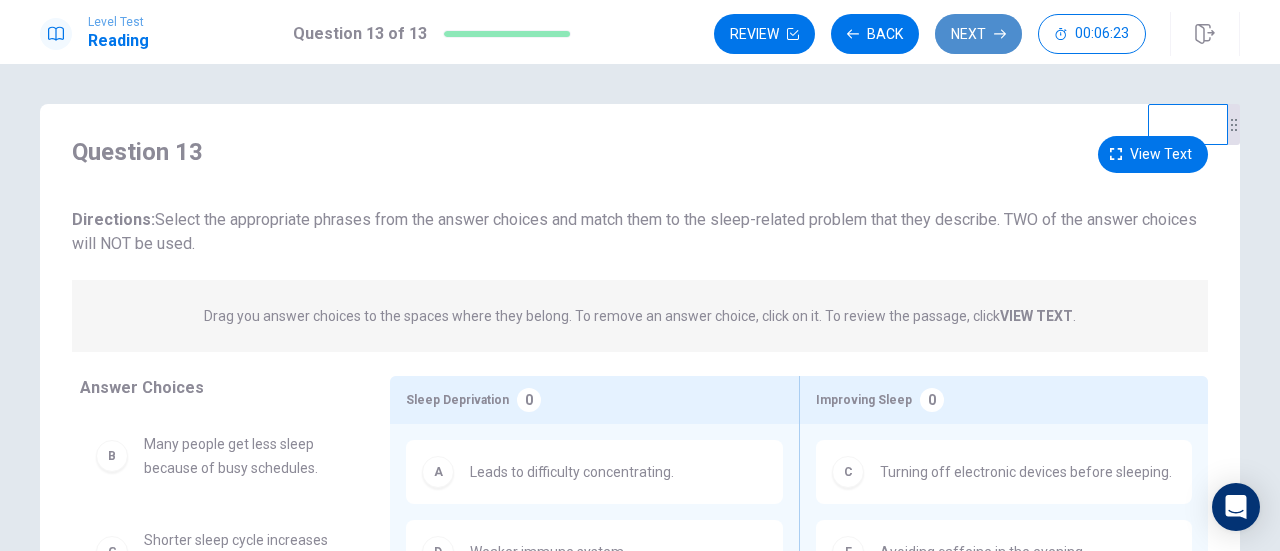 click on "Next" at bounding box center [978, 34] 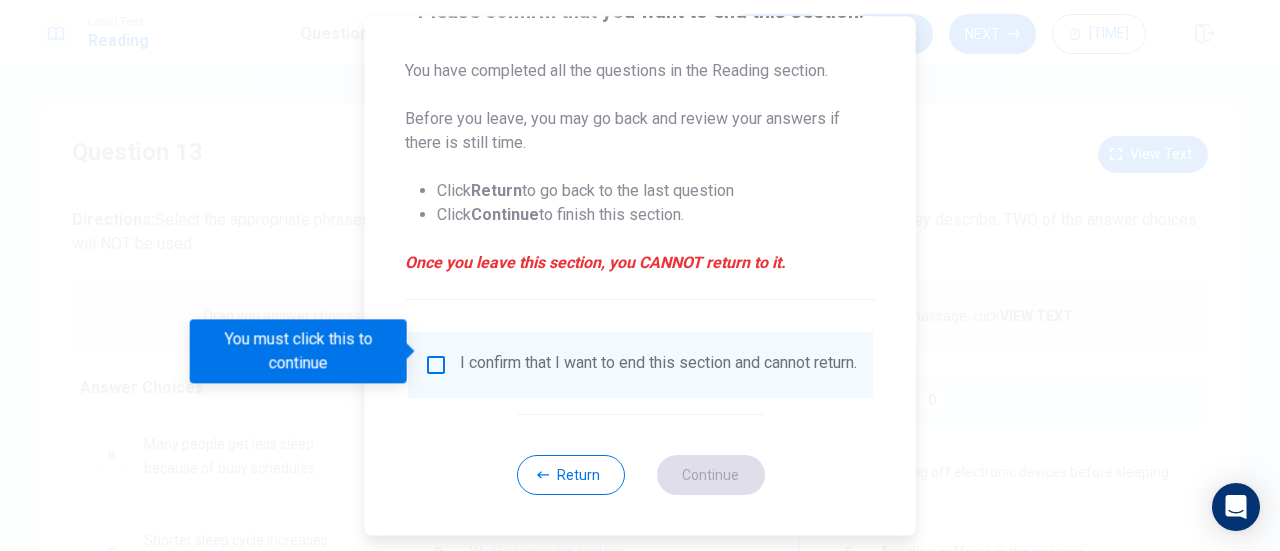 scroll, scrollTop: 194, scrollLeft: 0, axis: vertical 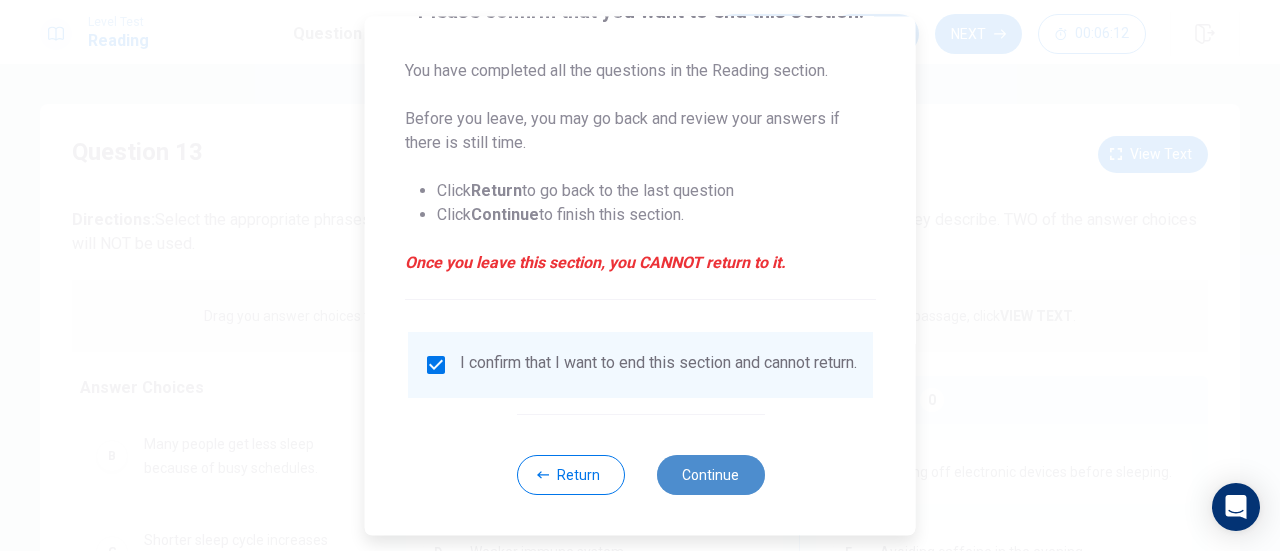 click on "Continue" at bounding box center (710, 475) 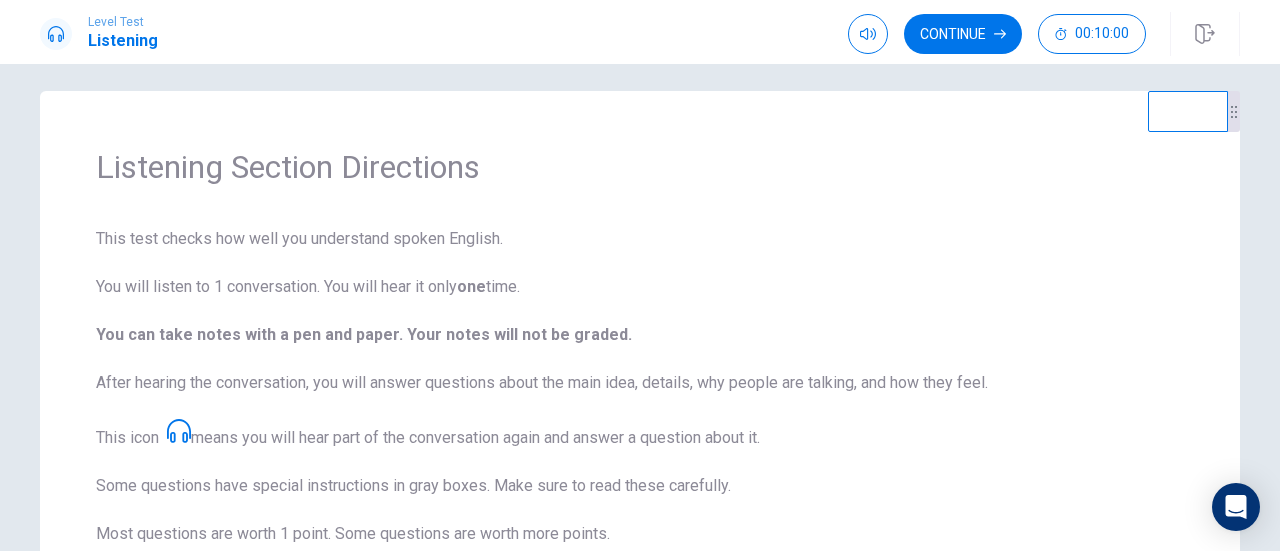 scroll, scrollTop: 10, scrollLeft: 0, axis: vertical 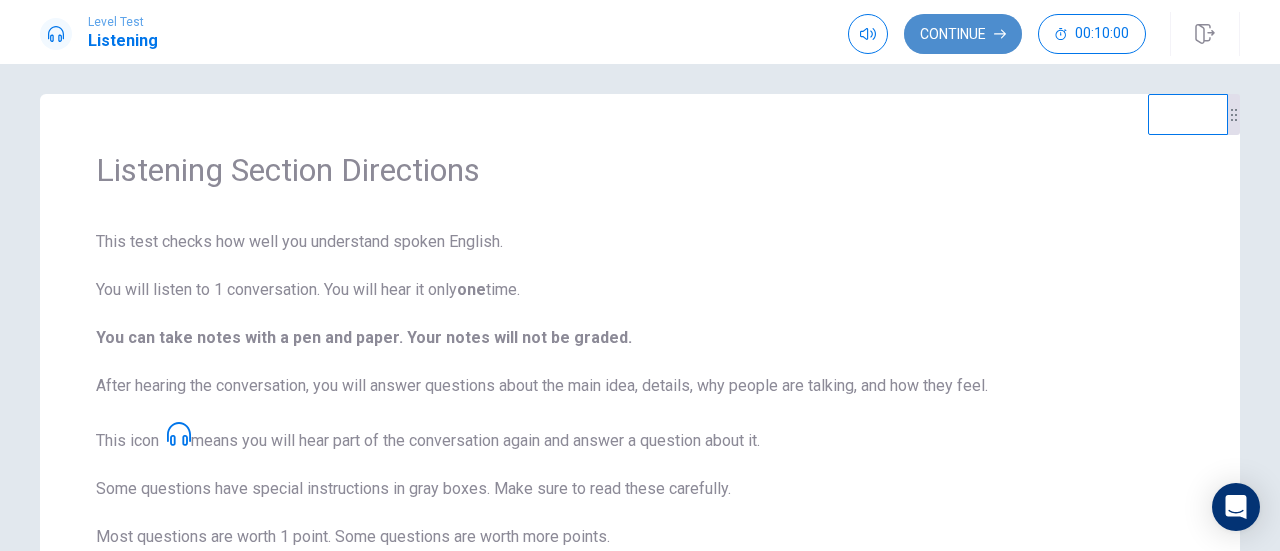 click on "Continue" at bounding box center [963, 34] 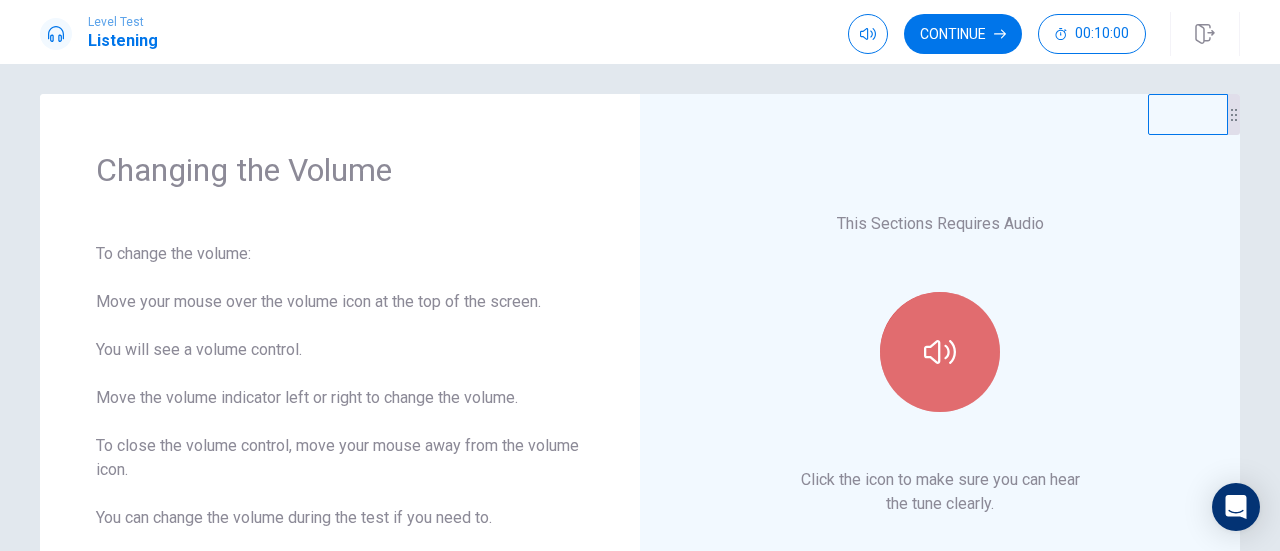 click at bounding box center [940, 352] 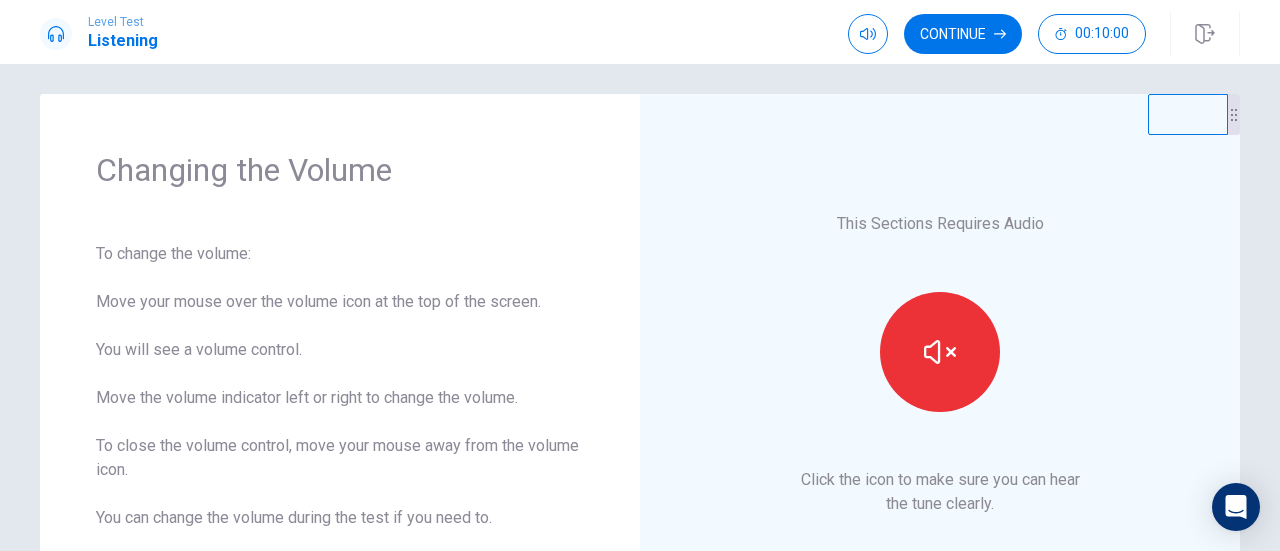 scroll, scrollTop: 164, scrollLeft: 0, axis: vertical 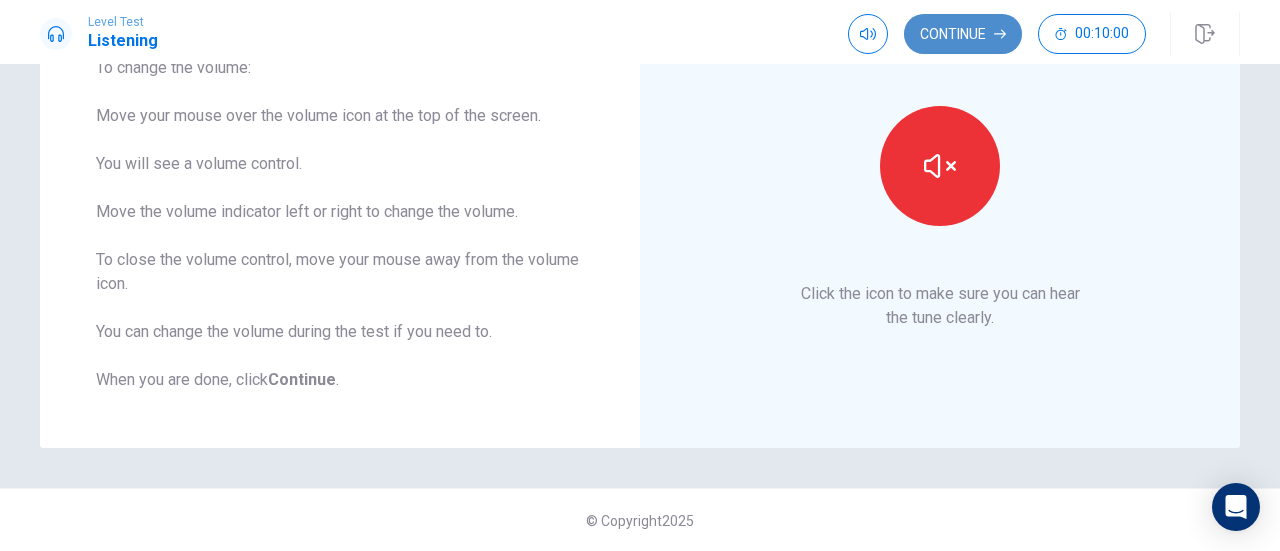 click on "Continue" at bounding box center [963, 34] 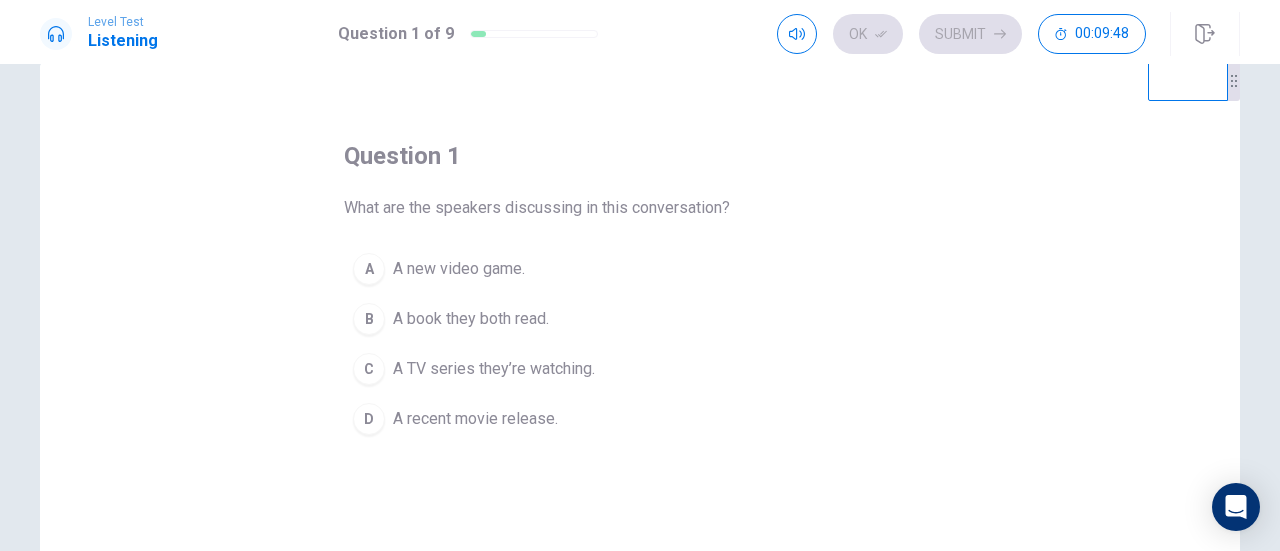 scroll, scrollTop: 42, scrollLeft: 0, axis: vertical 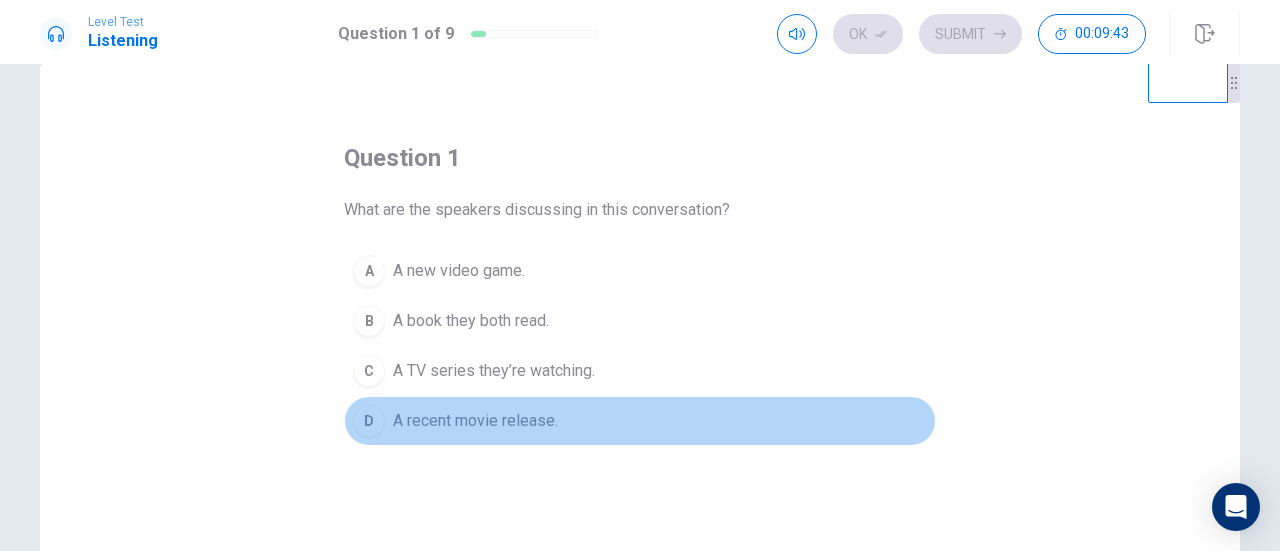 click on "D A recent movie release." at bounding box center [640, 421] 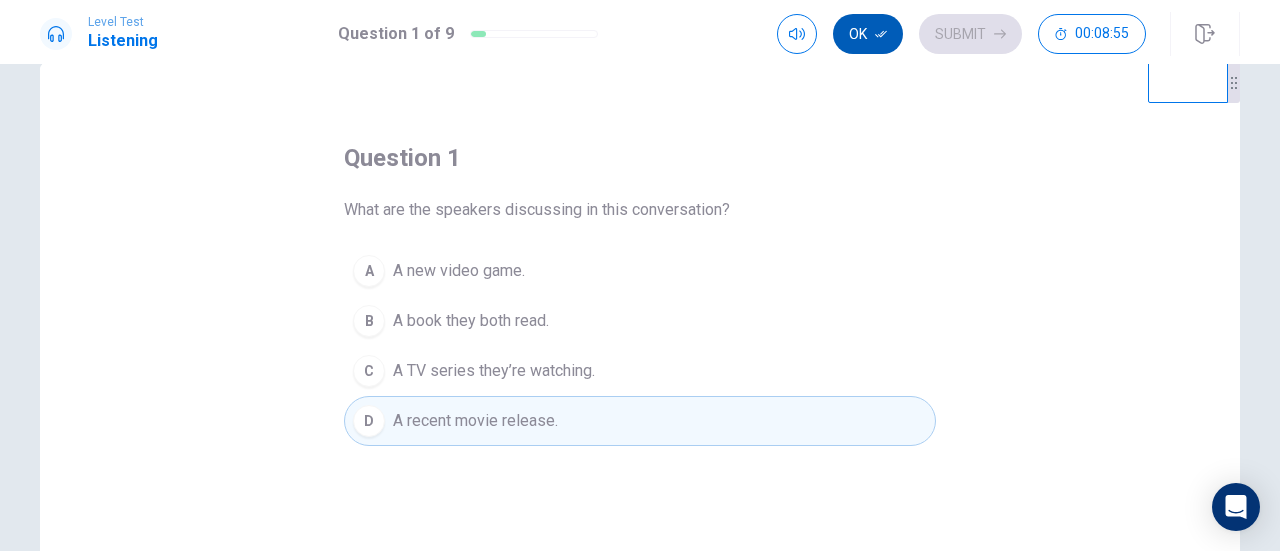 click on "Ok" at bounding box center [868, 34] 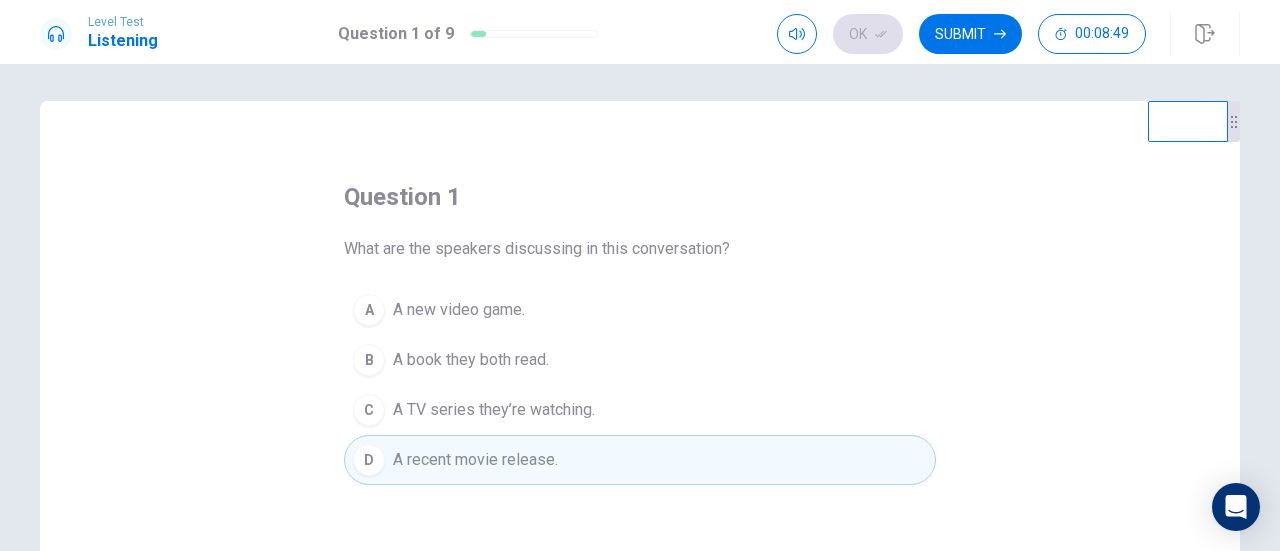 scroll, scrollTop: 0, scrollLeft: 0, axis: both 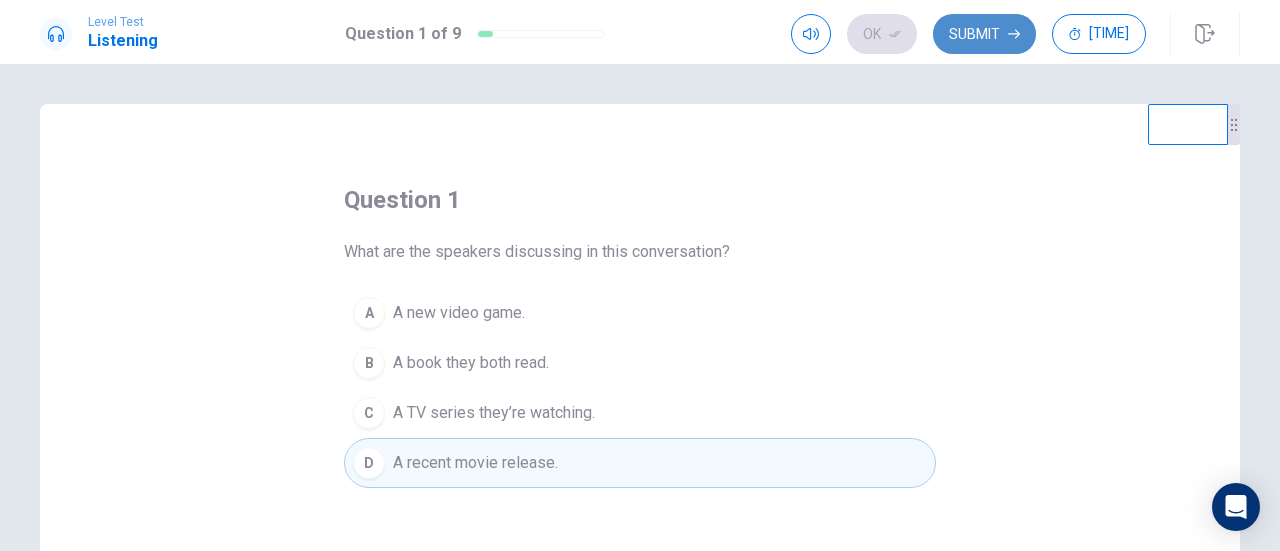 click on "Submit" at bounding box center [984, 34] 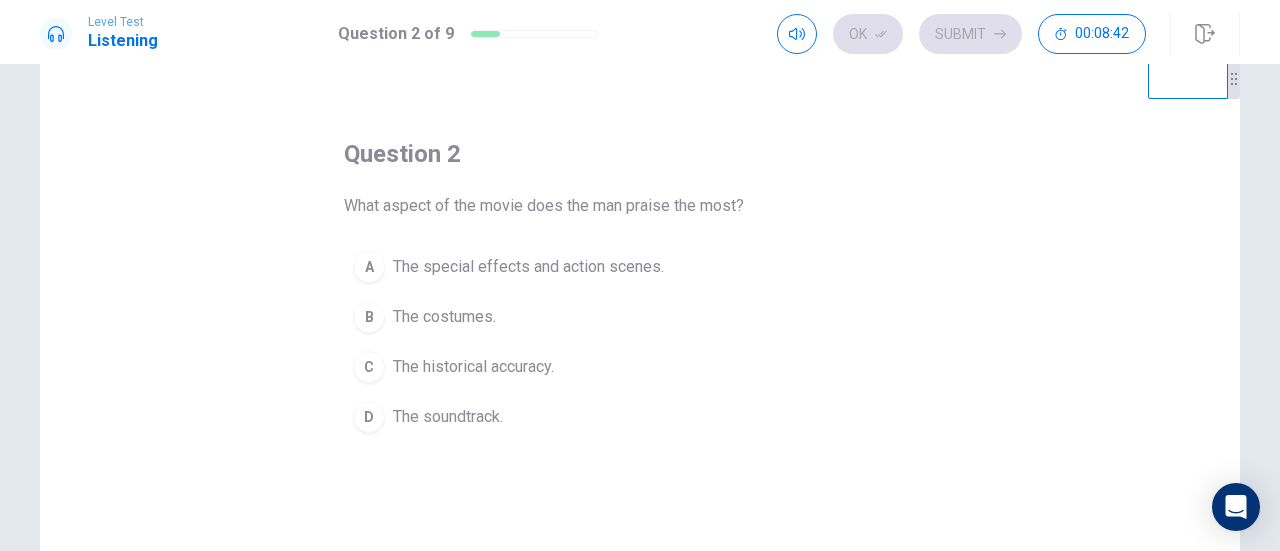 scroll, scrollTop: 55, scrollLeft: 0, axis: vertical 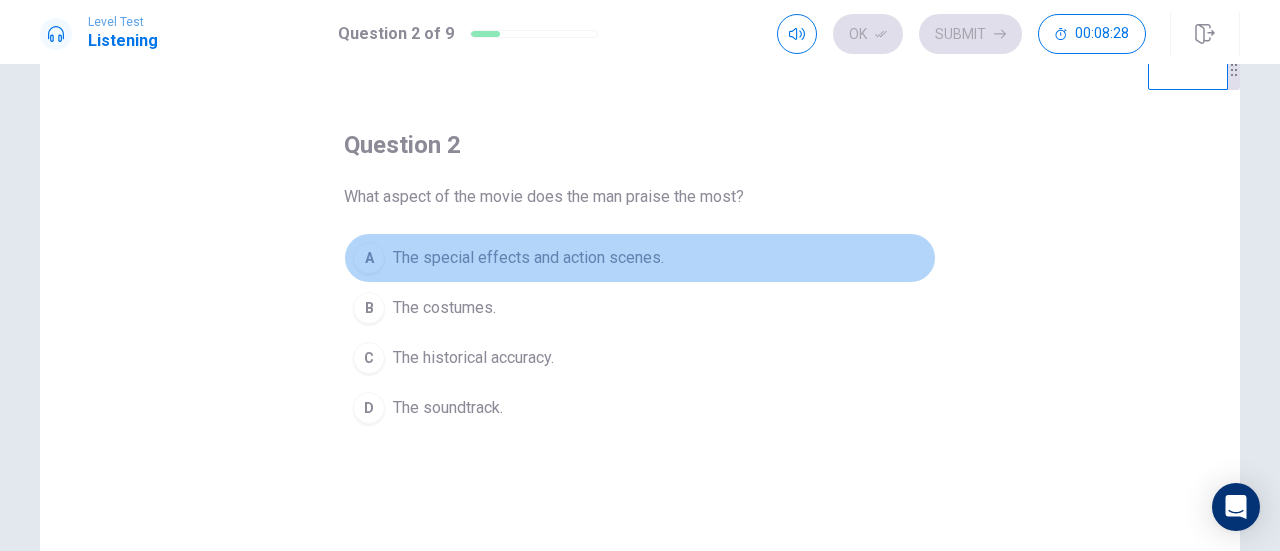 click on "The special effects and action scenes." at bounding box center (528, 258) 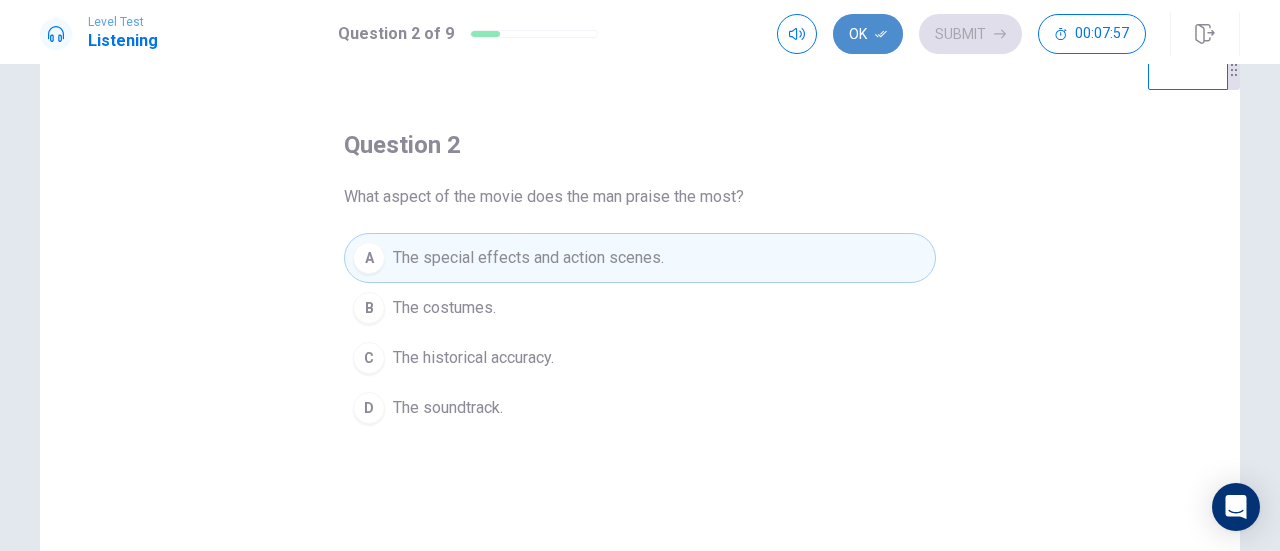 click on "Ok" at bounding box center [868, 34] 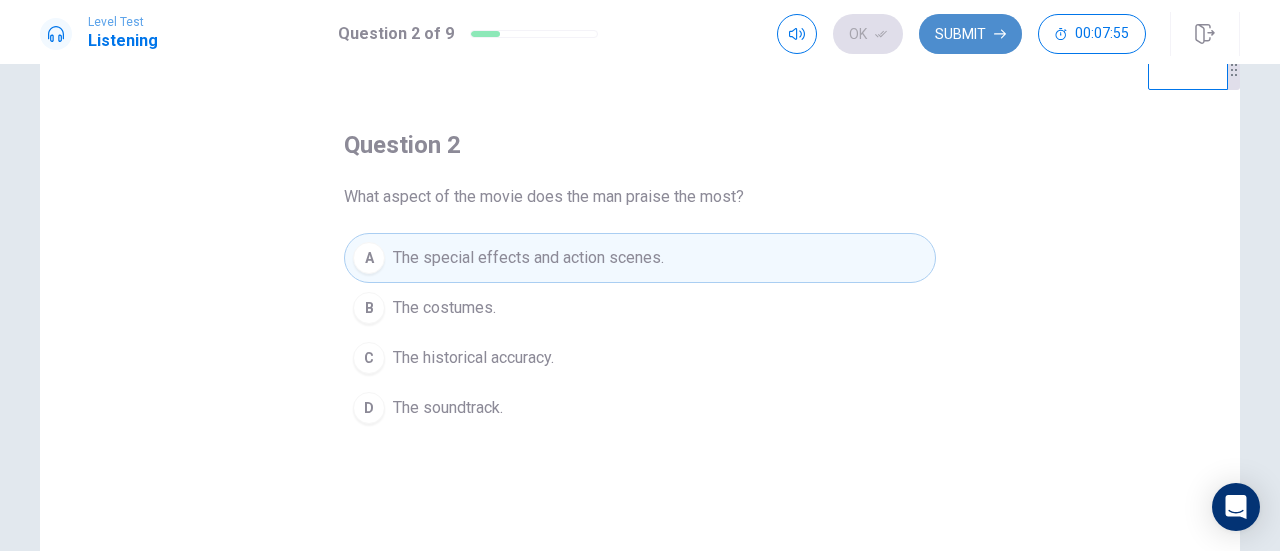 click on "Submit" at bounding box center [970, 34] 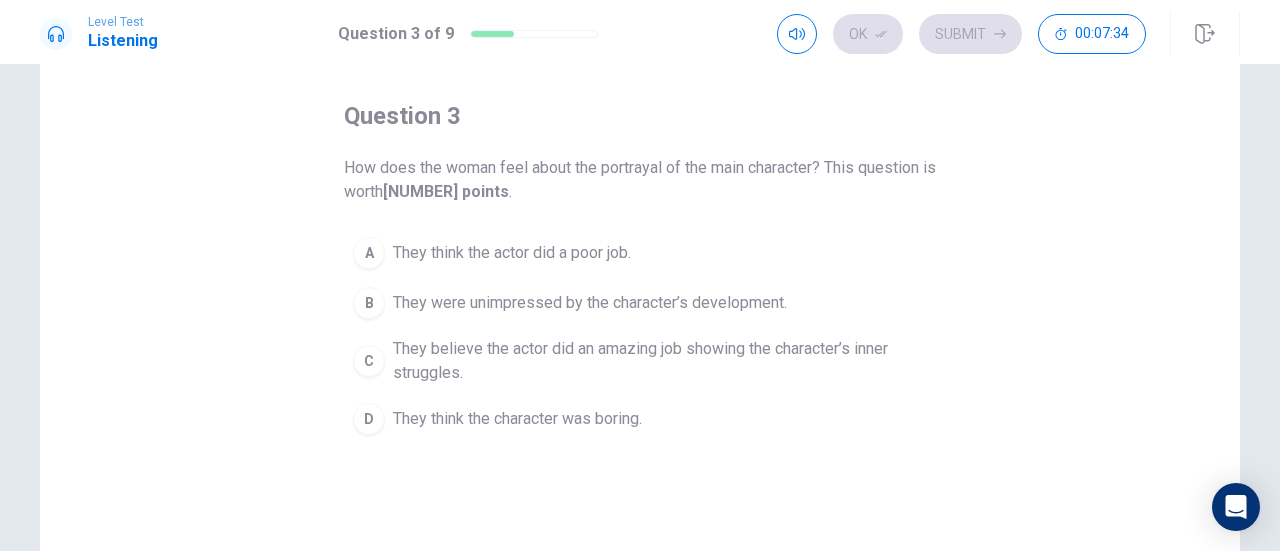 scroll, scrollTop: 94, scrollLeft: 0, axis: vertical 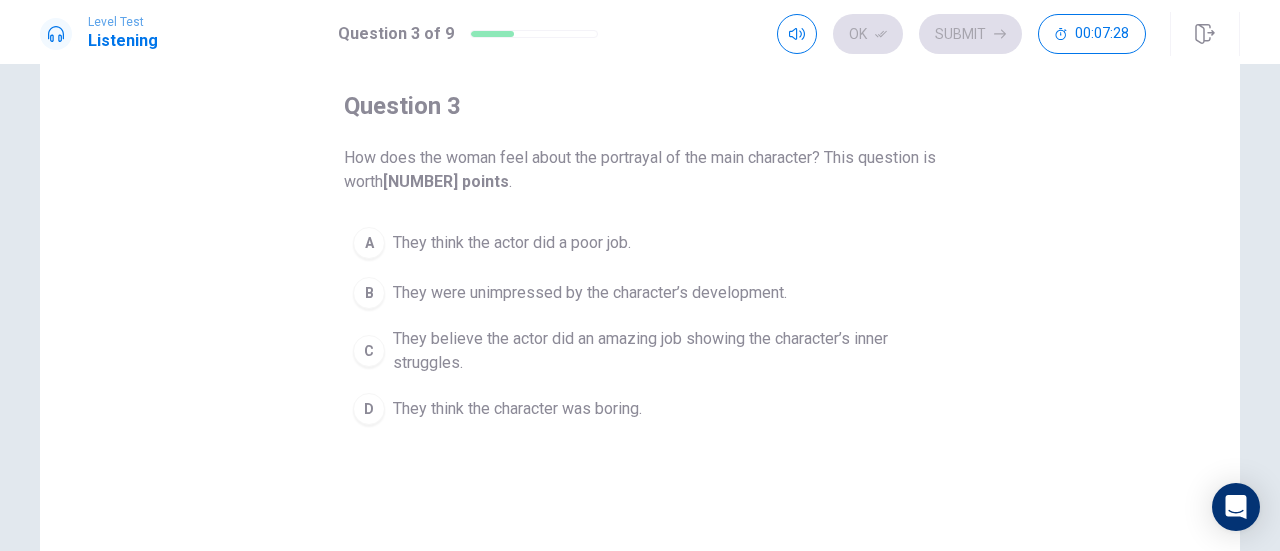 click on "They believe the actor did an amazing job showing the character’s inner struggles." at bounding box center [512, 243] 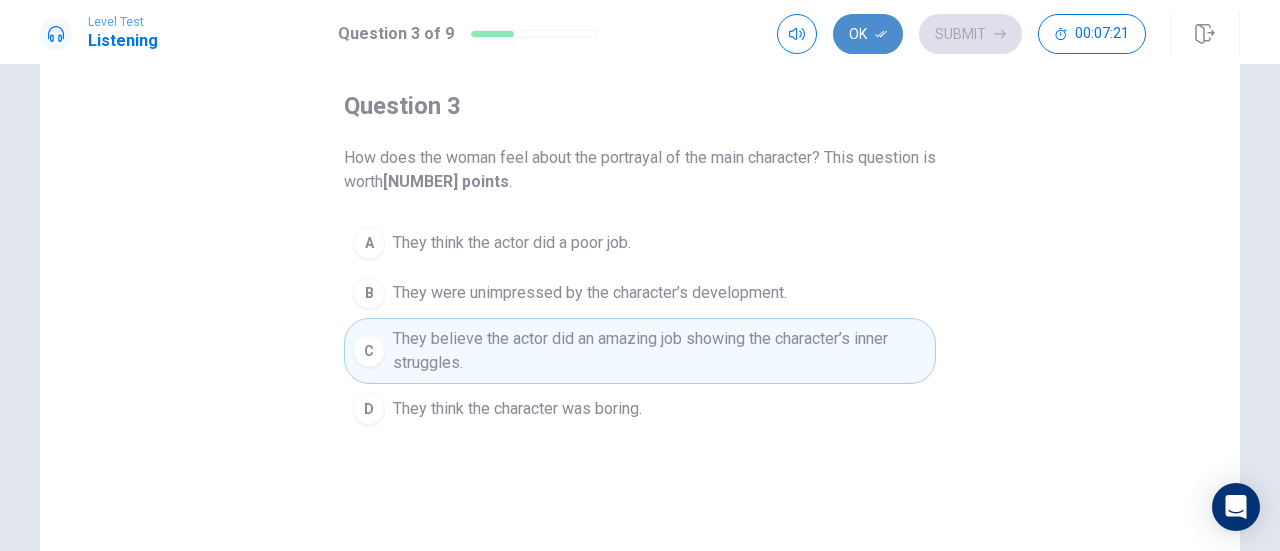 click on "Ok" at bounding box center (868, 34) 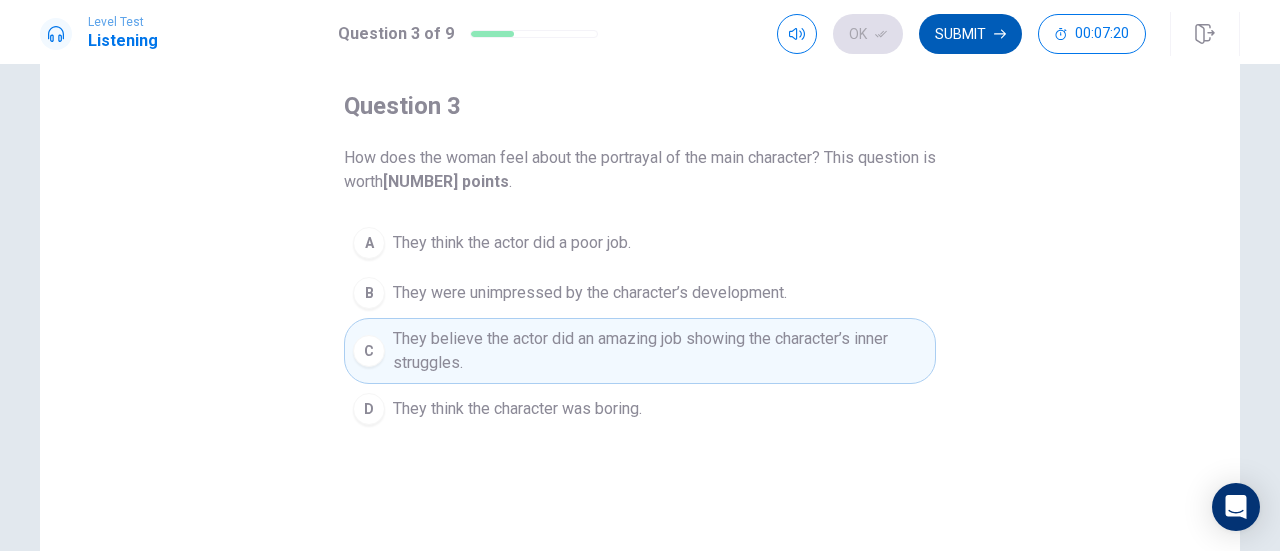 click on "Submit" at bounding box center [970, 34] 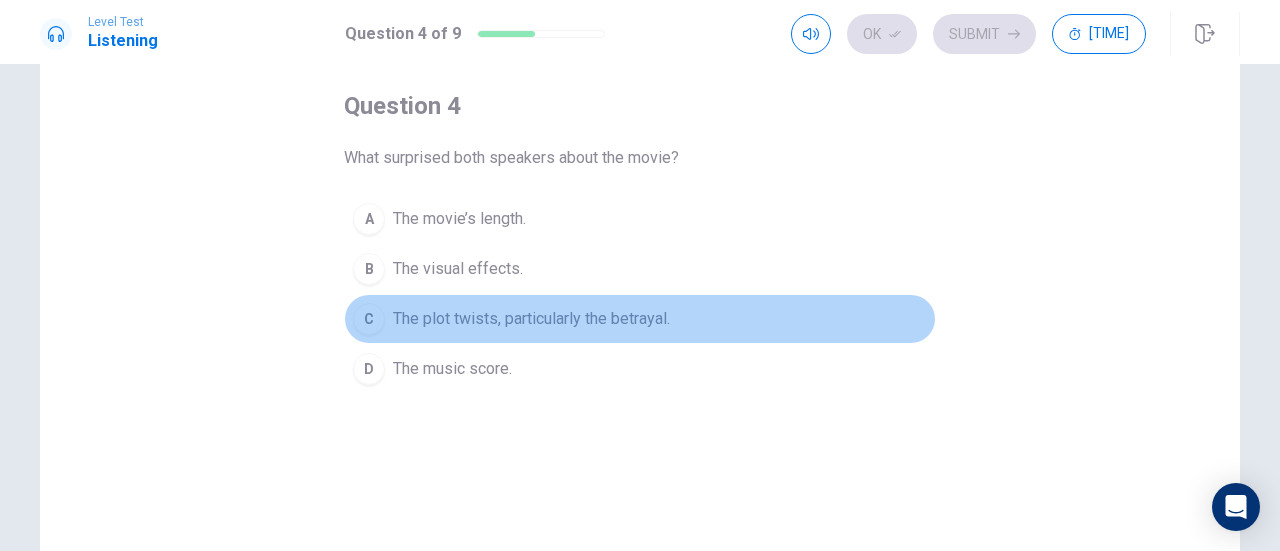 click on "The plot twists, particularly the betrayal." at bounding box center [459, 219] 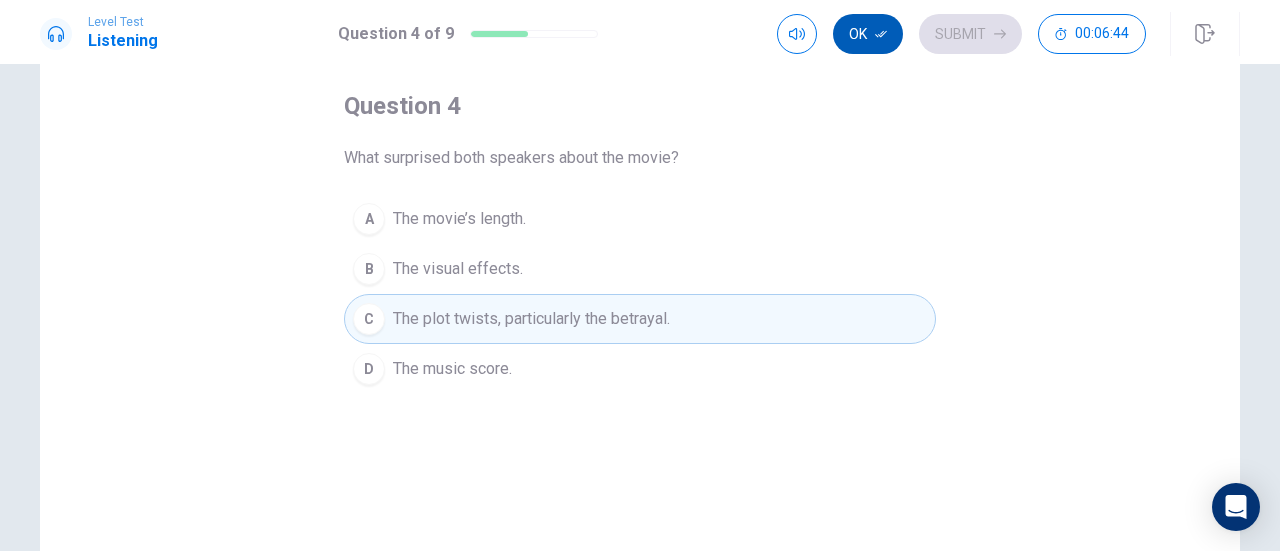click on "Ok" at bounding box center [868, 34] 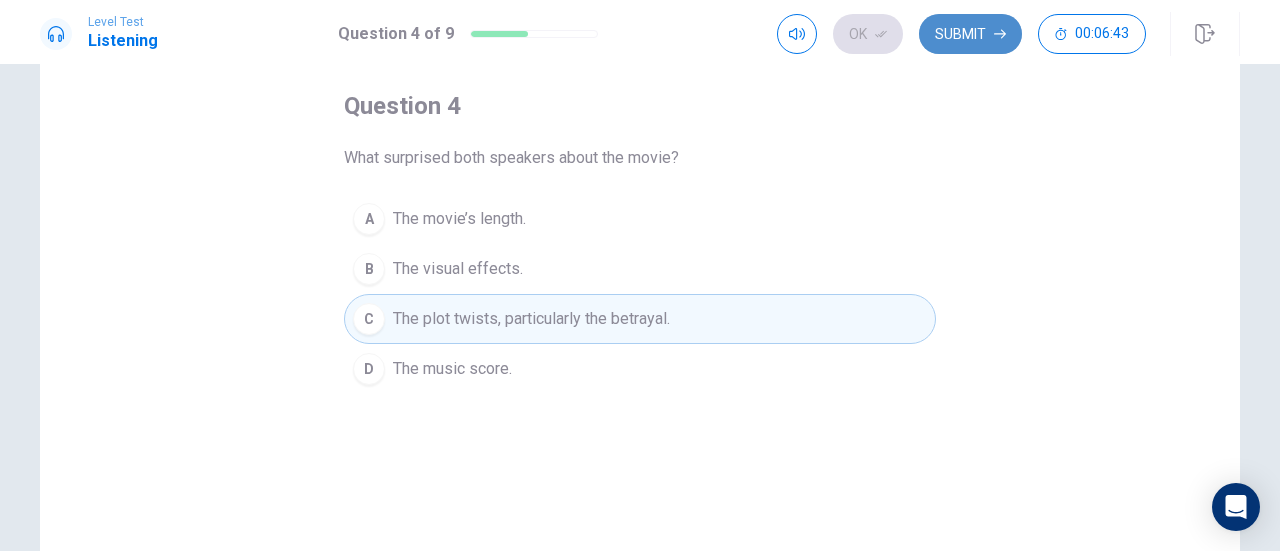 click on "Submit" at bounding box center [970, 34] 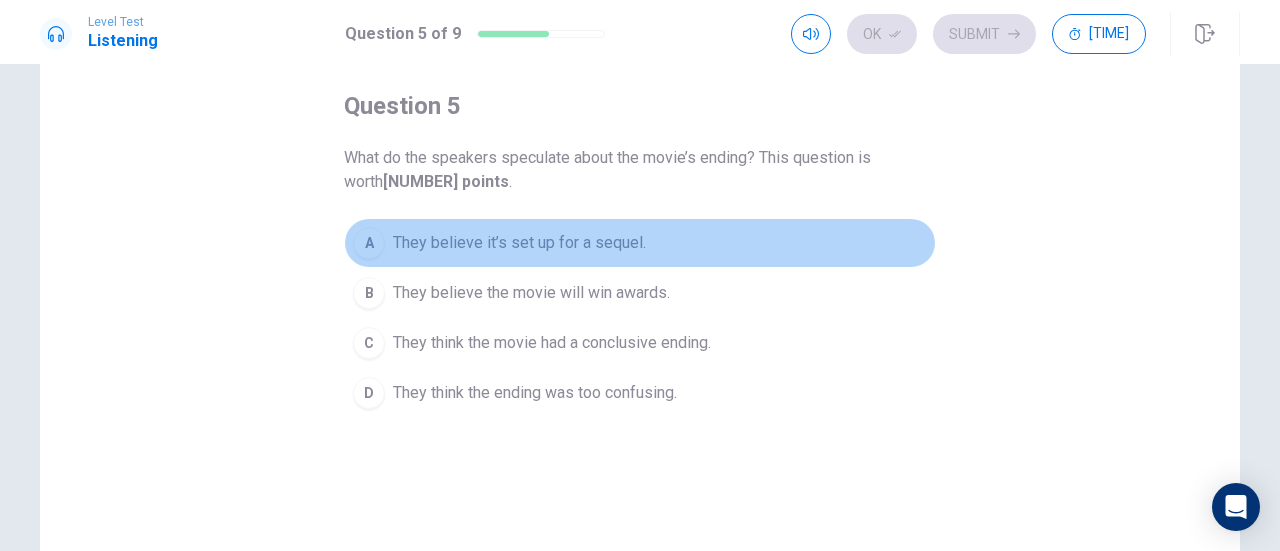 click on "They believe it’s set up for a sequel." at bounding box center (519, 243) 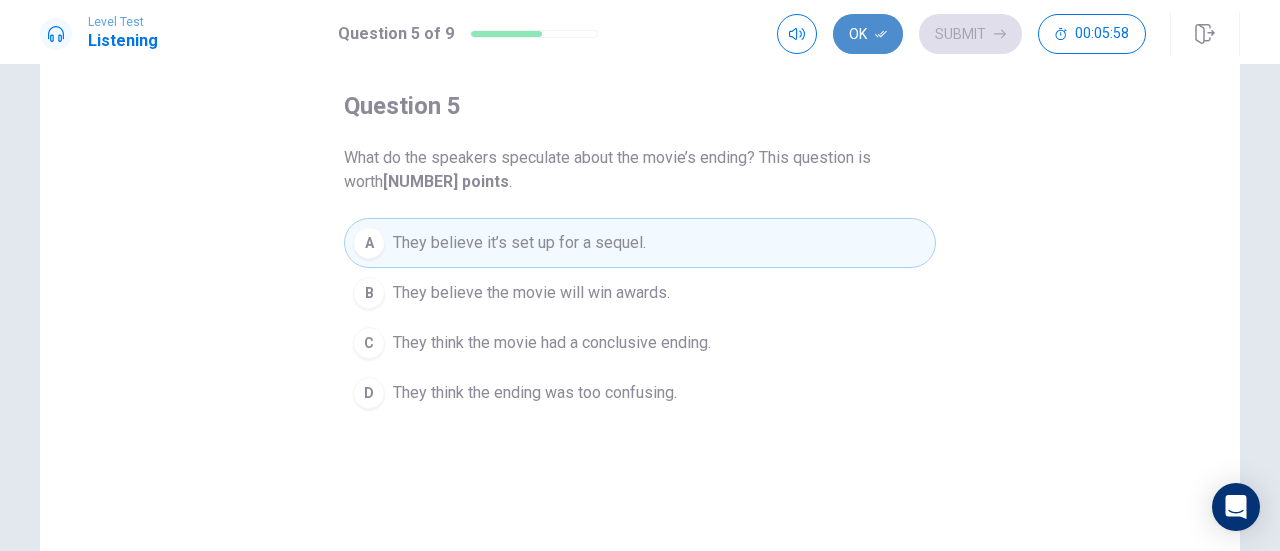 click on "Ok" at bounding box center [868, 34] 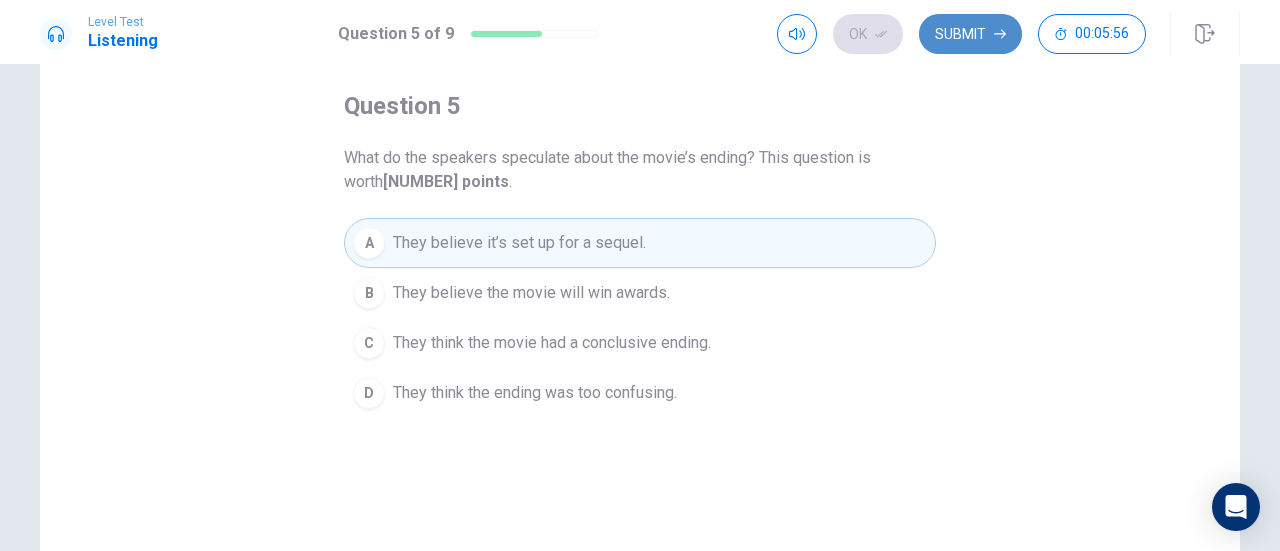 click on "Submit" at bounding box center [970, 34] 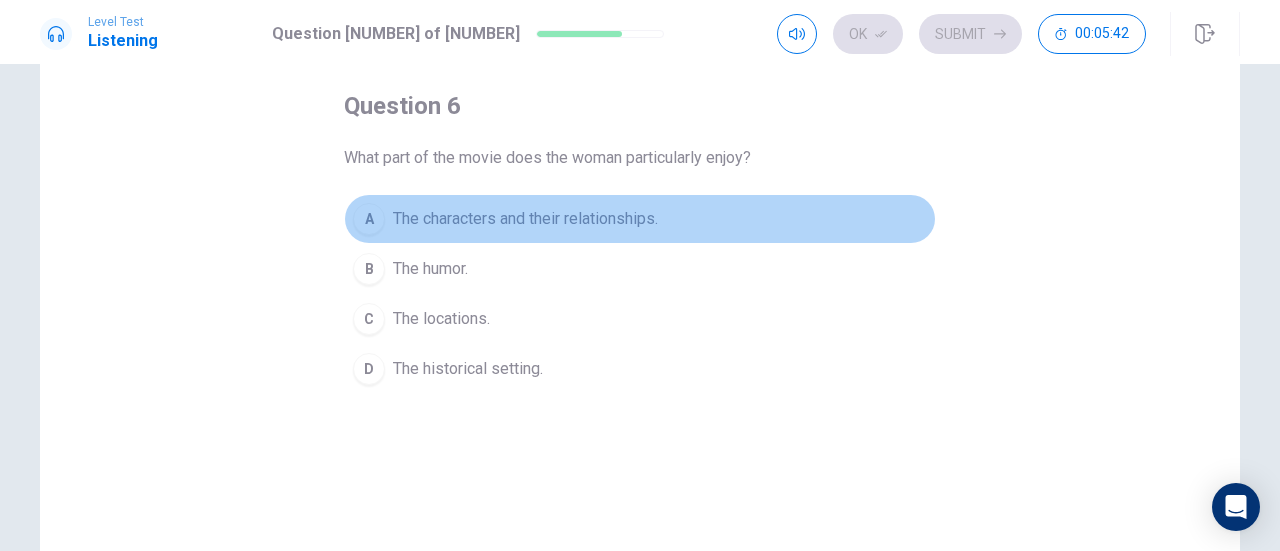 click on "The characters and their relationships." at bounding box center [525, 219] 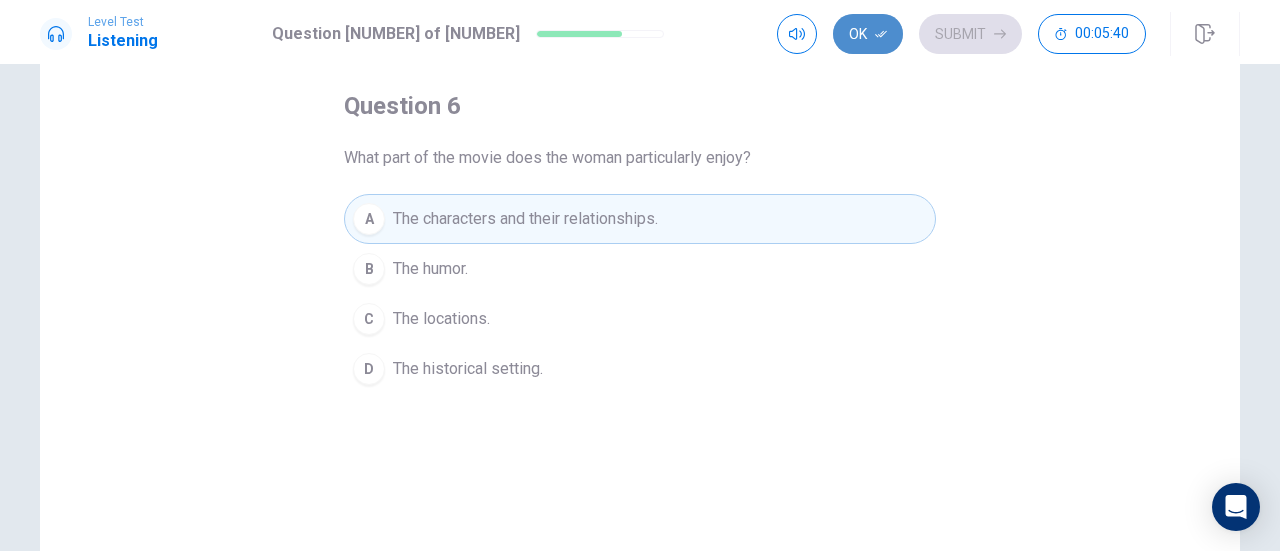 click on "Ok" at bounding box center [868, 34] 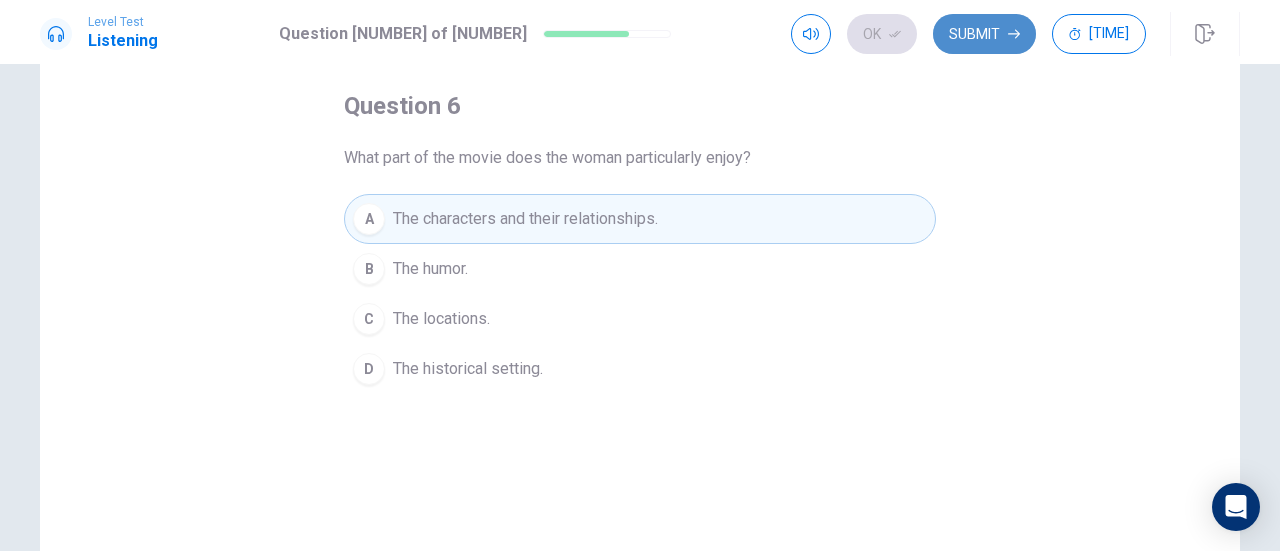 click on "Submit" at bounding box center [984, 34] 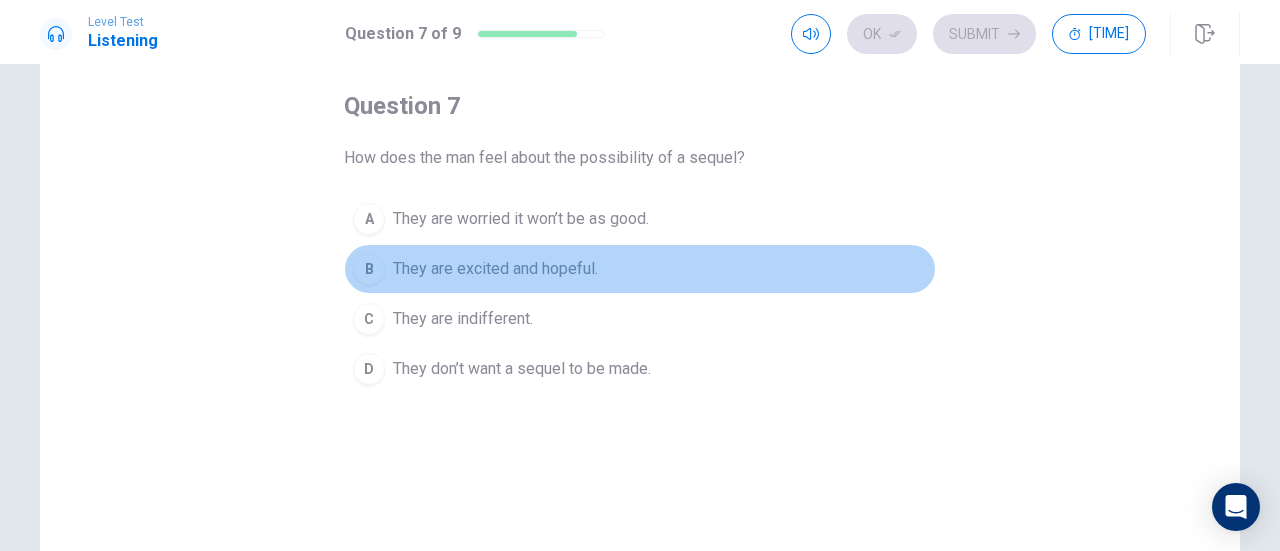 click on "They are excited and hopeful." at bounding box center (521, 219) 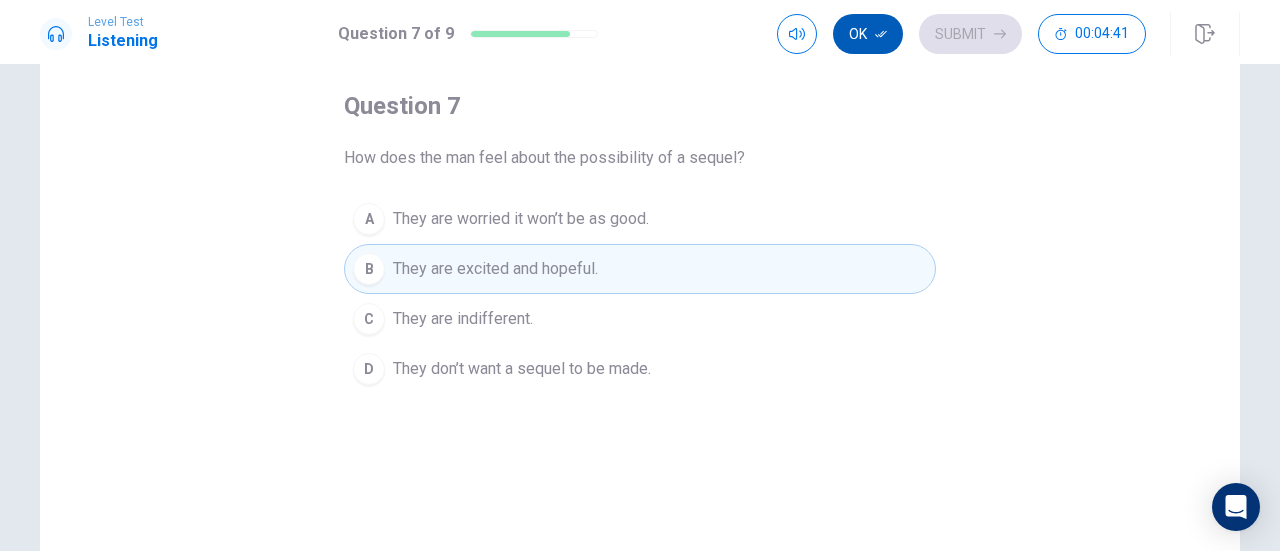 click on "Ok" at bounding box center [868, 34] 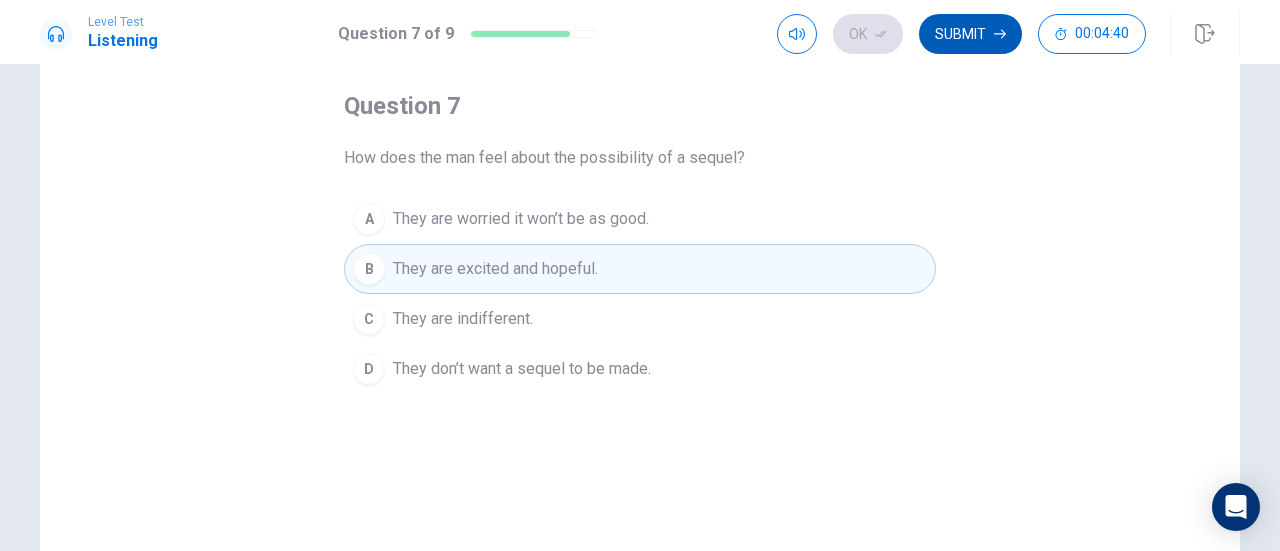 click on "Submit" at bounding box center [970, 34] 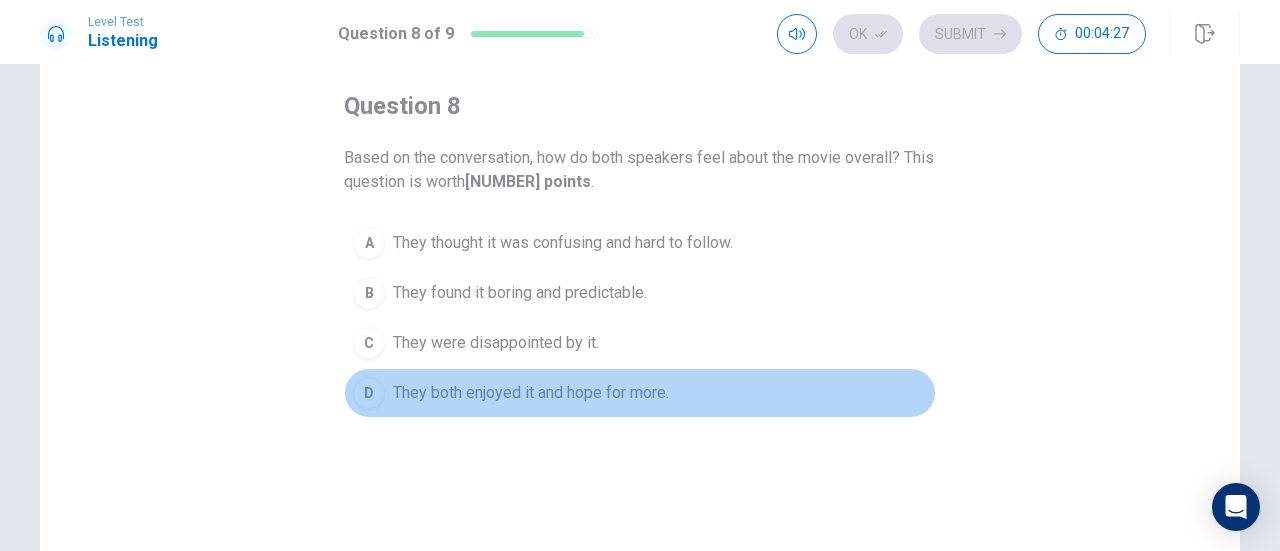 click on "They both enjoyed it and hope for more." at bounding box center (563, 243) 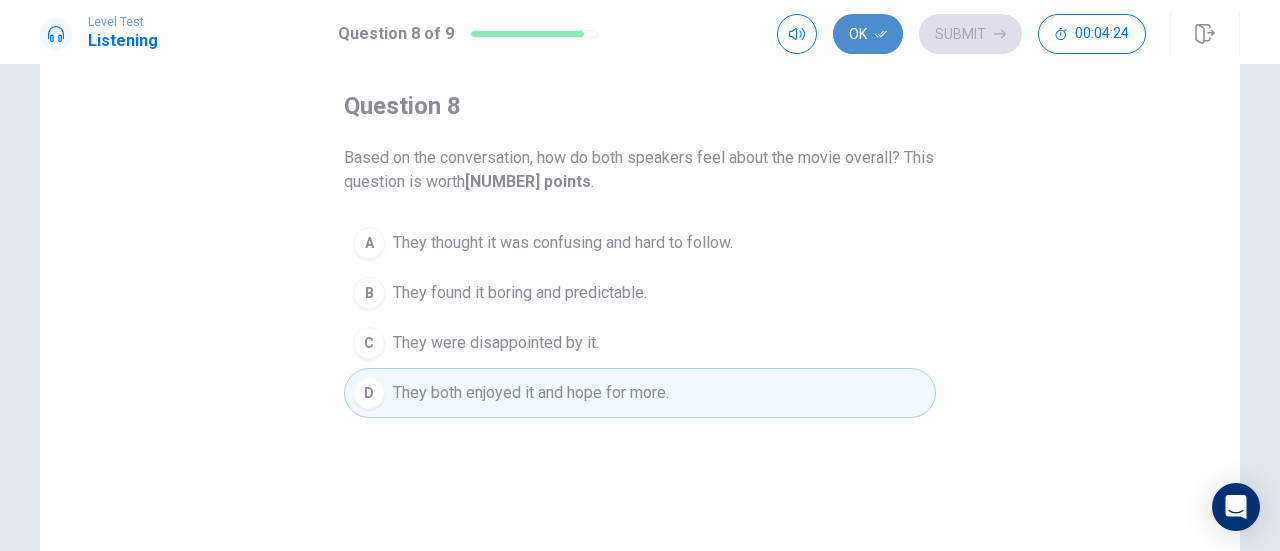 click at bounding box center [881, 34] 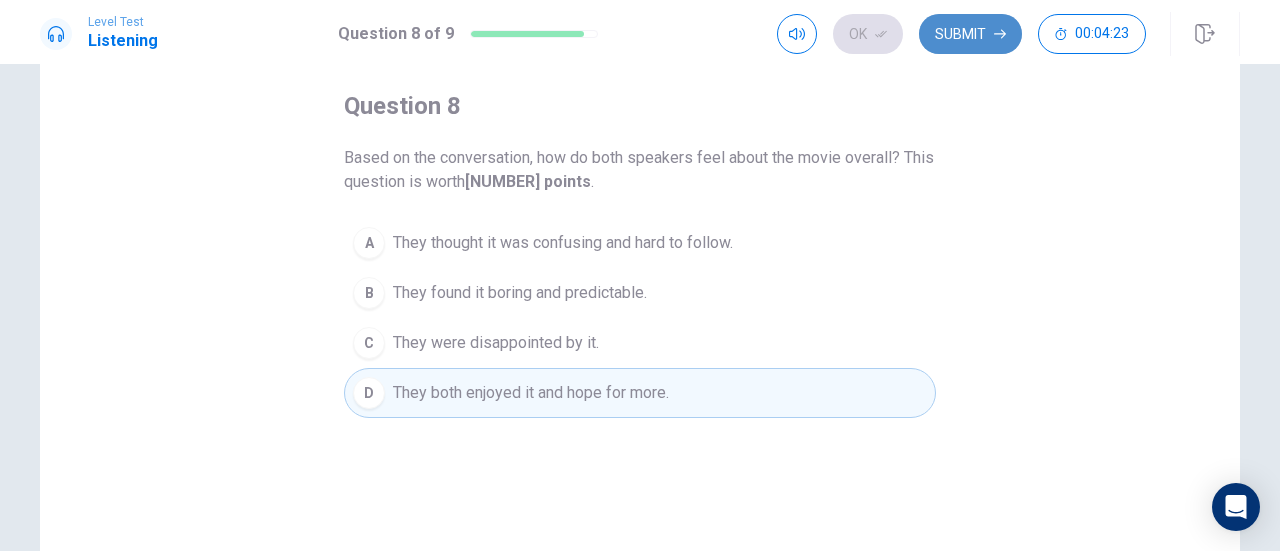 click on "Submit" at bounding box center [970, 34] 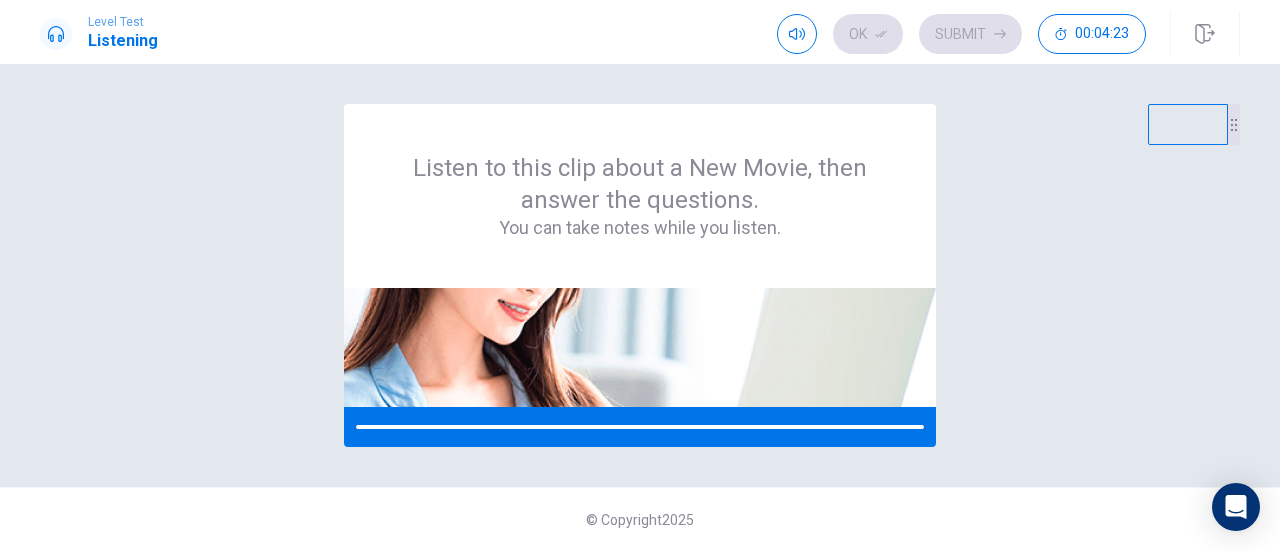 scroll, scrollTop: 0, scrollLeft: 0, axis: both 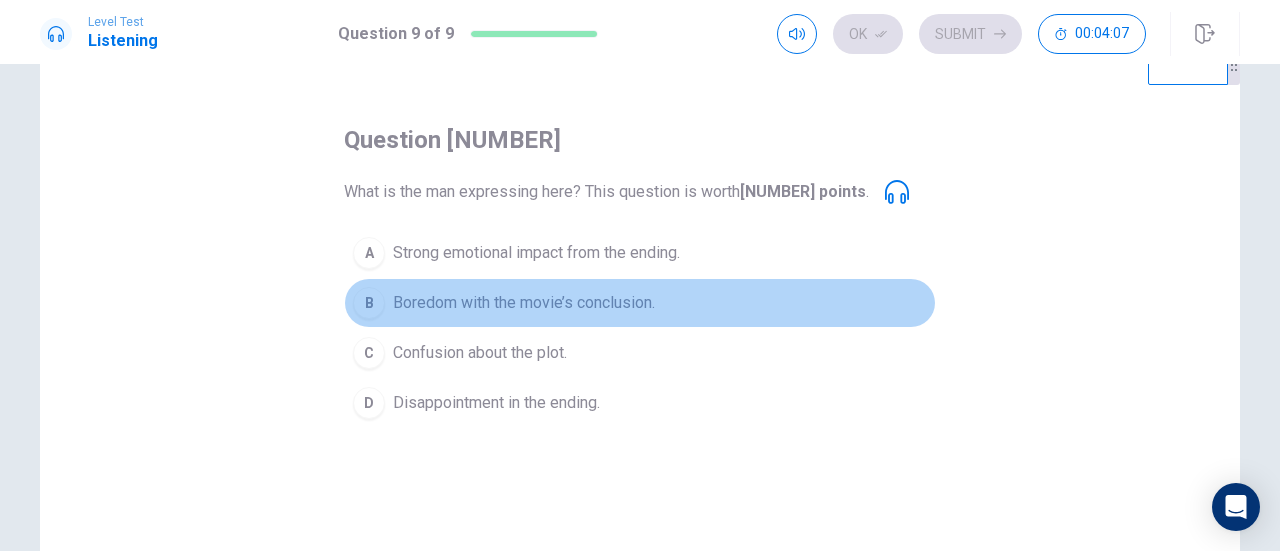 click on "Boredom with the movie’s conclusion." at bounding box center (536, 253) 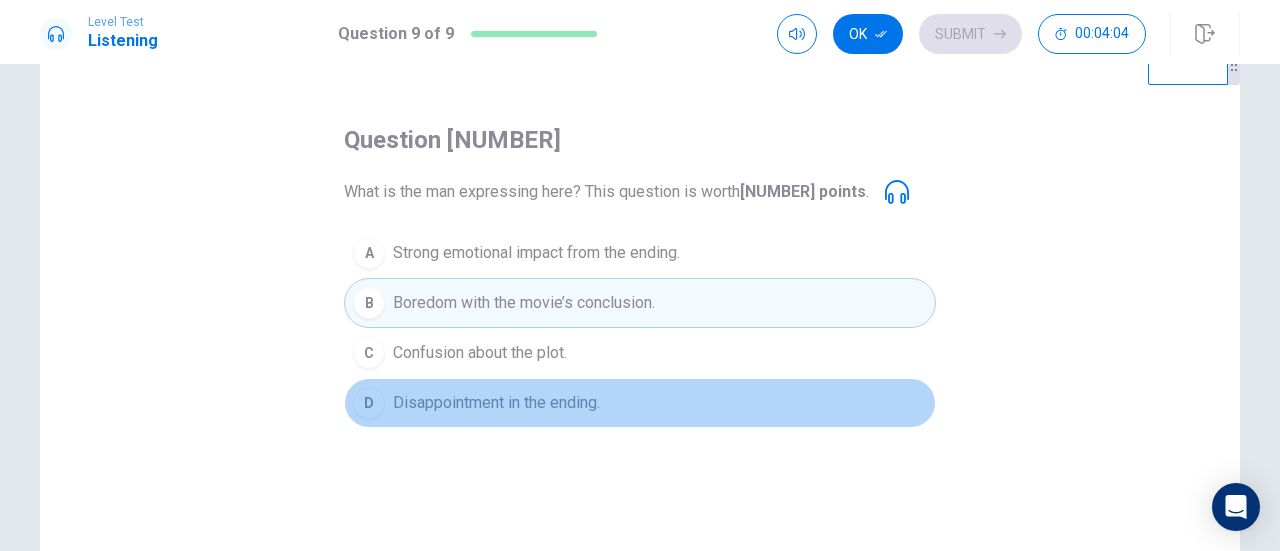 click on "Disappointment in the ending." at bounding box center [536, 253] 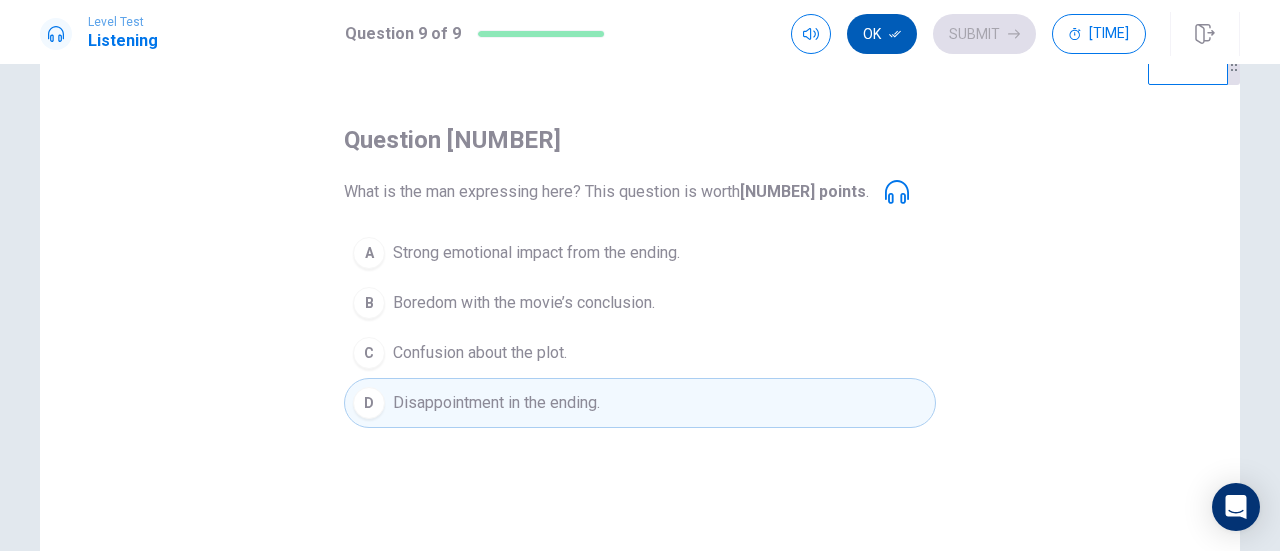 click at bounding box center [895, 34] 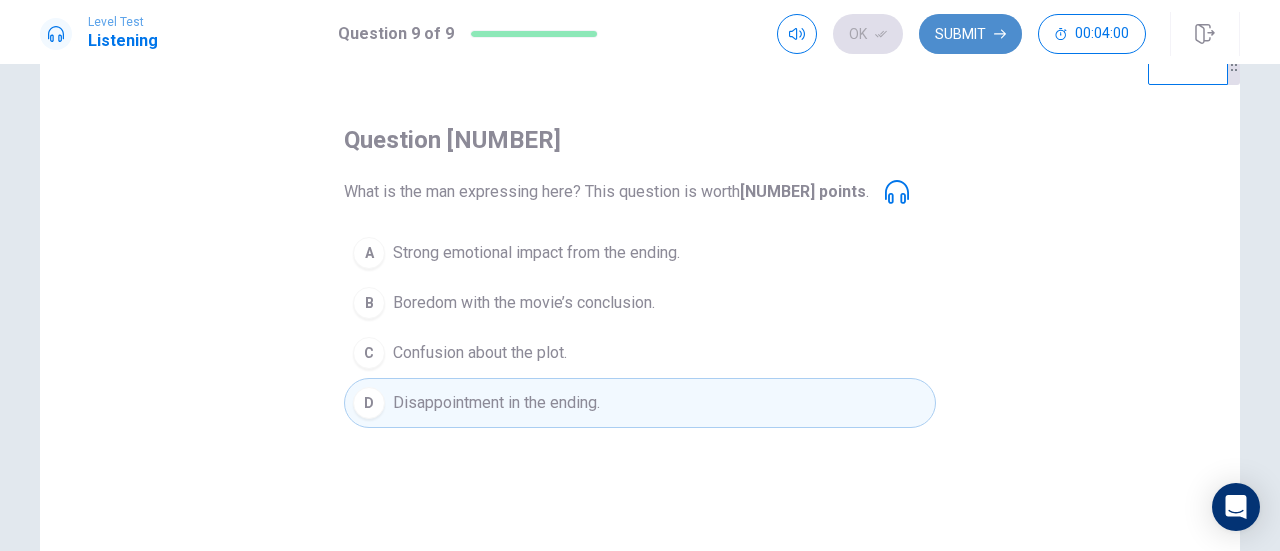 click on "Submit" at bounding box center (970, 34) 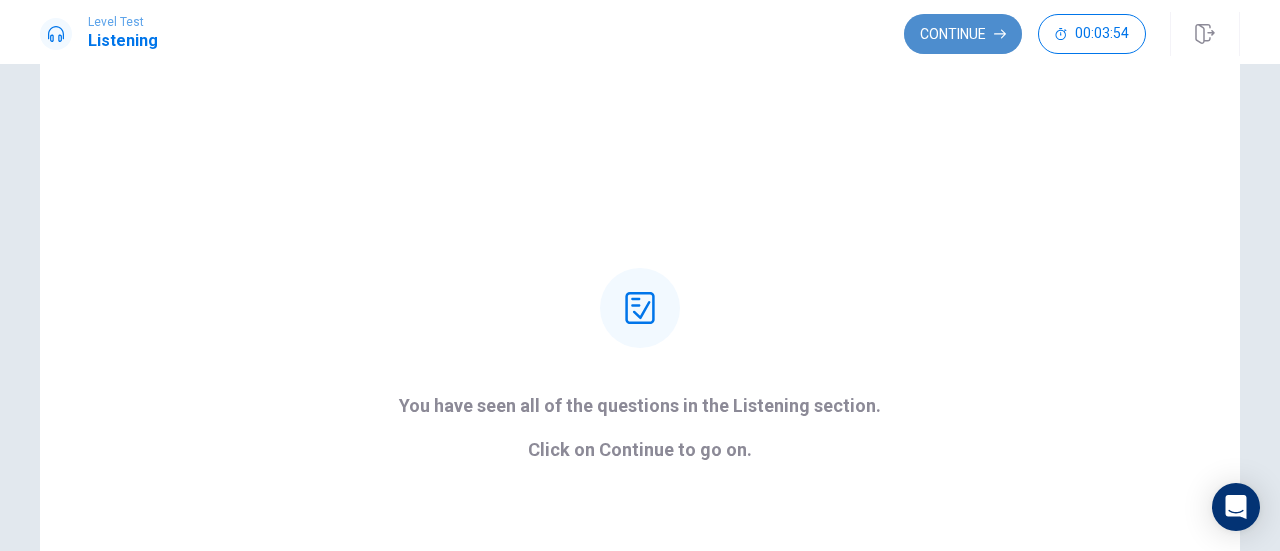 click on "Continue" at bounding box center (963, 34) 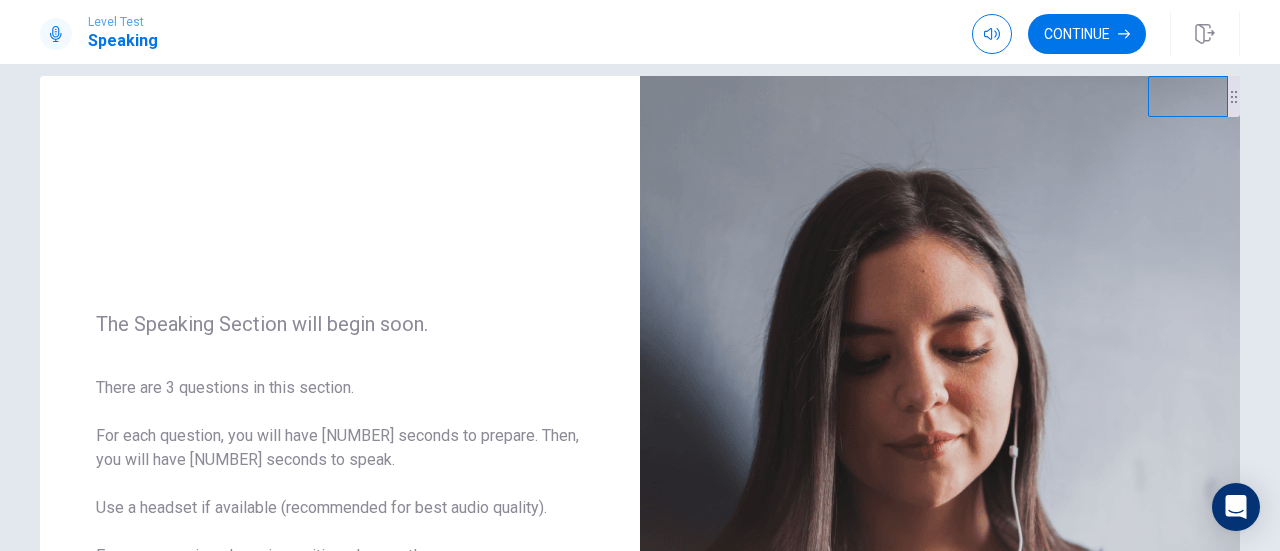 scroll, scrollTop: 25, scrollLeft: 0, axis: vertical 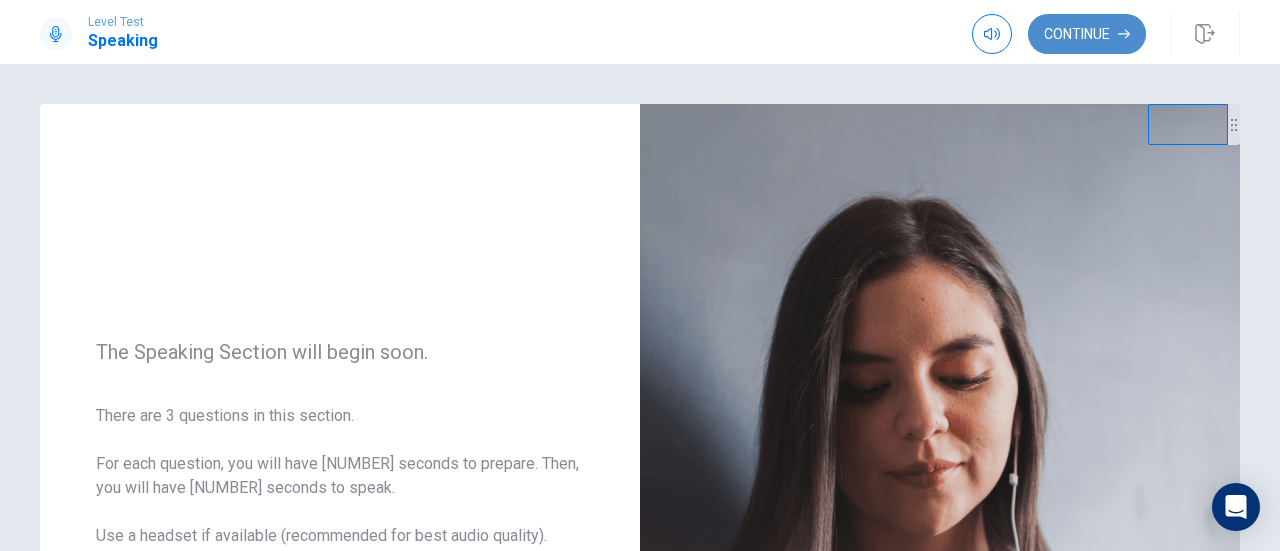 click on "Continue" at bounding box center [1087, 34] 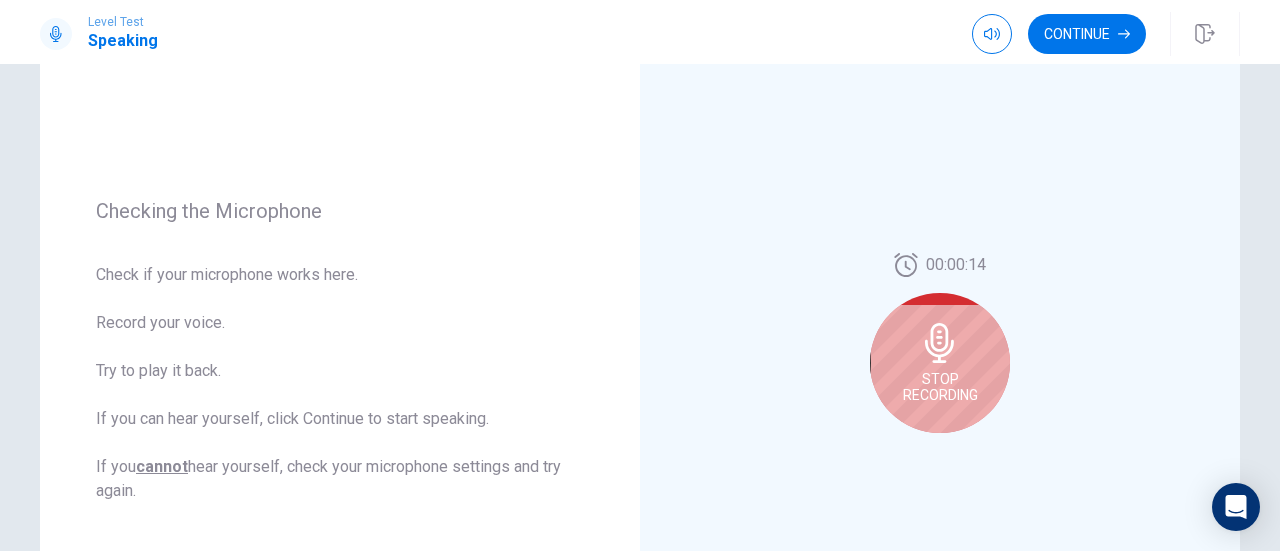 scroll, scrollTop: 214, scrollLeft: 0, axis: vertical 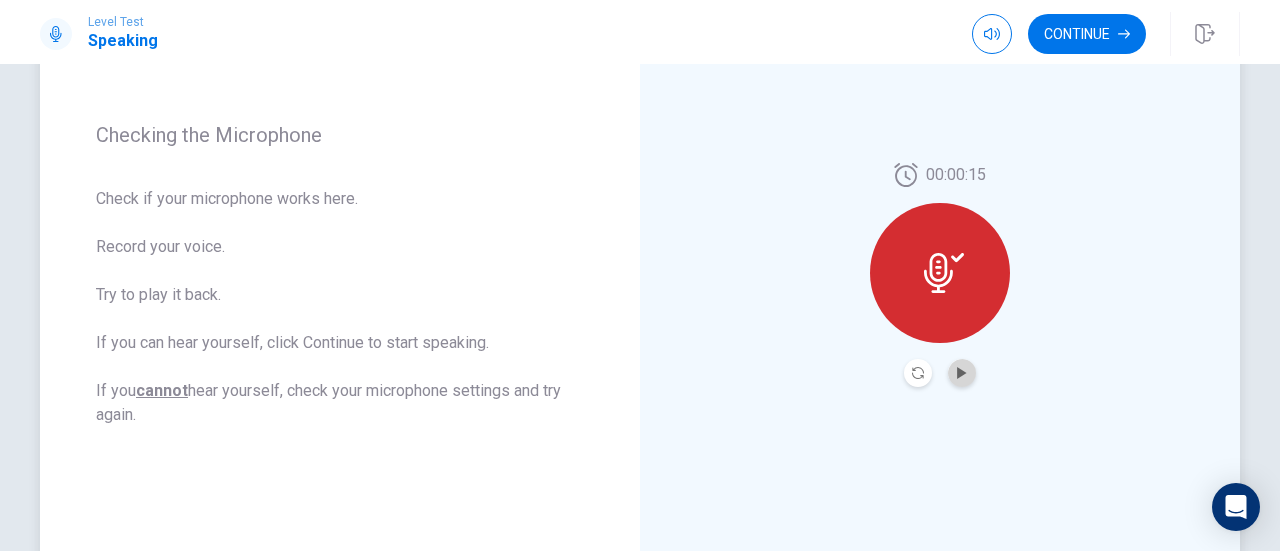 click at bounding box center [962, 373] 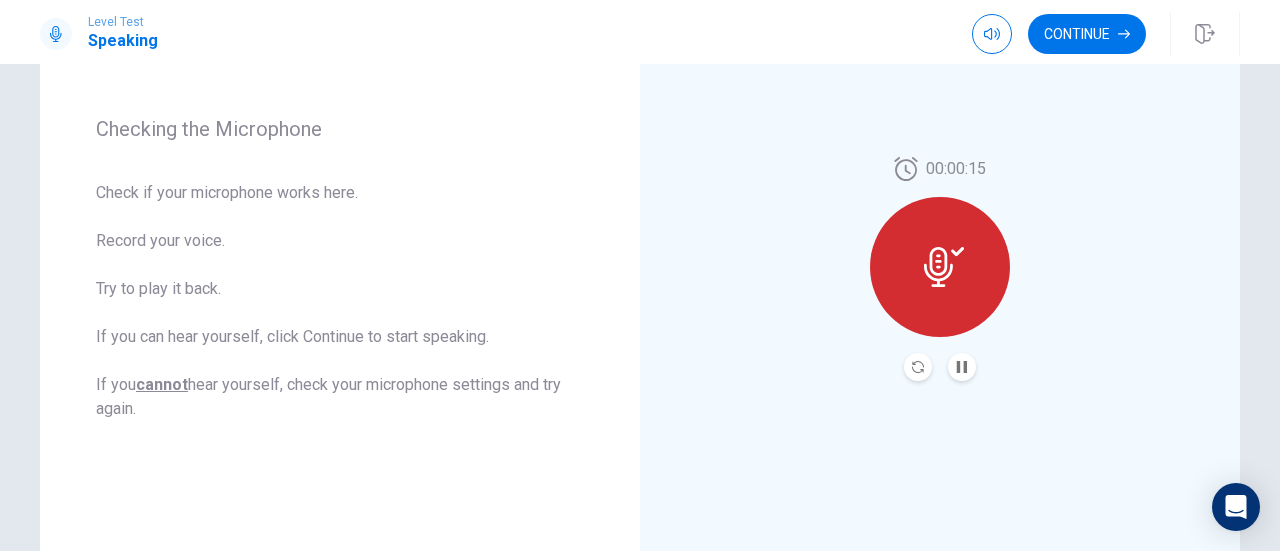 scroll, scrollTop: 235, scrollLeft: 0, axis: vertical 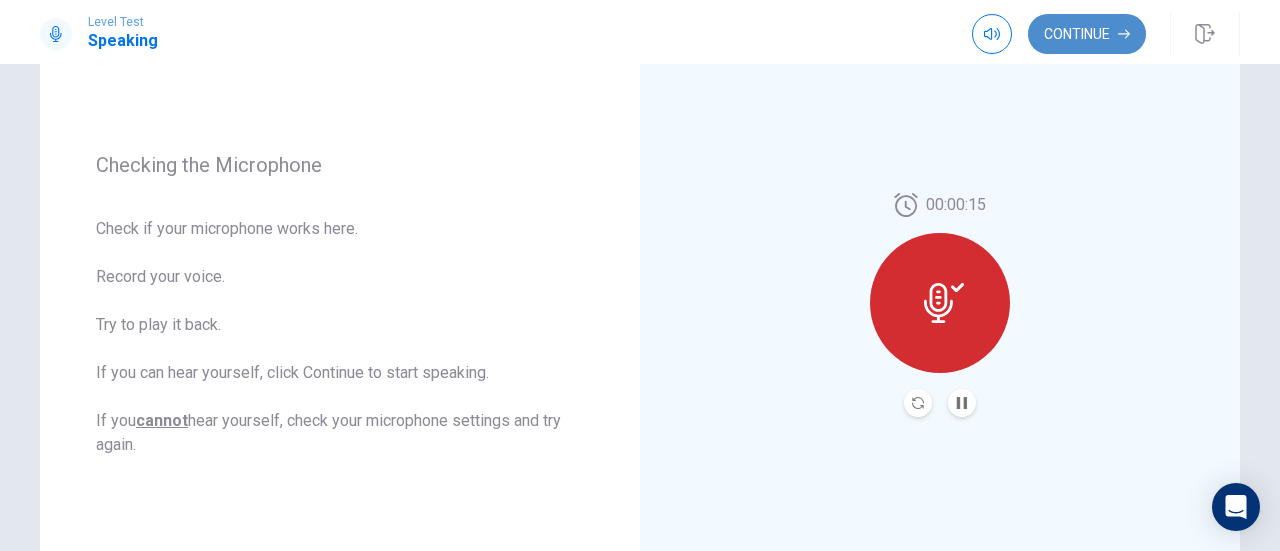 click on "Continue" at bounding box center (1087, 34) 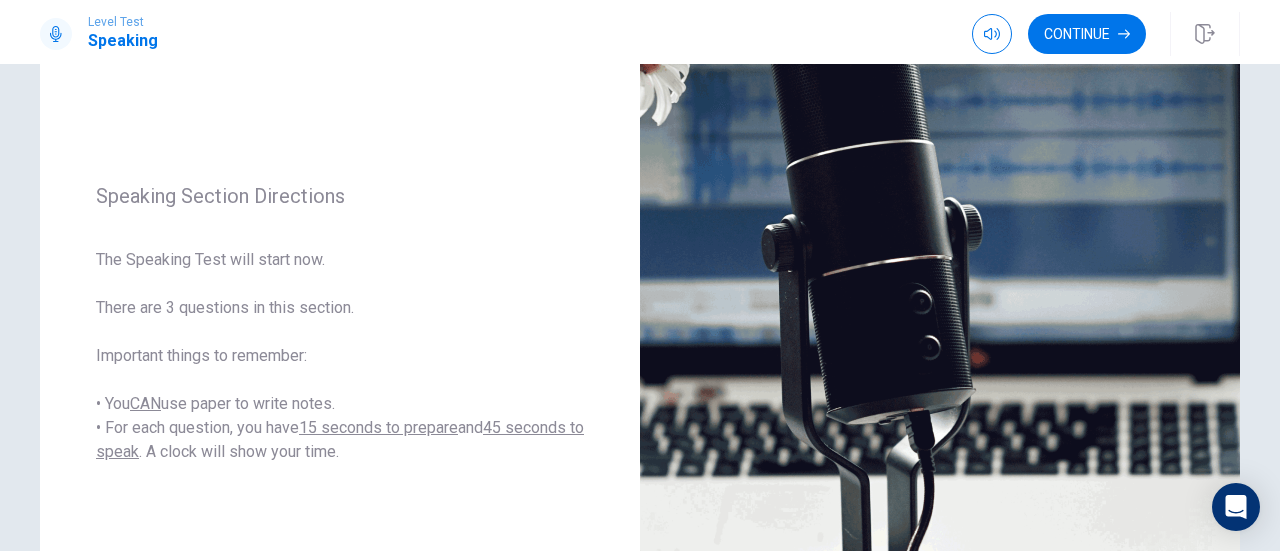 scroll, scrollTop: 208, scrollLeft: 0, axis: vertical 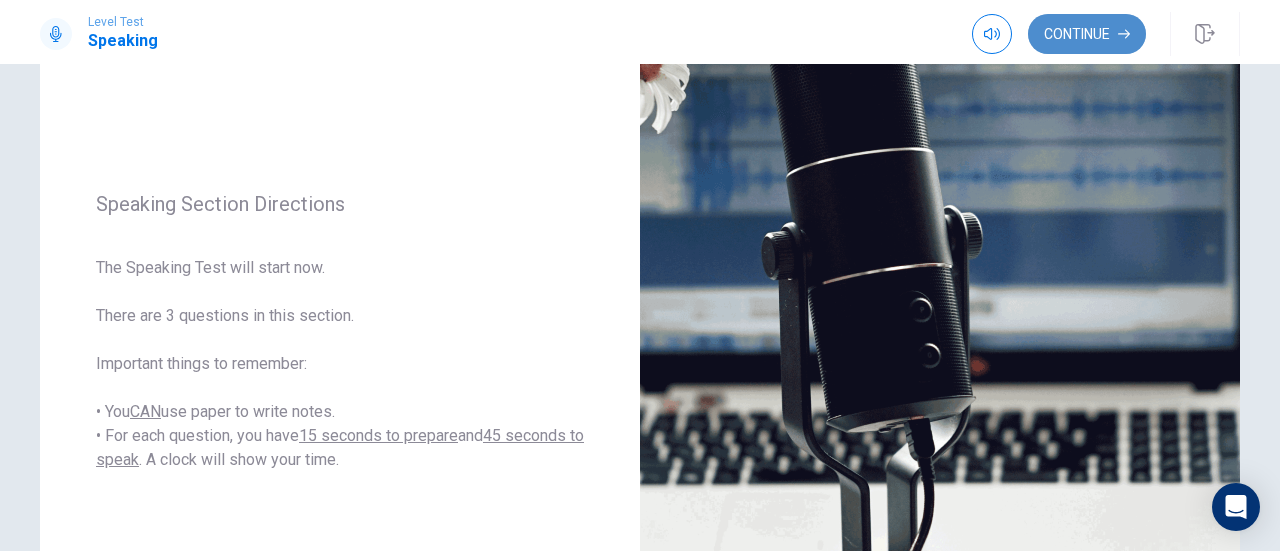 click on "Continue" at bounding box center [1087, 34] 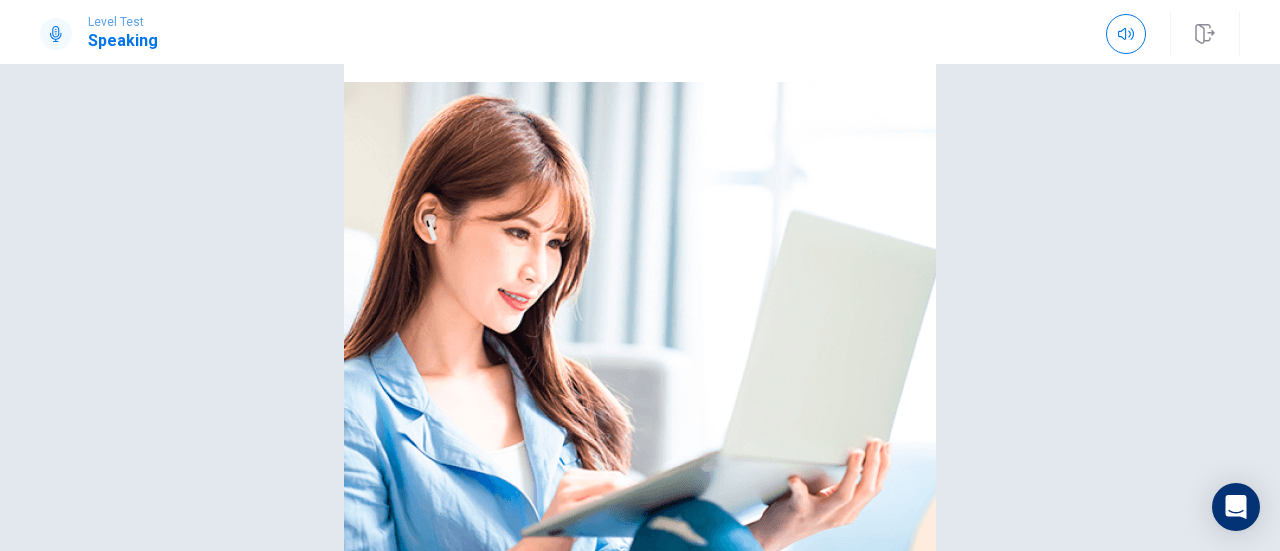 scroll, scrollTop: 155, scrollLeft: 0, axis: vertical 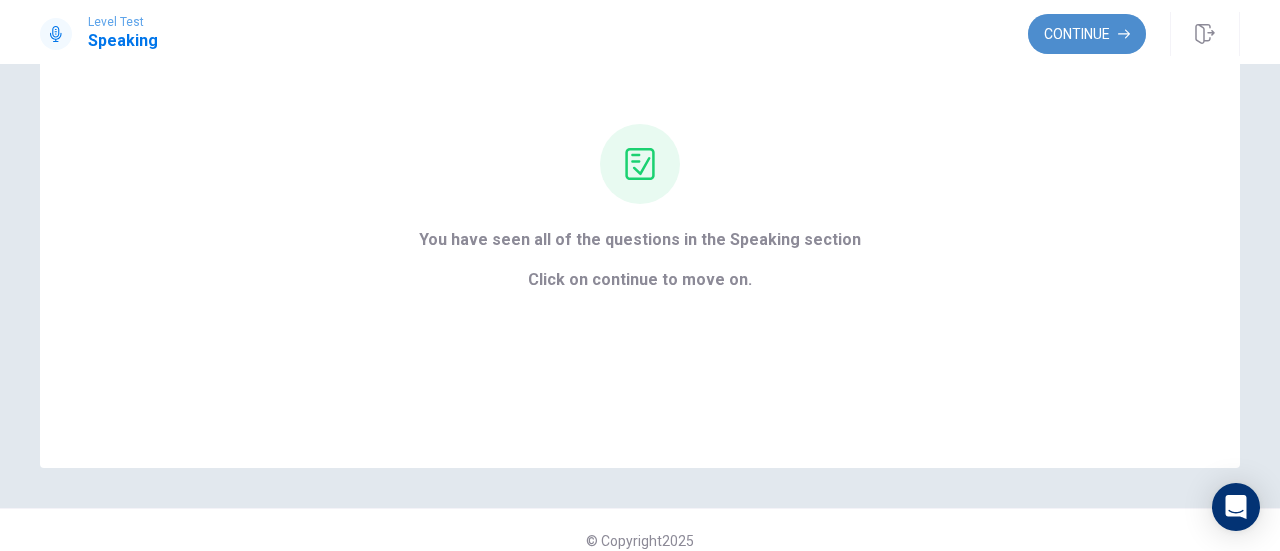 click on "Continue" at bounding box center (1087, 34) 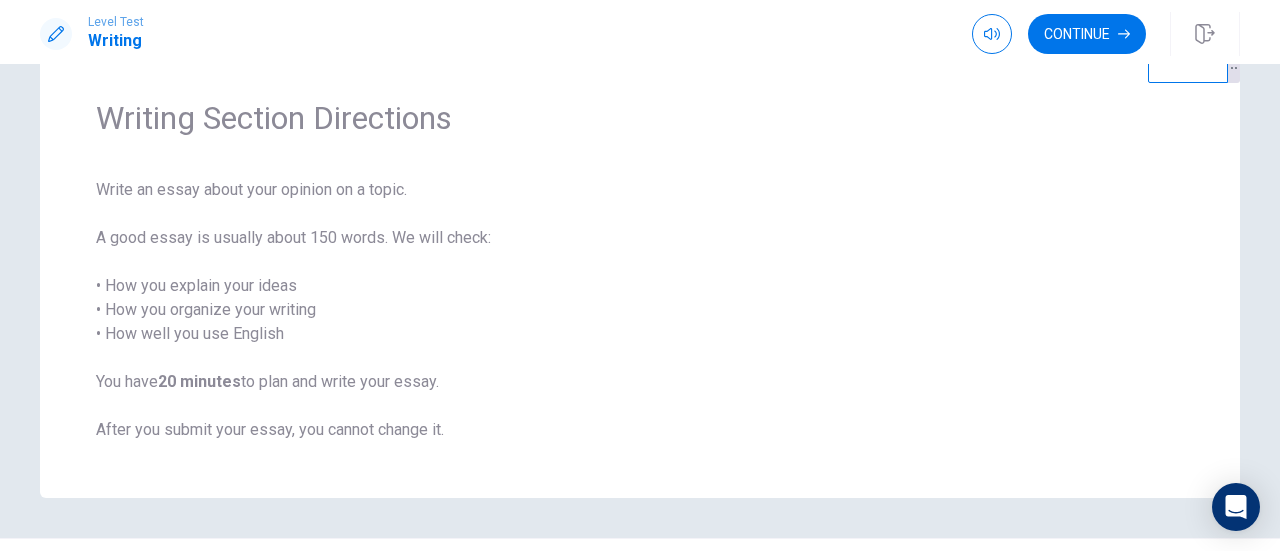 scroll, scrollTop: 53, scrollLeft: 0, axis: vertical 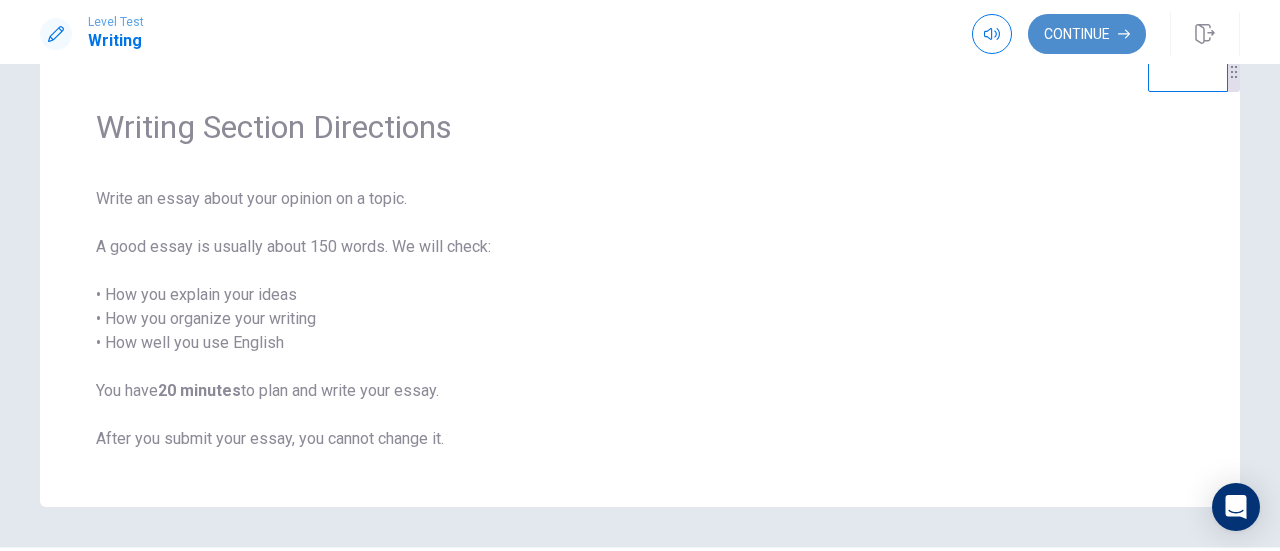 click on "Continue" at bounding box center (1087, 34) 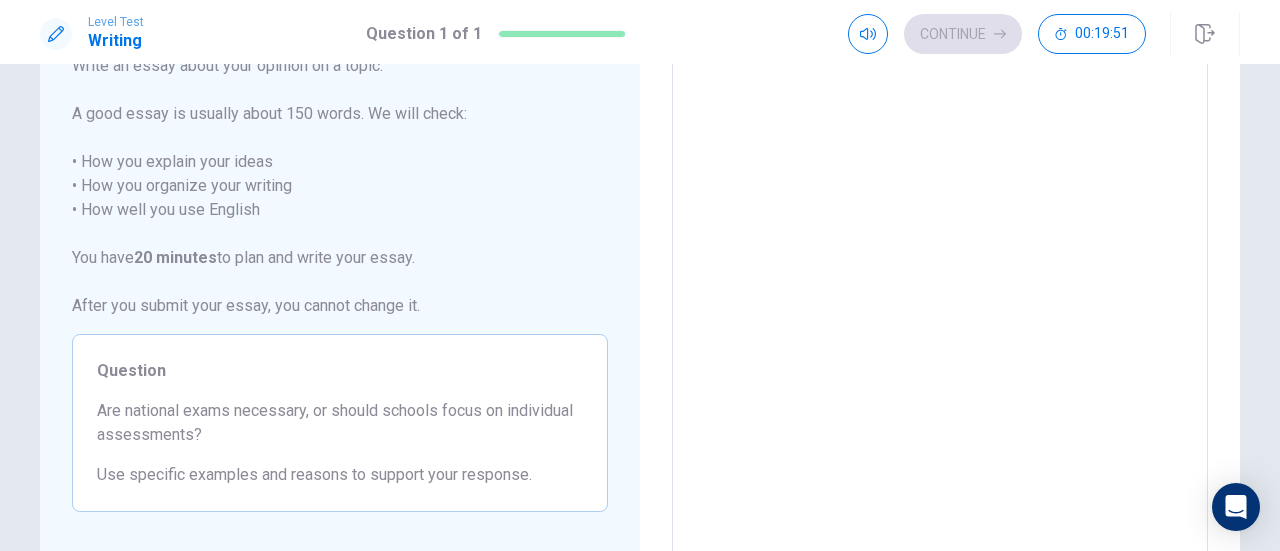 scroll, scrollTop: 156, scrollLeft: 0, axis: vertical 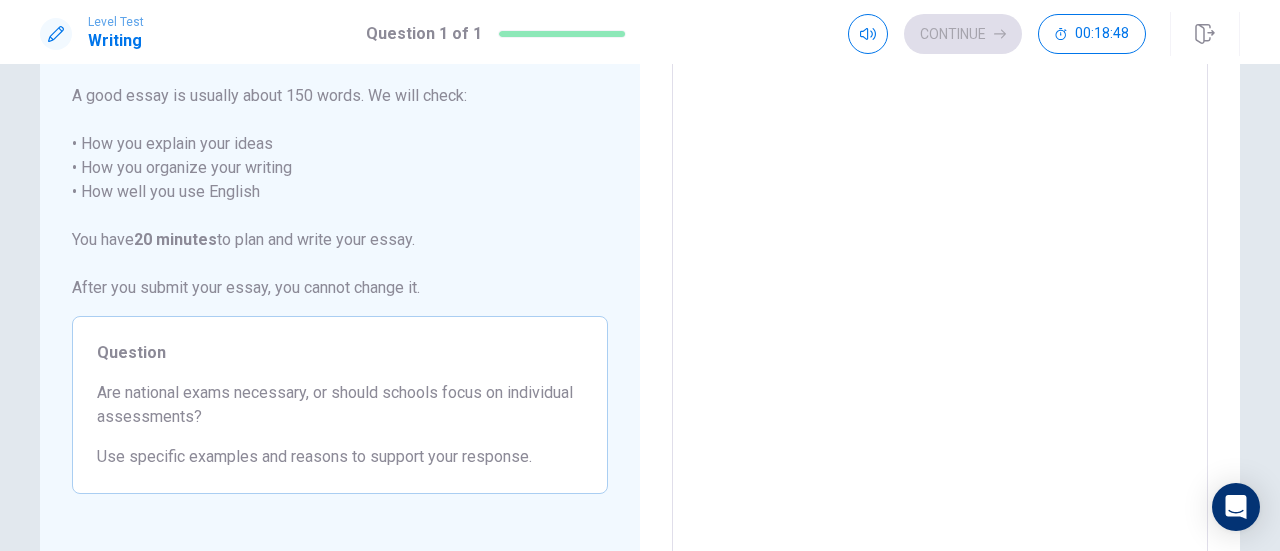 click at bounding box center (940, 295) 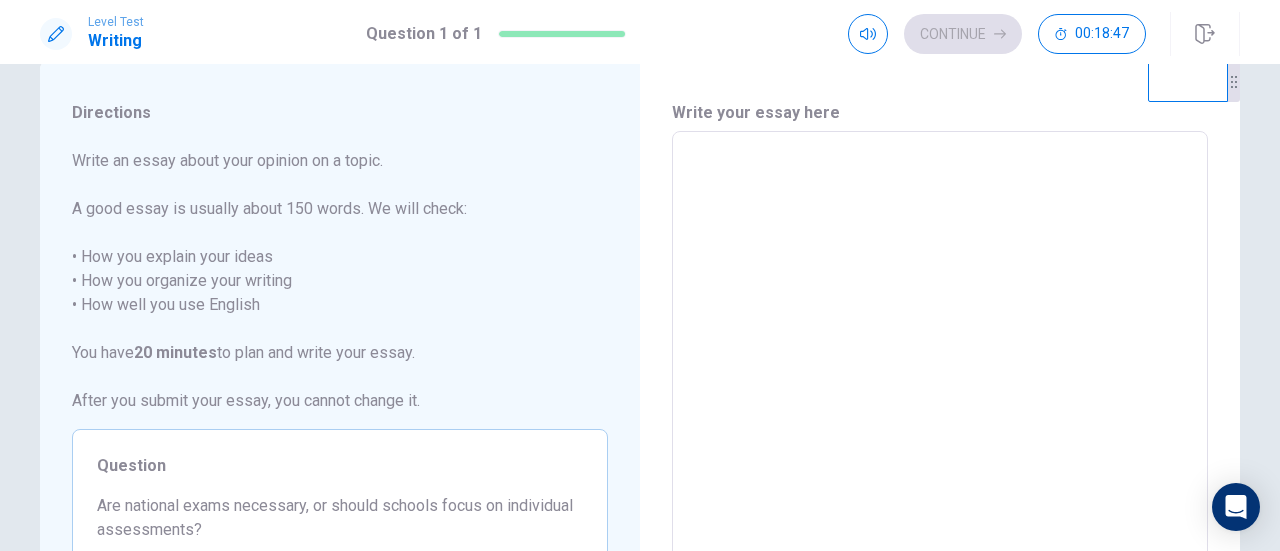 scroll, scrollTop: 42, scrollLeft: 0, axis: vertical 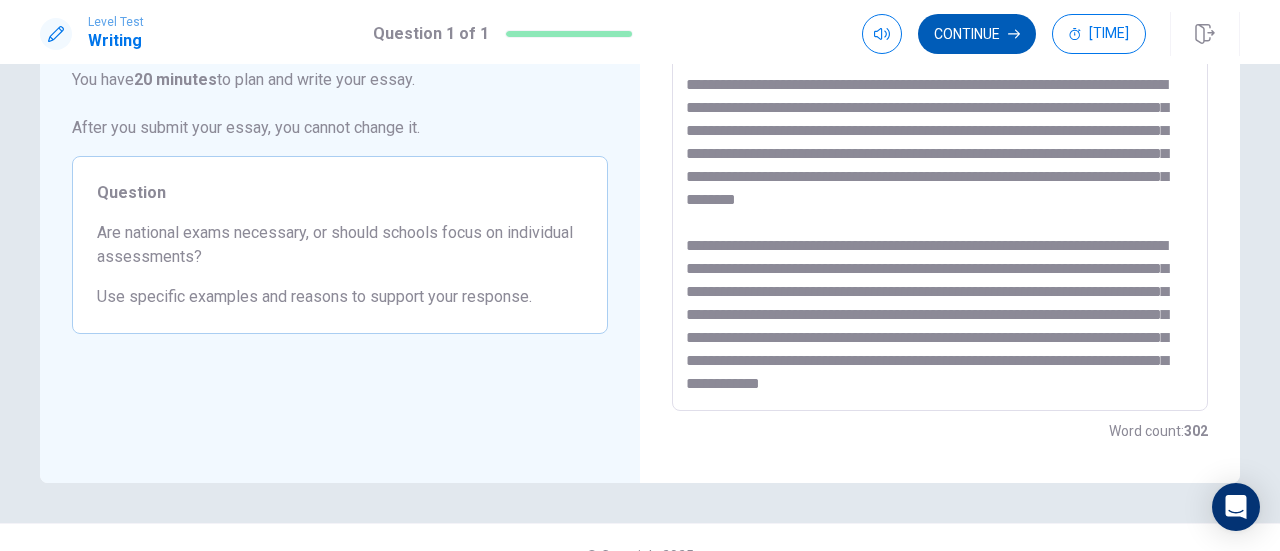 type on "**********" 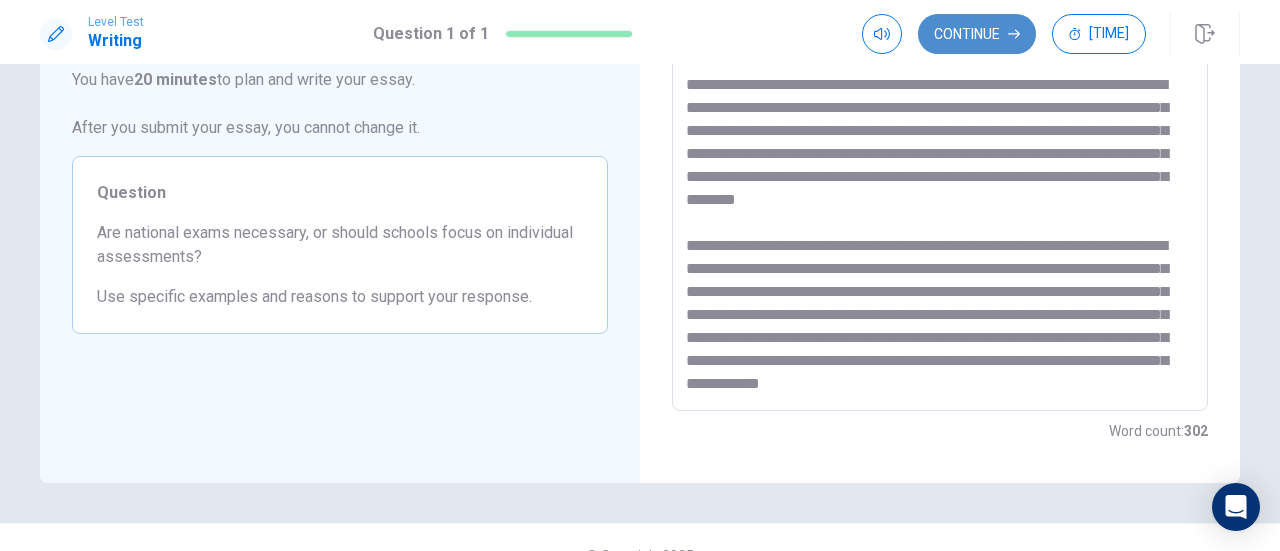 click on "Continue" at bounding box center (977, 34) 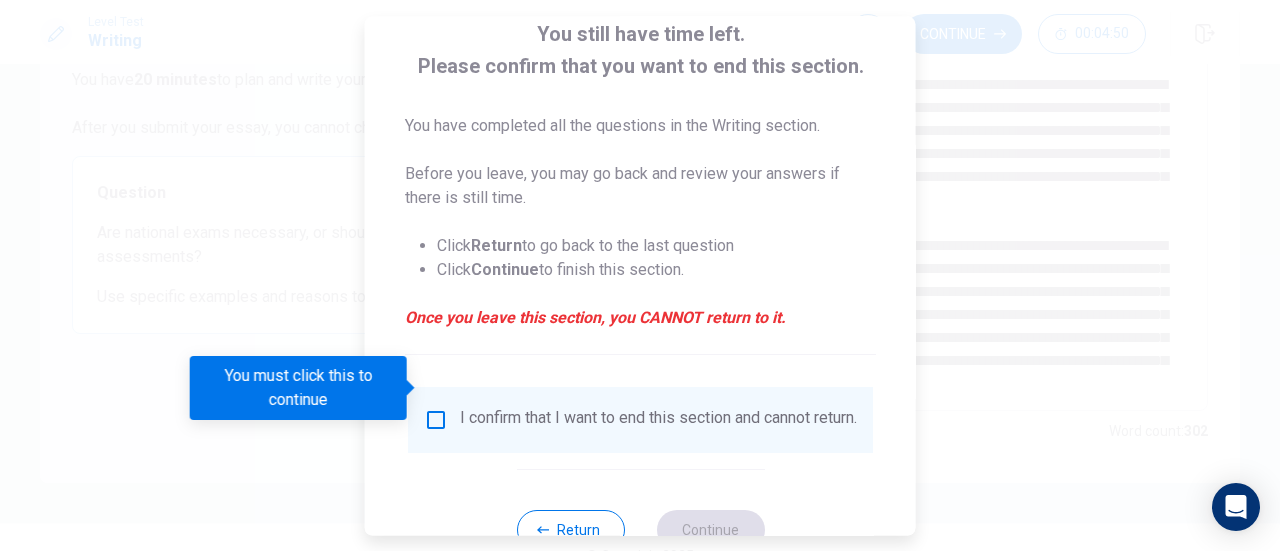 scroll, scrollTop: 194, scrollLeft: 0, axis: vertical 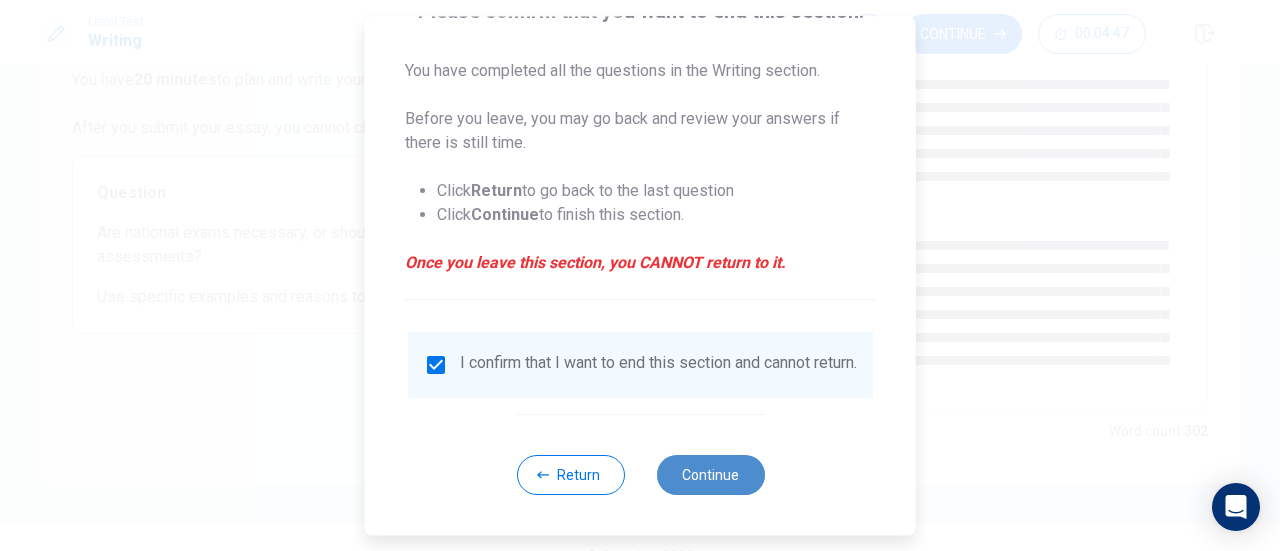 click on "Continue" at bounding box center (710, 475) 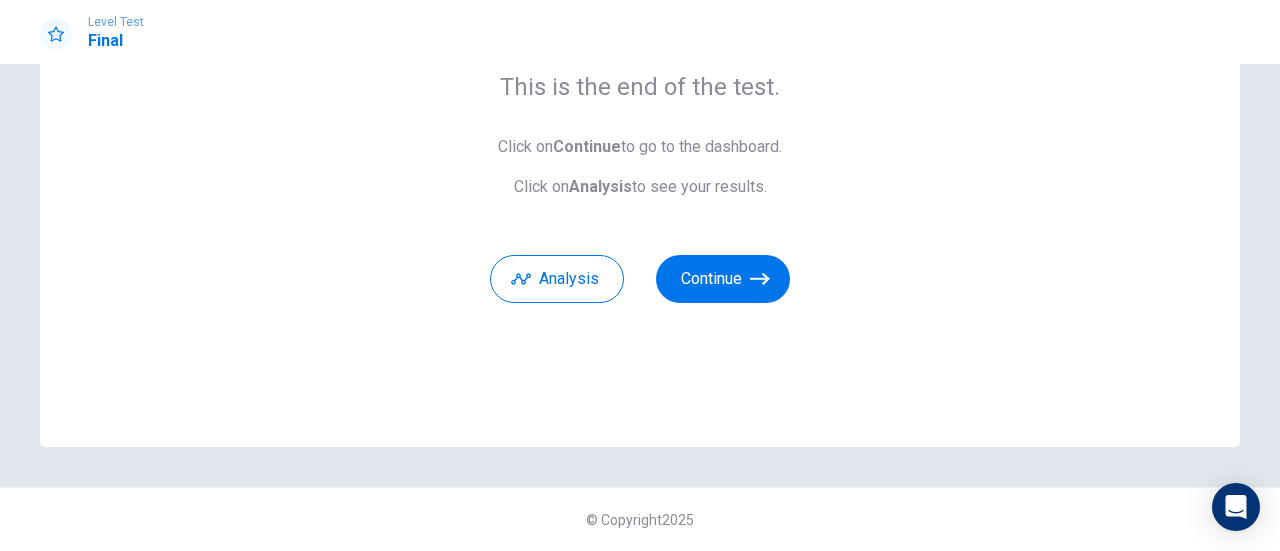 scroll, scrollTop: 176, scrollLeft: 0, axis: vertical 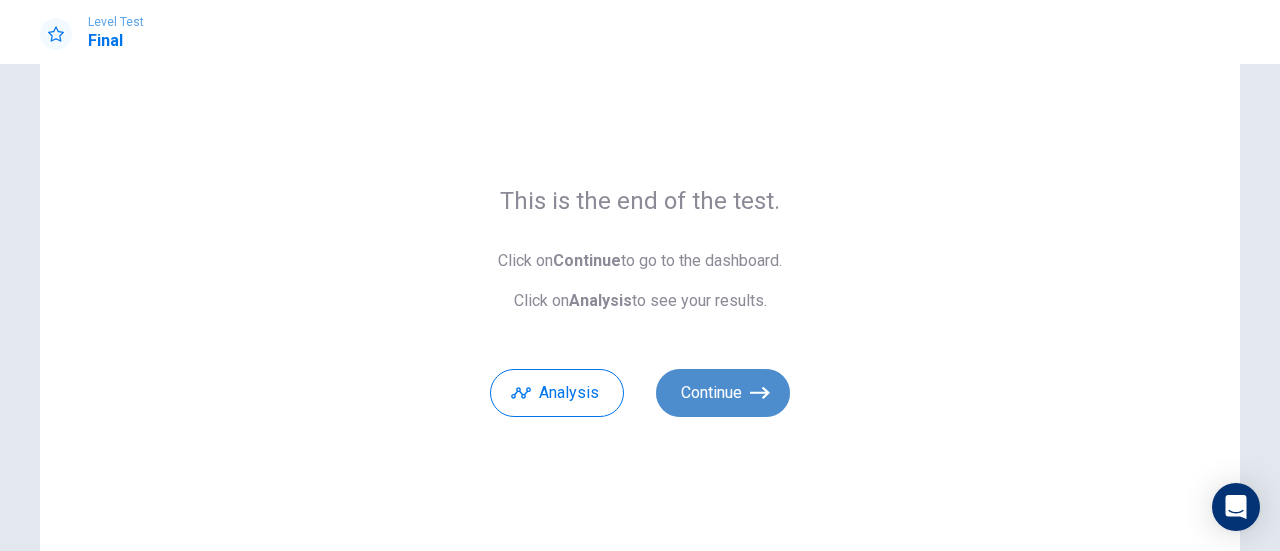 click on "Continue" at bounding box center [723, 393] 